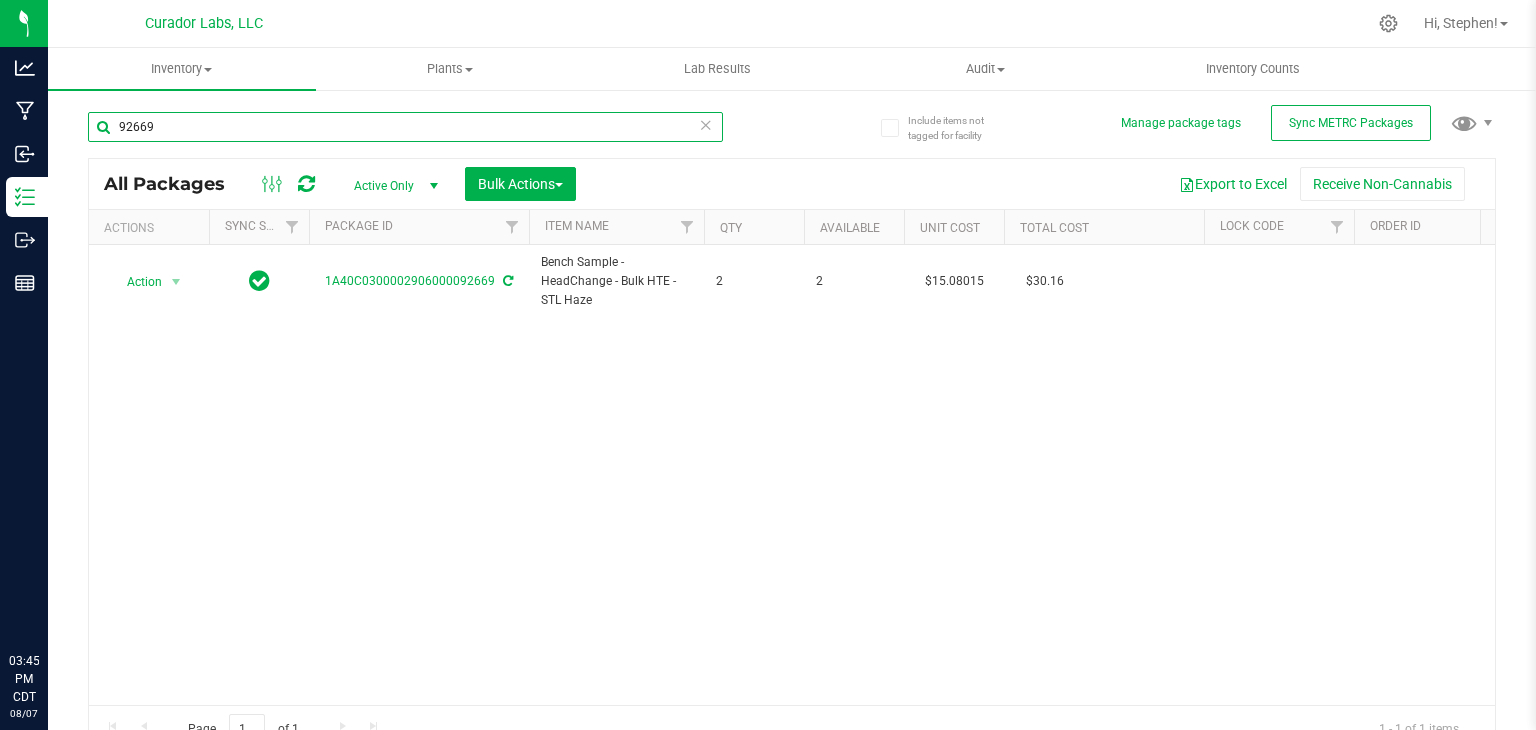 scroll, scrollTop: 0, scrollLeft: 0, axis: both 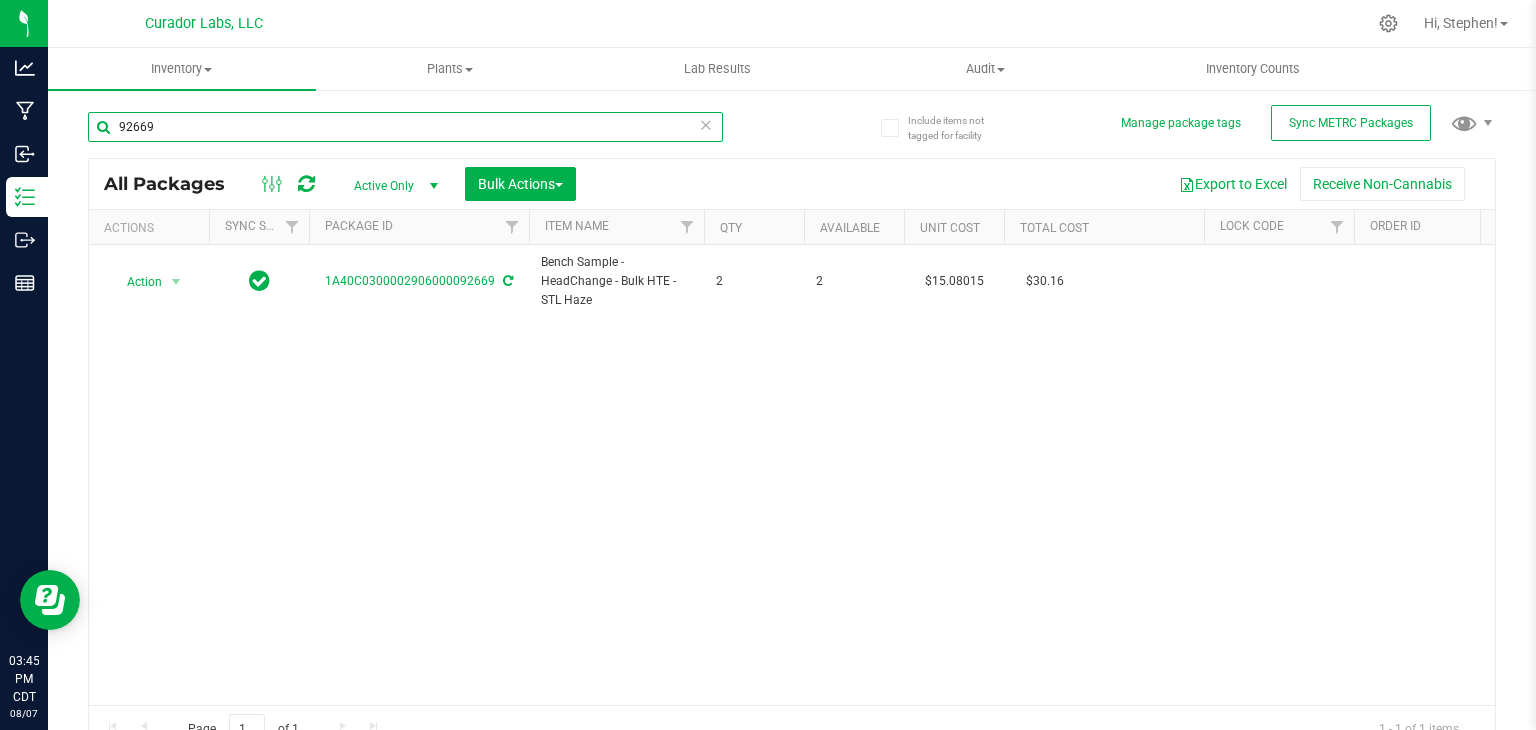 click on "92669" at bounding box center (405, 127) 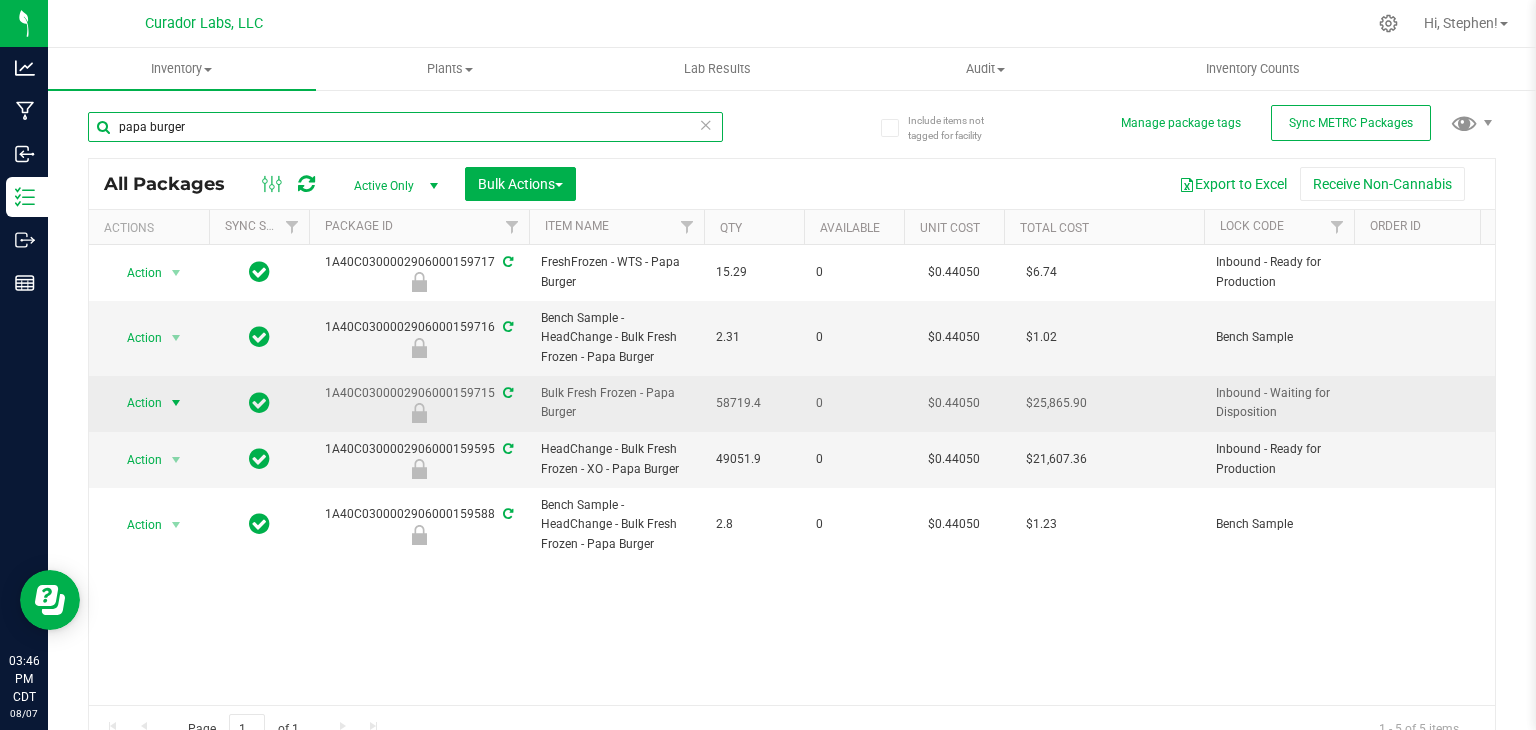 type on "papa burger" 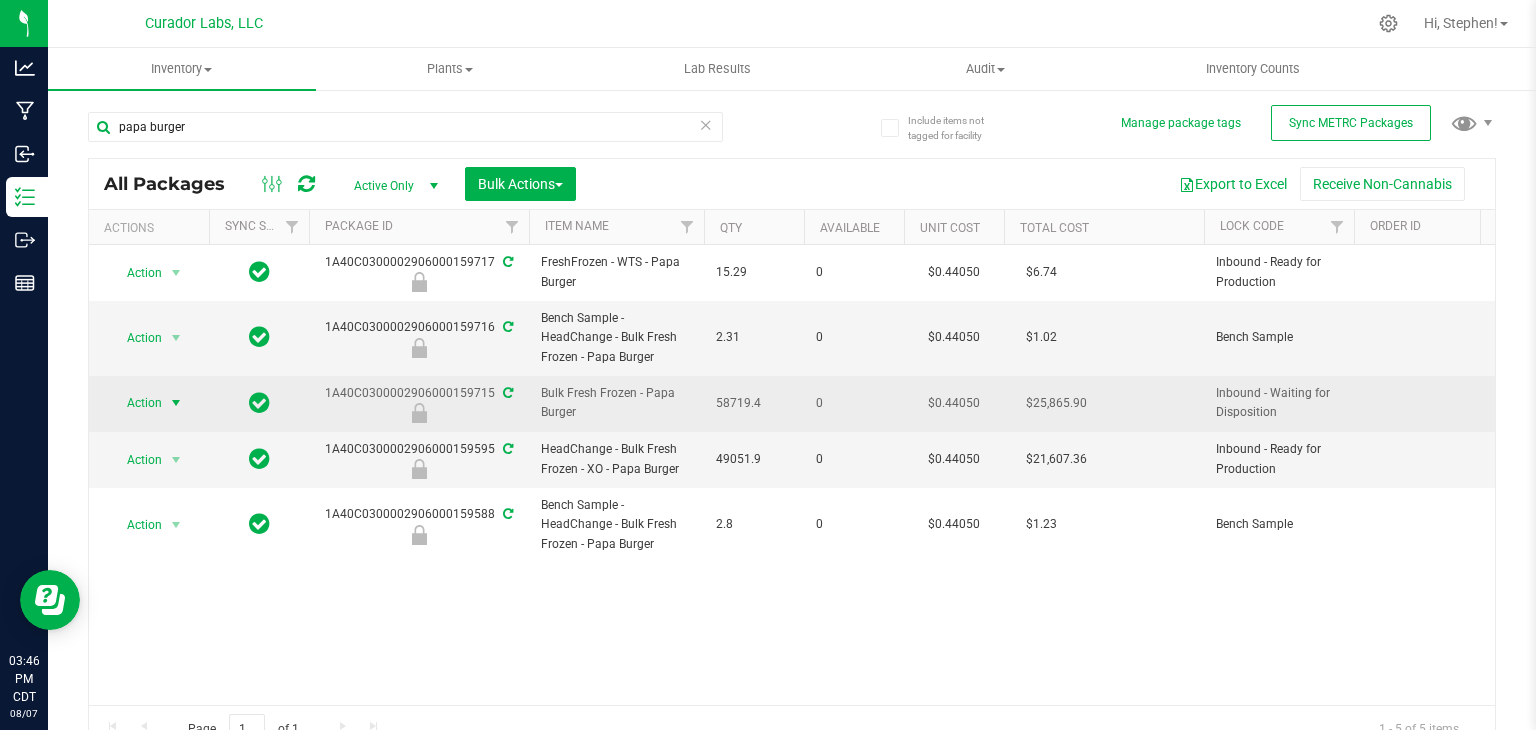 click on "Action" at bounding box center (136, 403) 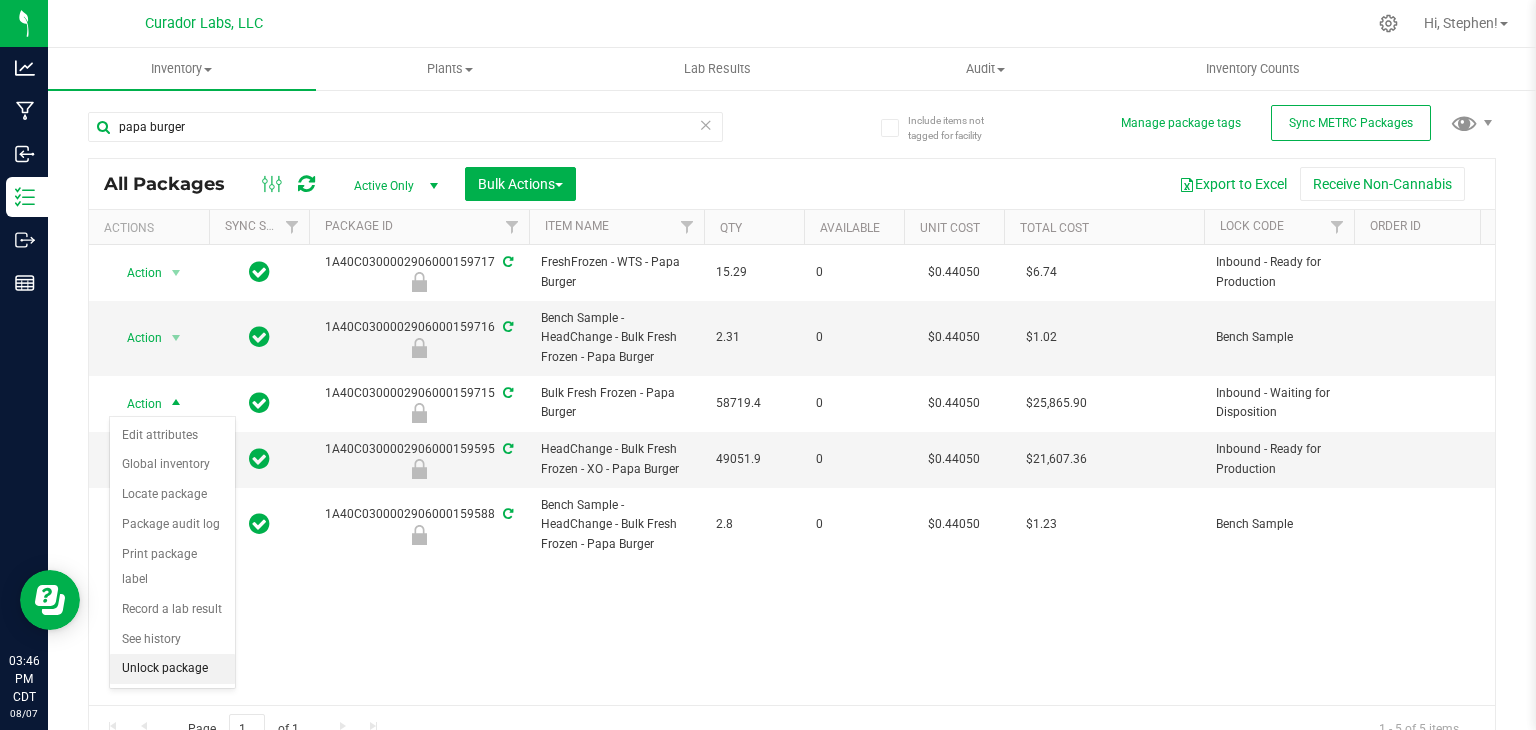 click on "Unlock package" at bounding box center (172, 669) 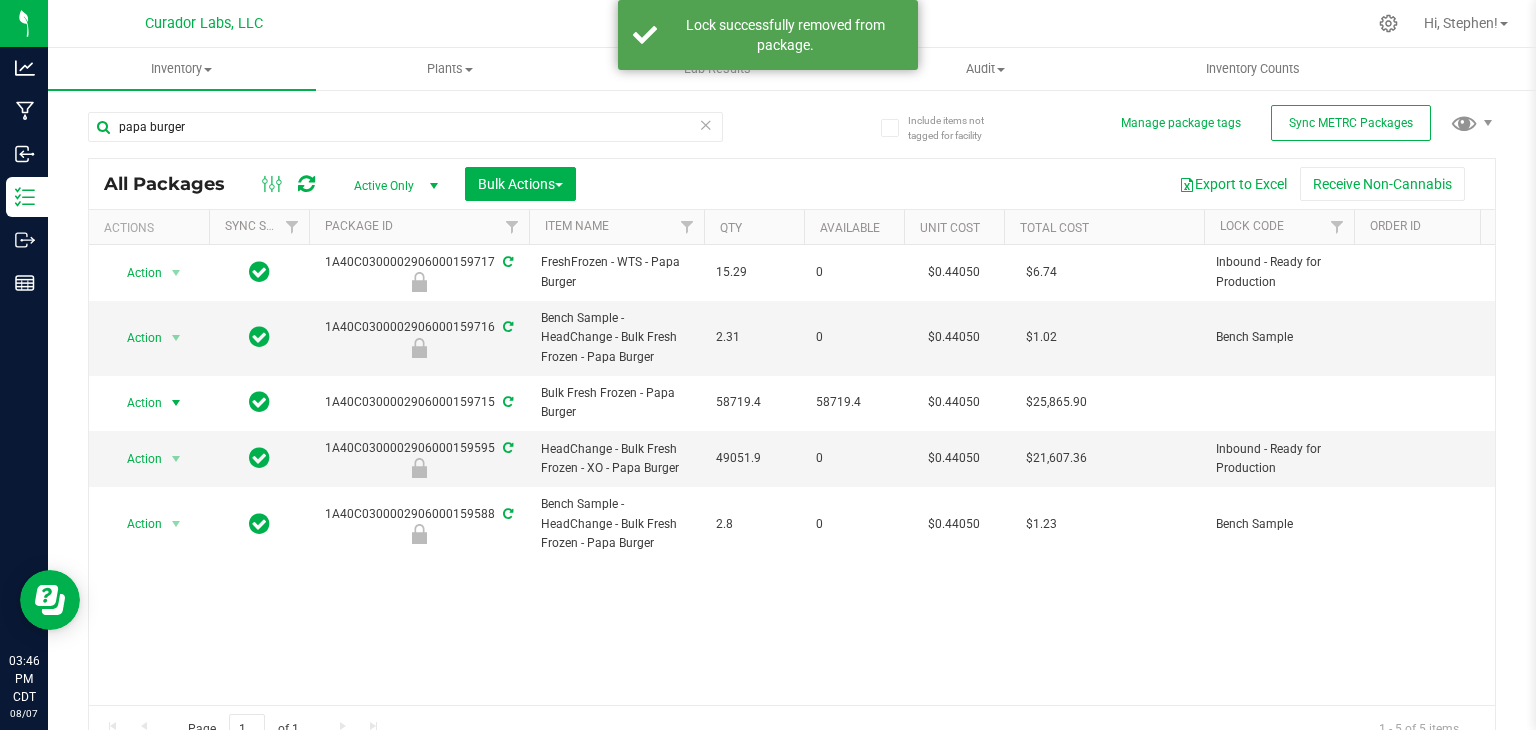 click at bounding box center (176, 403) 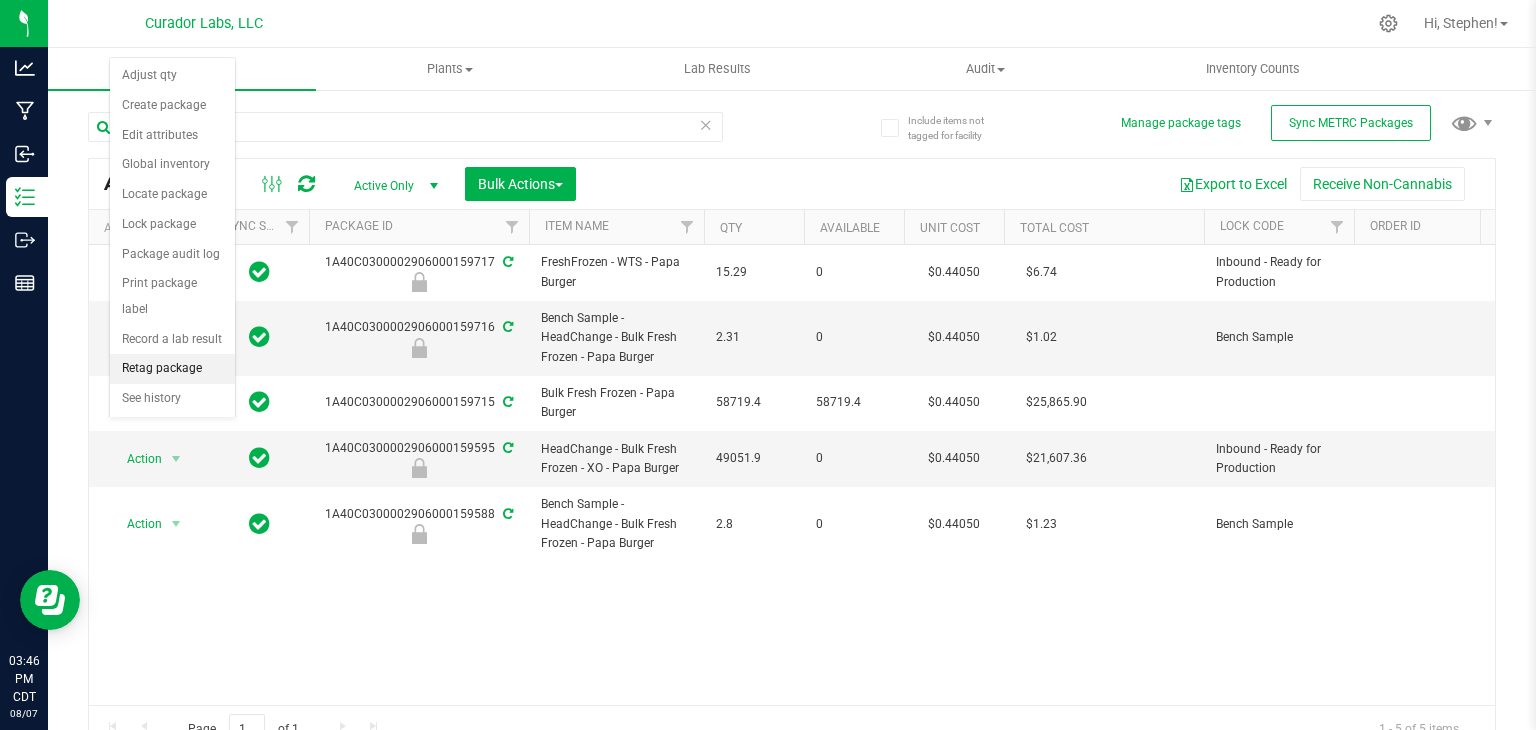 click on "Retag package" at bounding box center (172, 369) 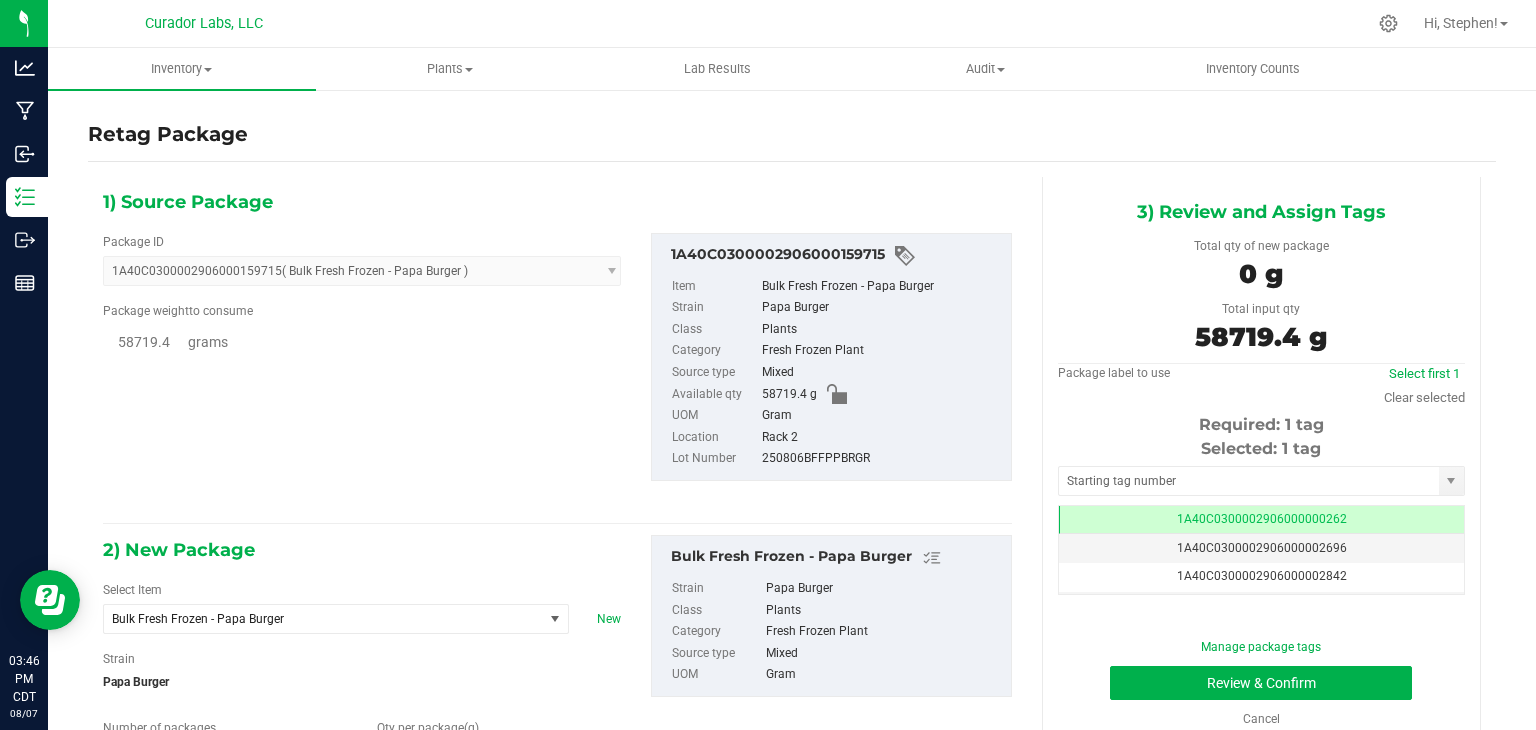 scroll, scrollTop: 0, scrollLeft: 0, axis: both 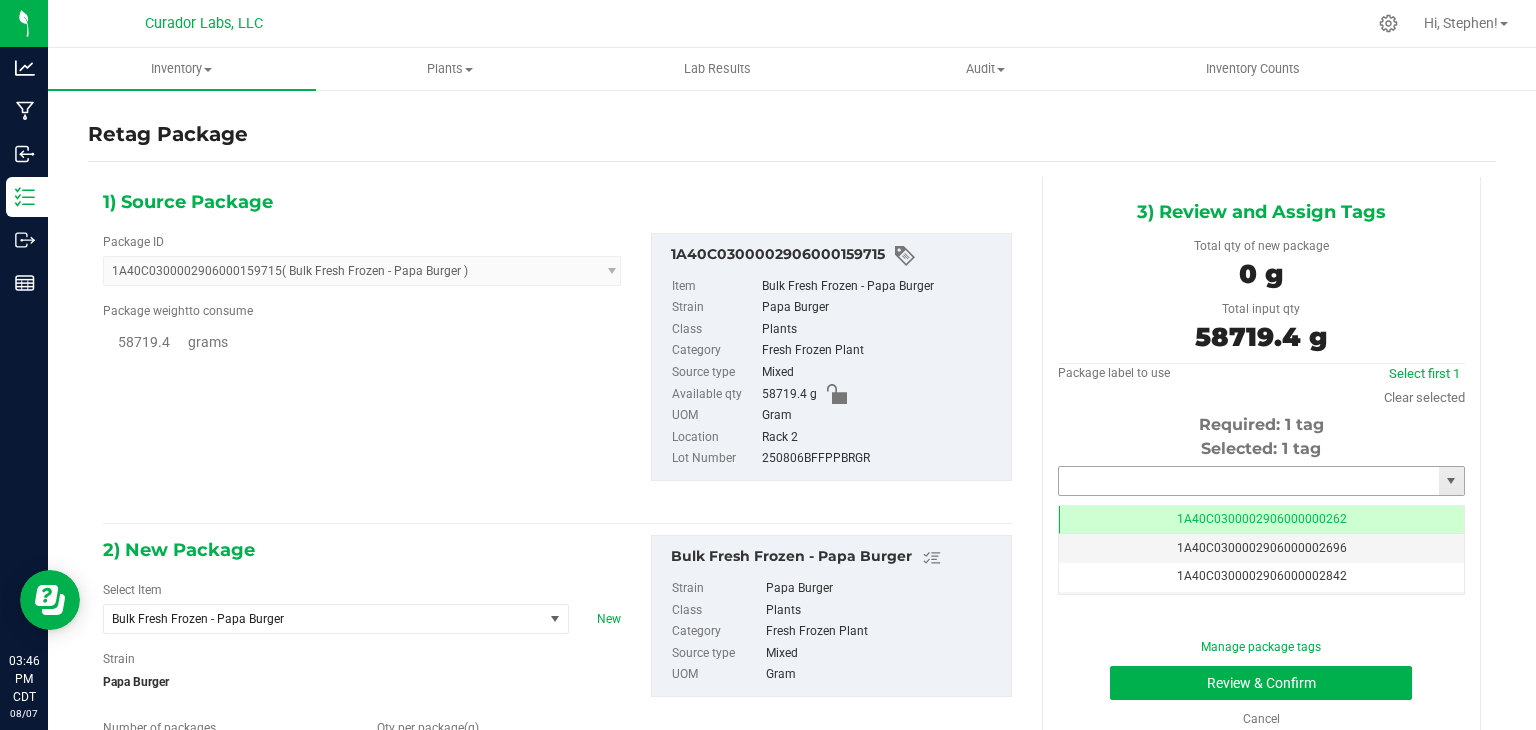 click at bounding box center [1249, 481] 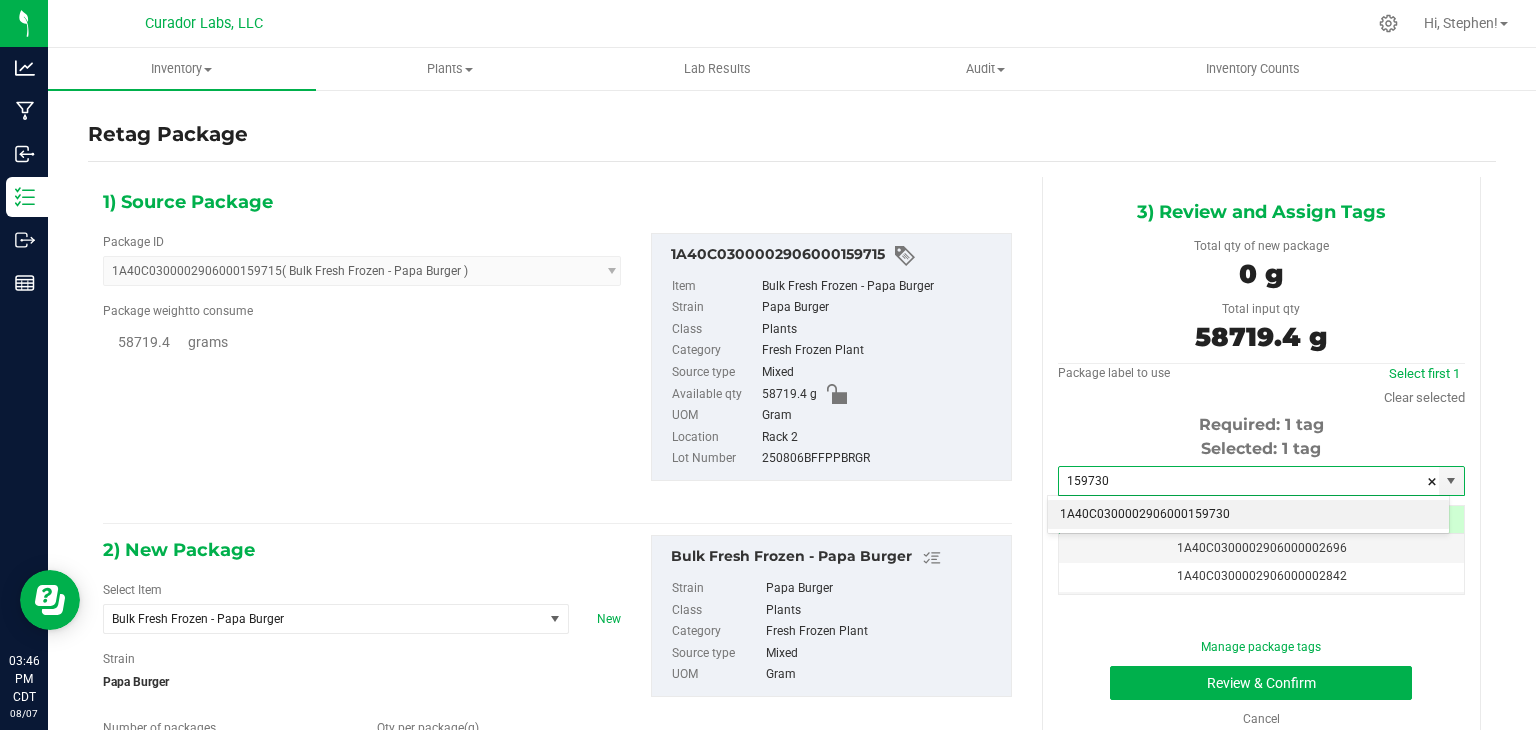 click on "1A40C0300002906000159730" at bounding box center [1248, 515] 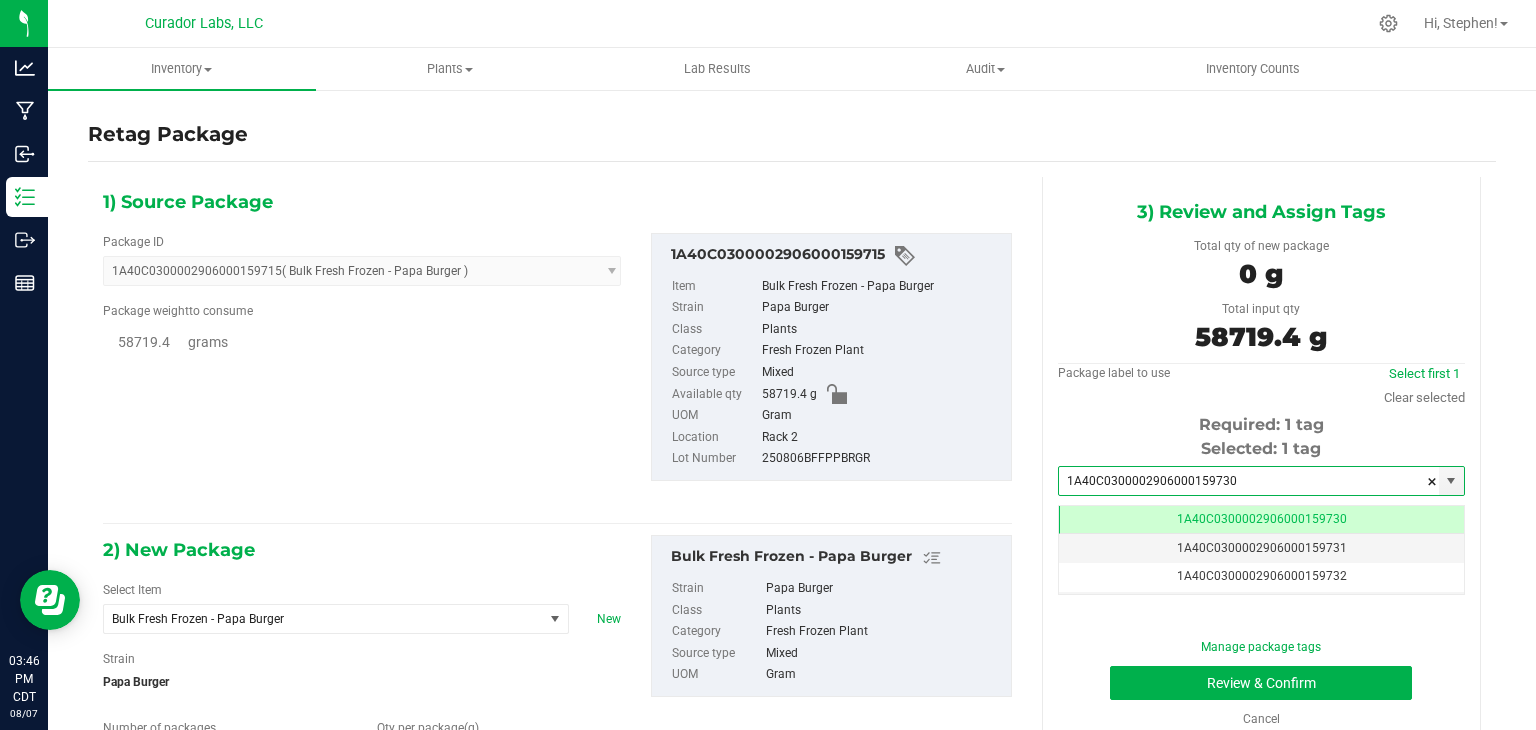 scroll, scrollTop: 0, scrollLeft: 0, axis: both 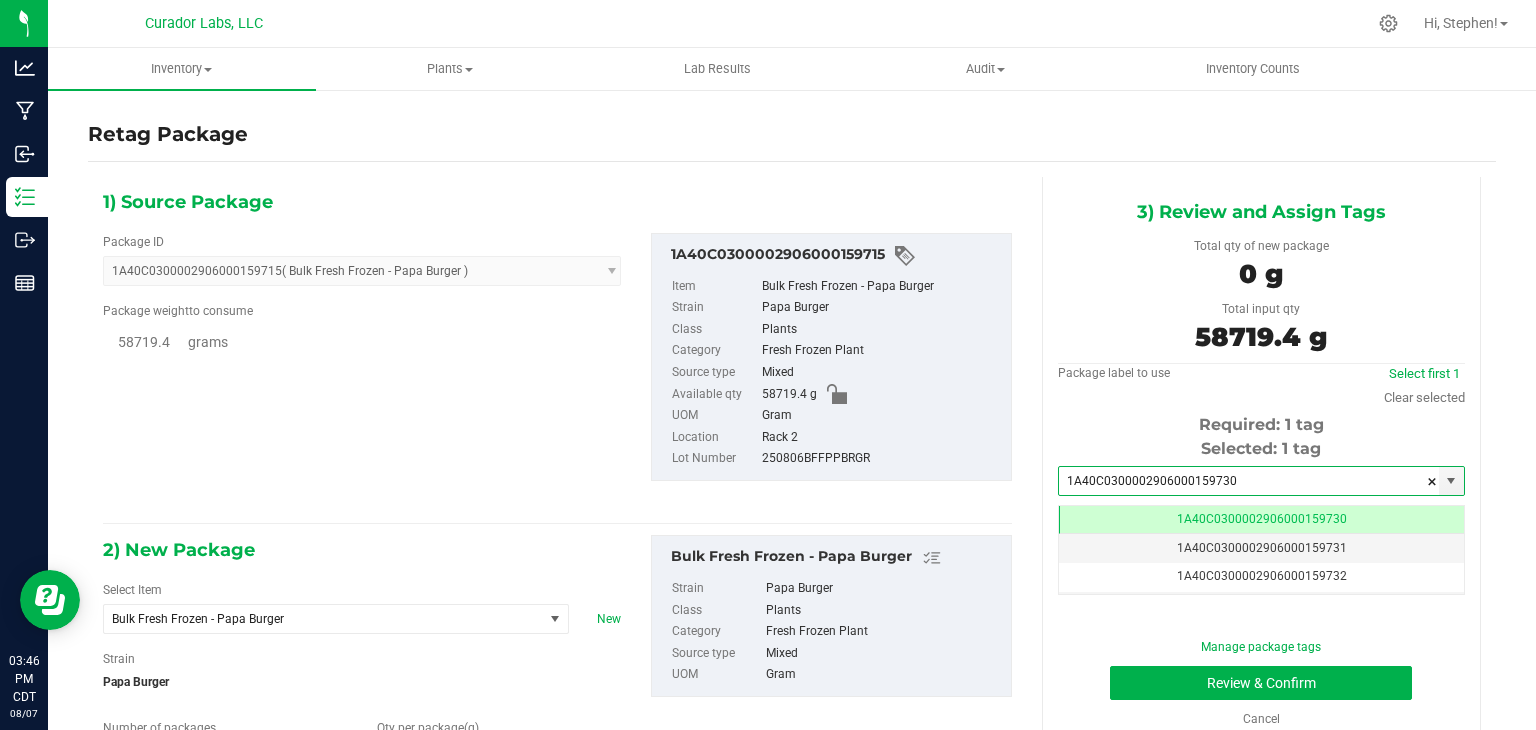 type on "1A40C0300002906000159730" 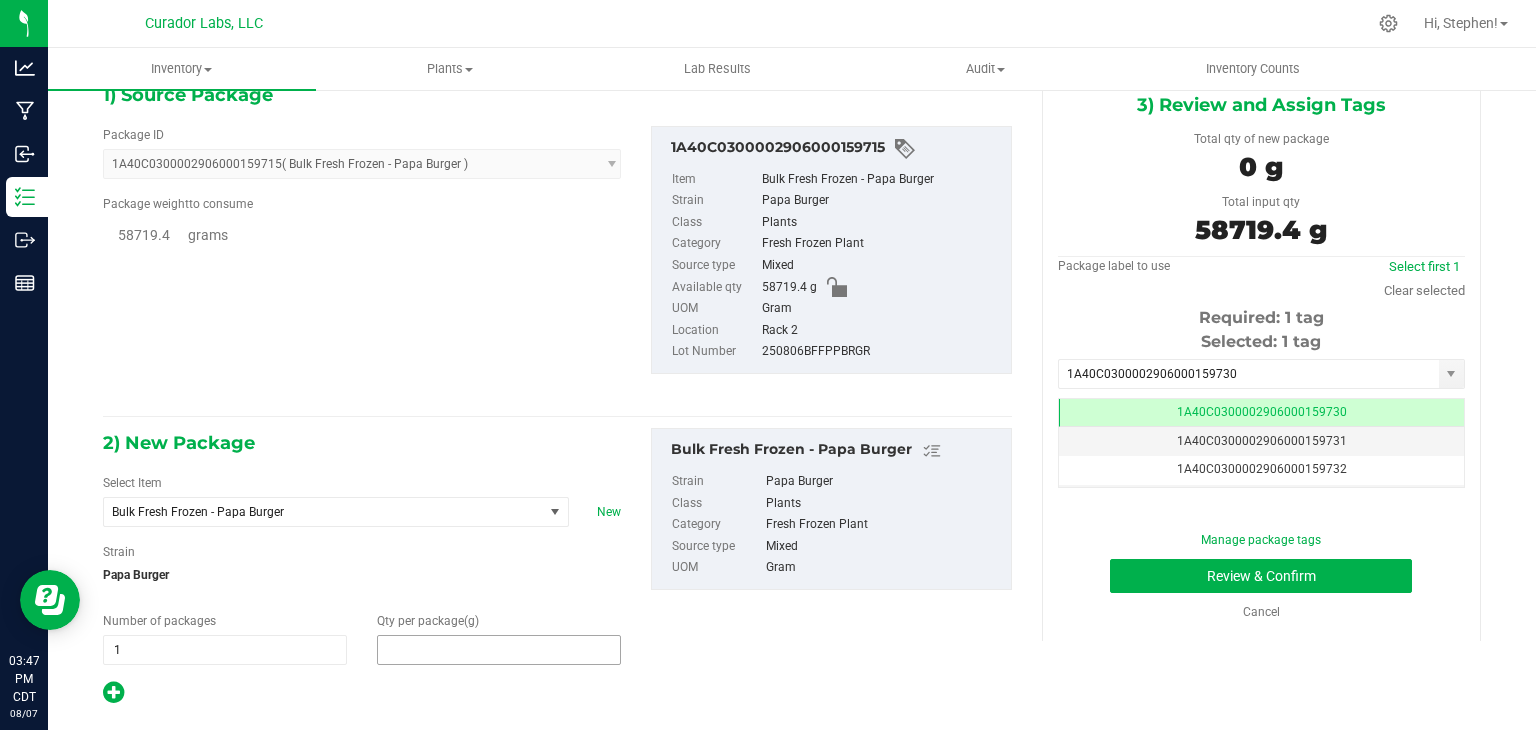 click at bounding box center (499, 650) 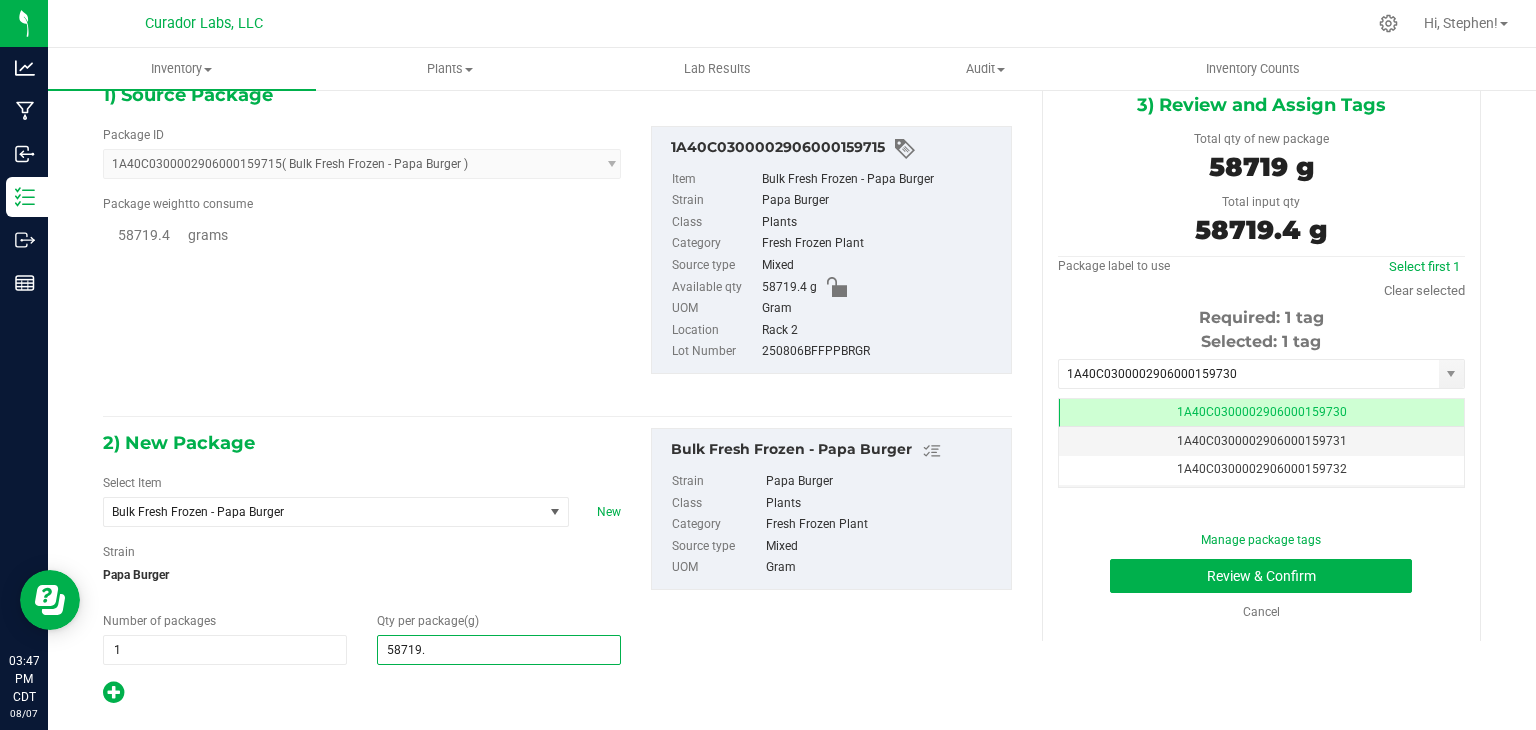type on "58719.4" 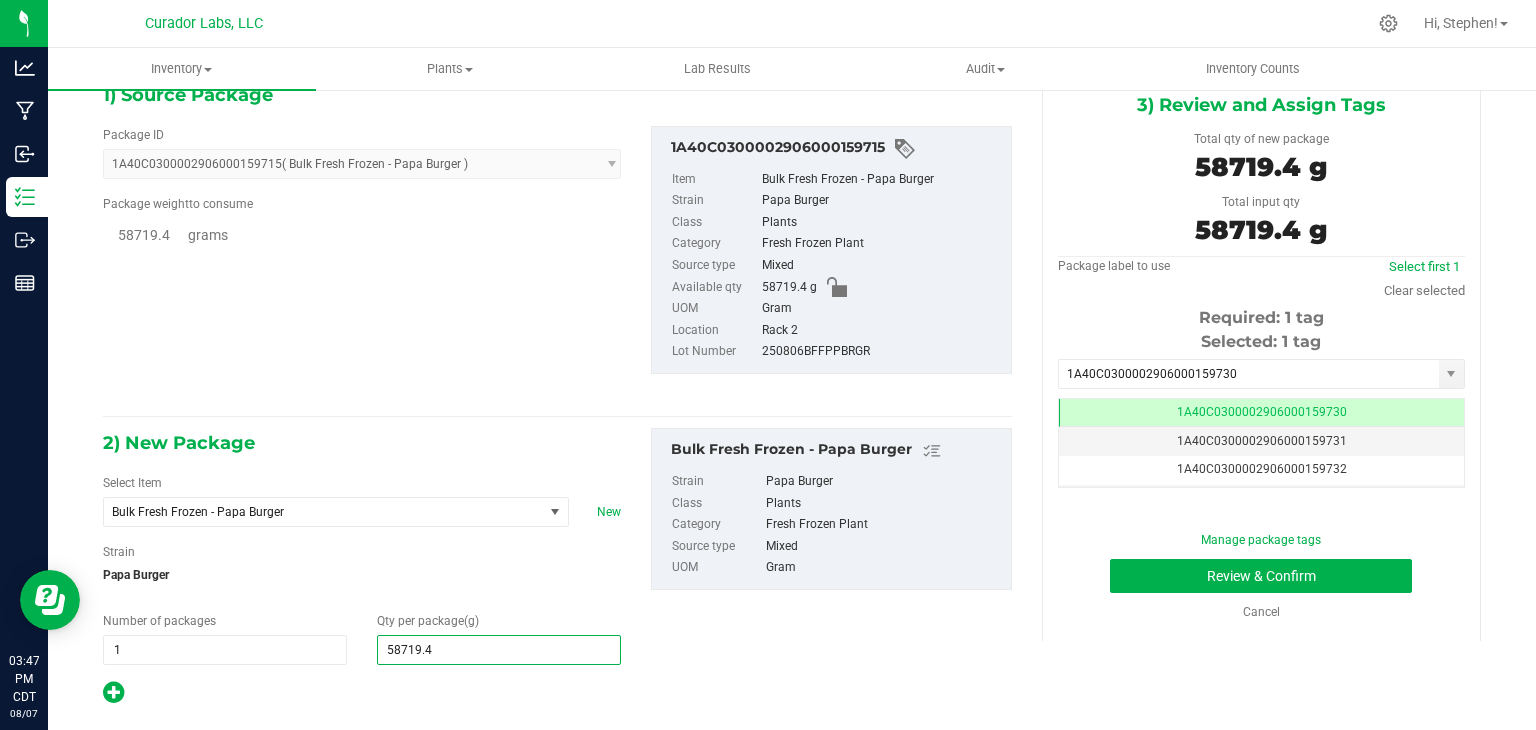 type on "58,719.4000" 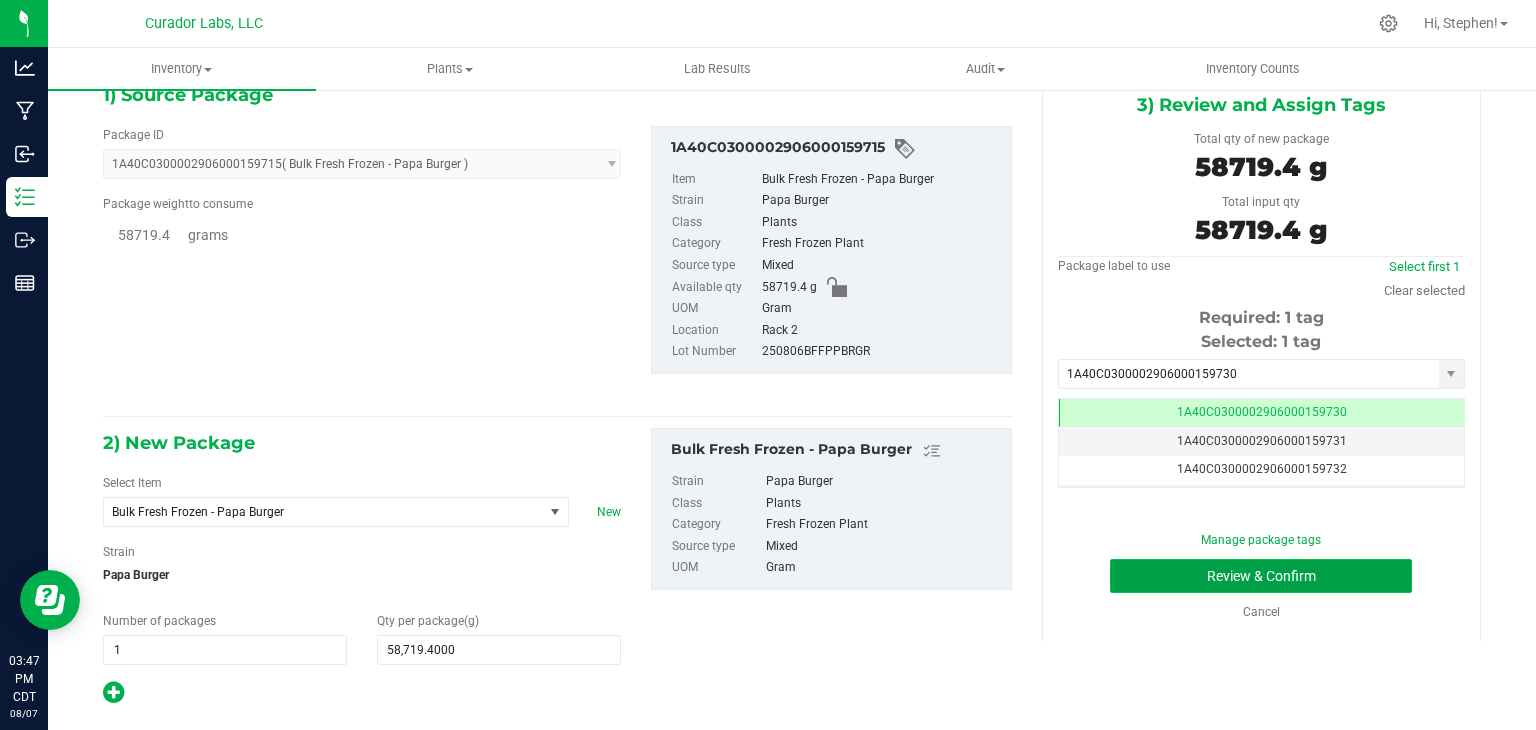 click on "Review & Confirm" at bounding box center [1261, 576] 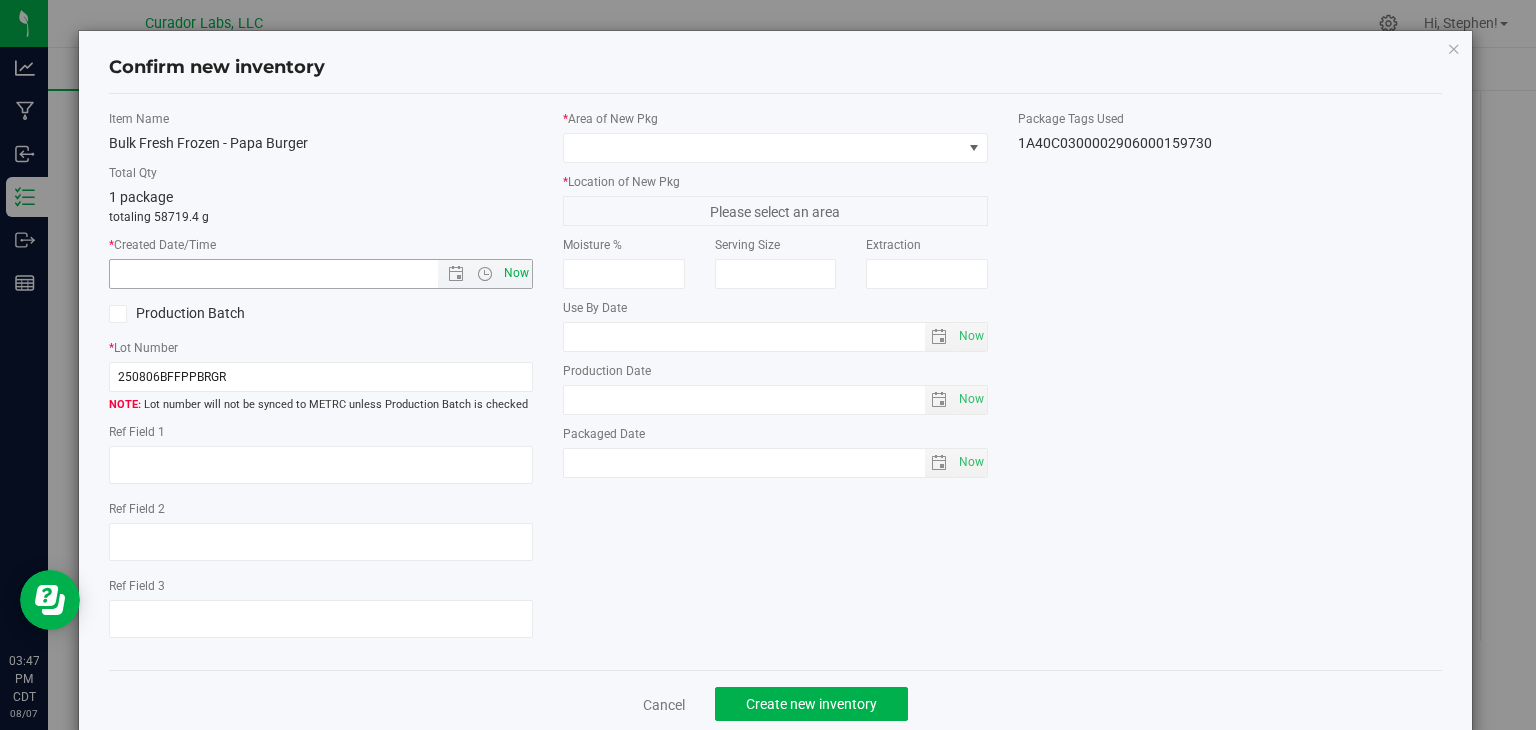 click on "Now" at bounding box center (517, 273) 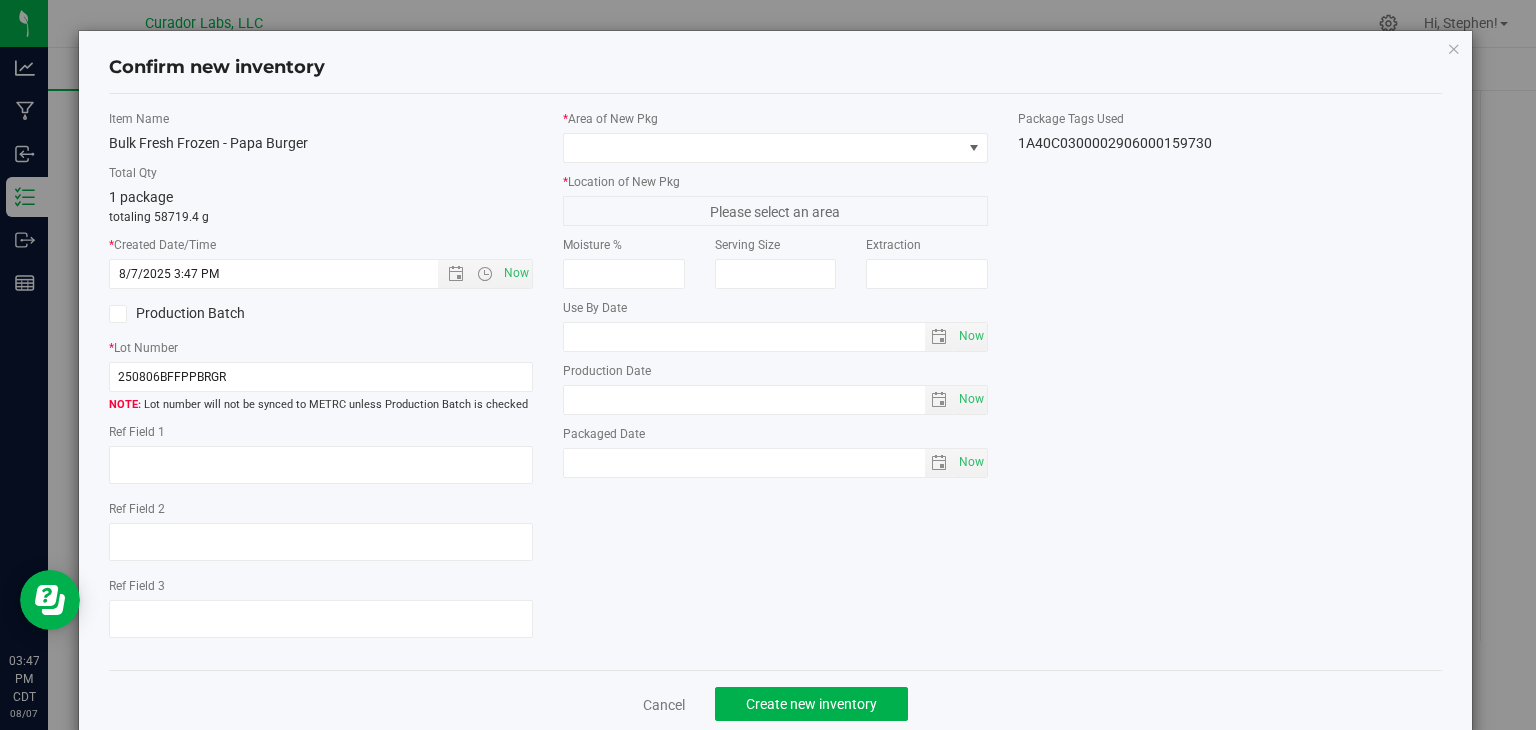 click on "Production Batch" at bounding box center [207, 313] 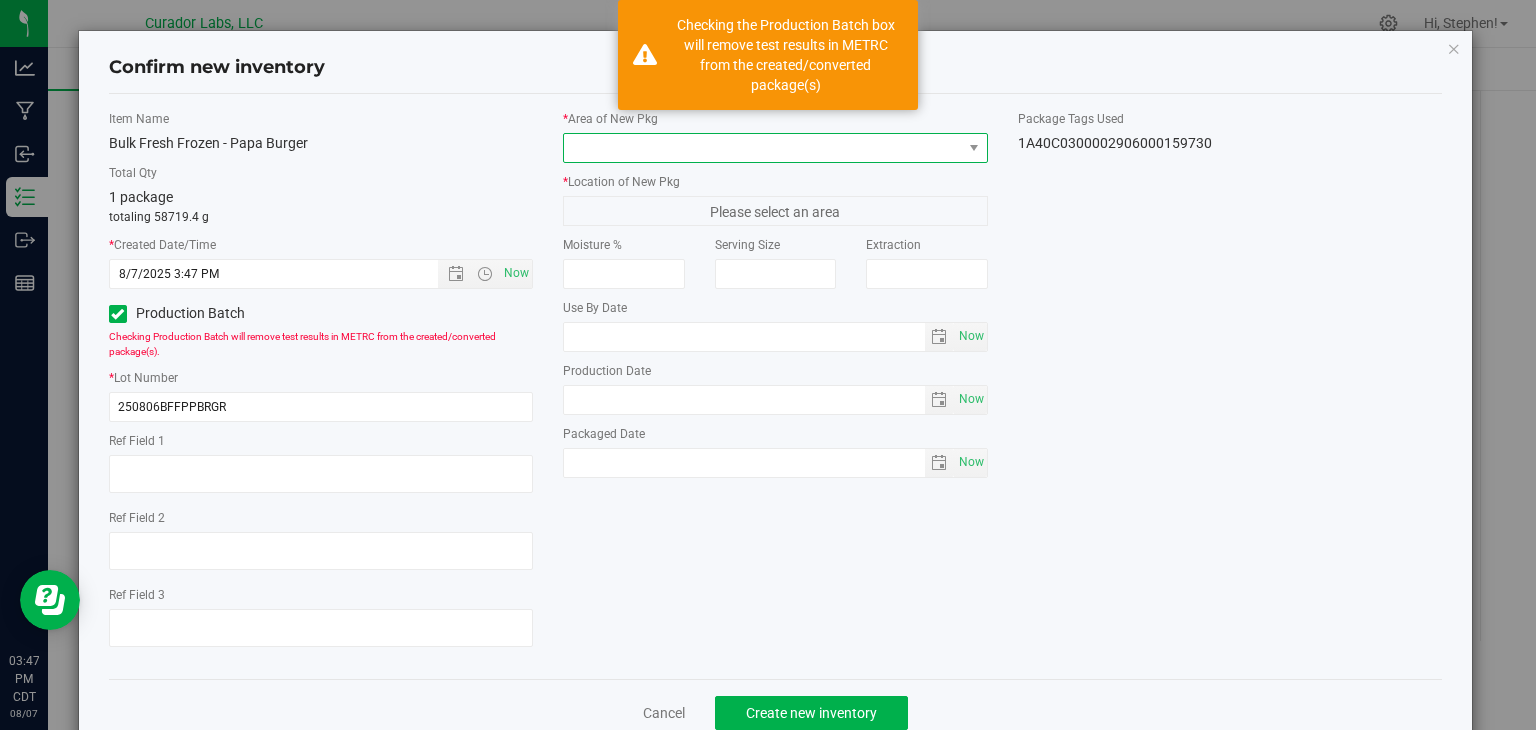 click at bounding box center (763, 148) 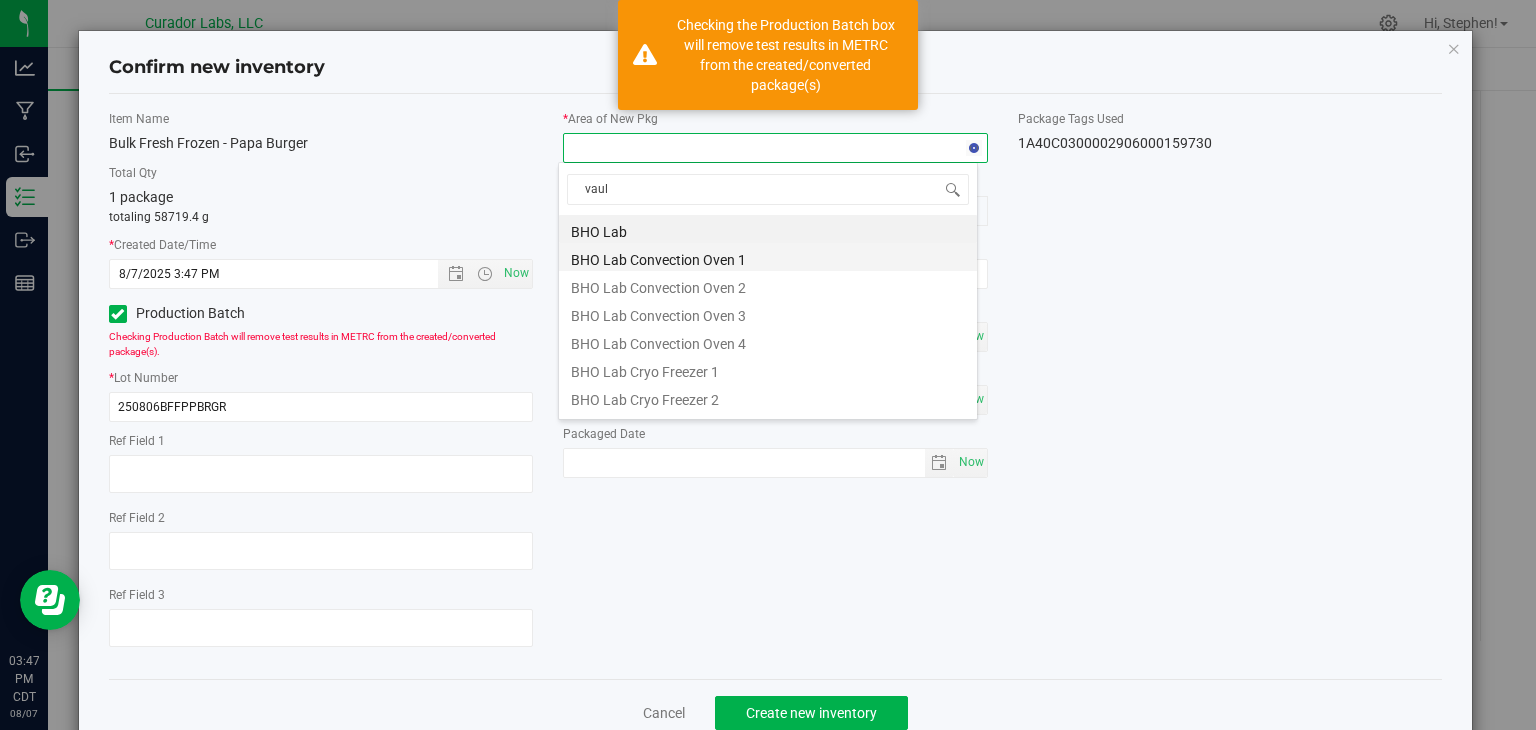 type on "vault" 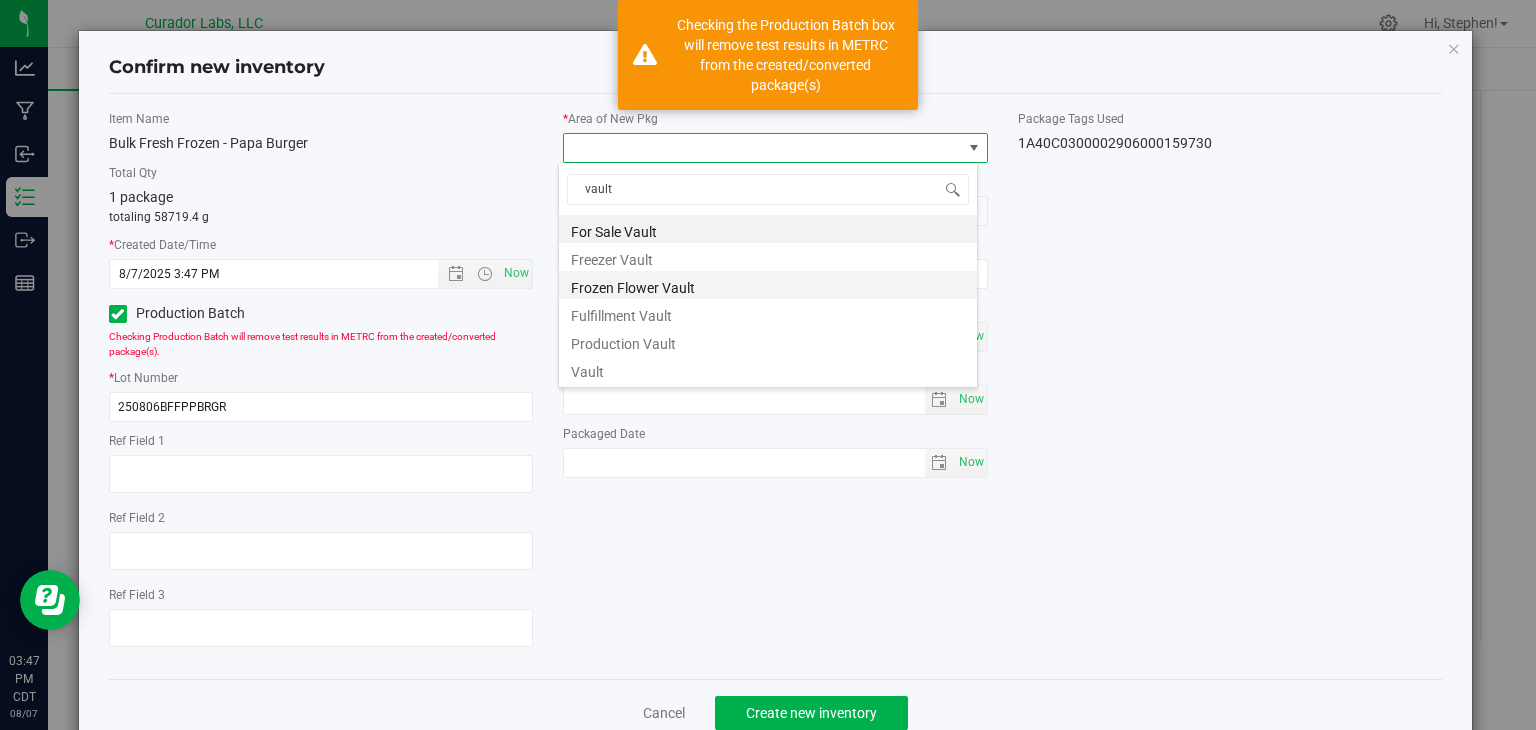 click on "Frozen Flower Vault" at bounding box center (768, 285) 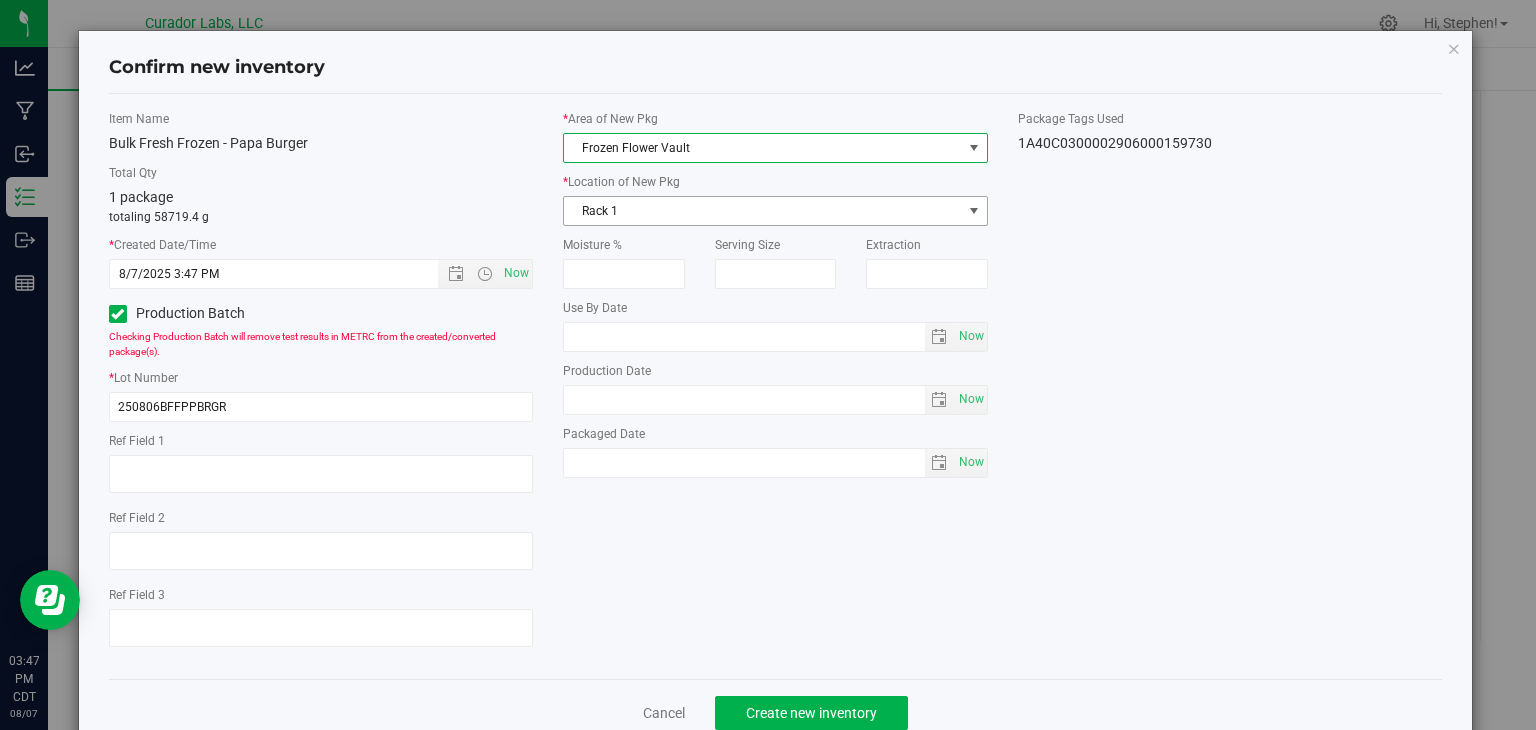 click on "Rack 1" at bounding box center (763, 211) 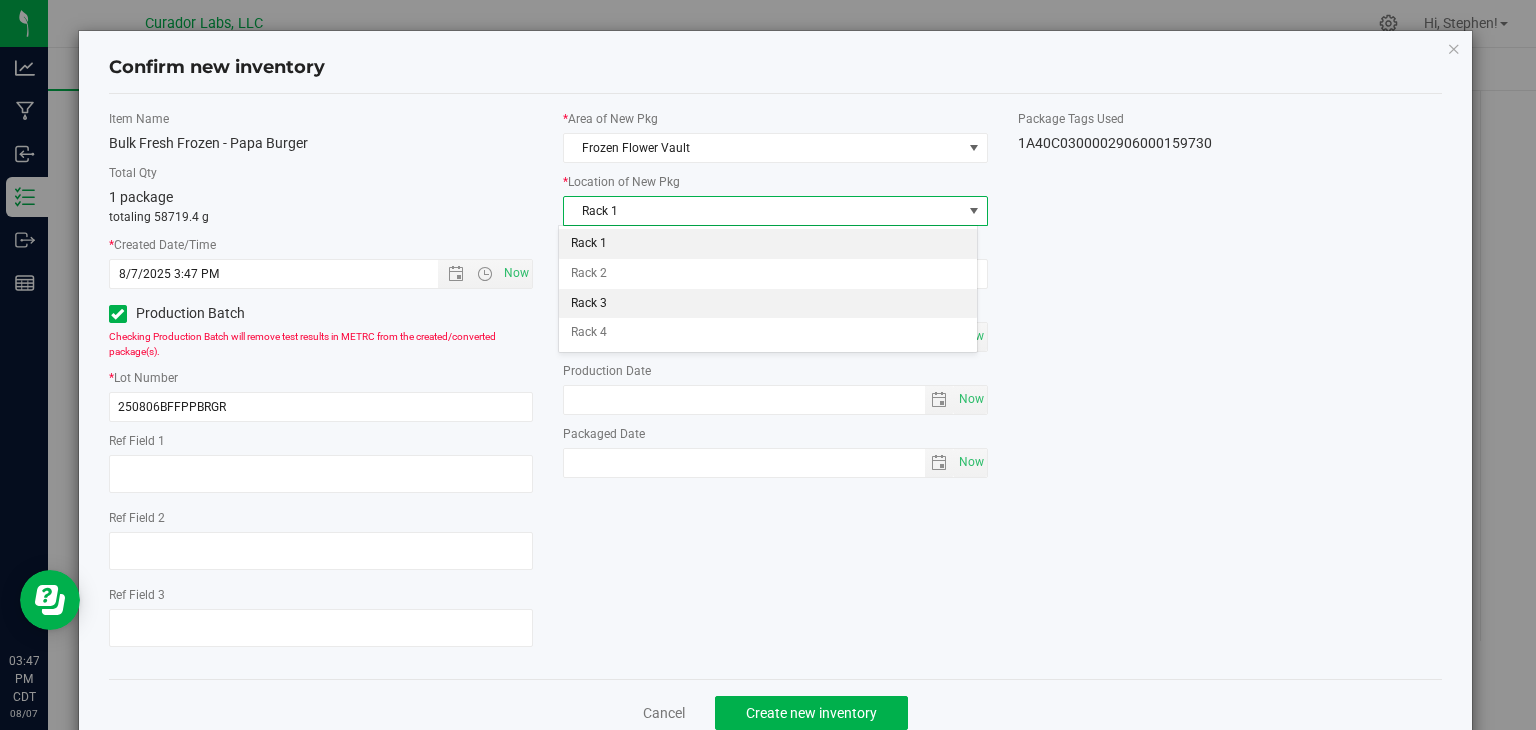 click on "Rack 3" at bounding box center [768, 304] 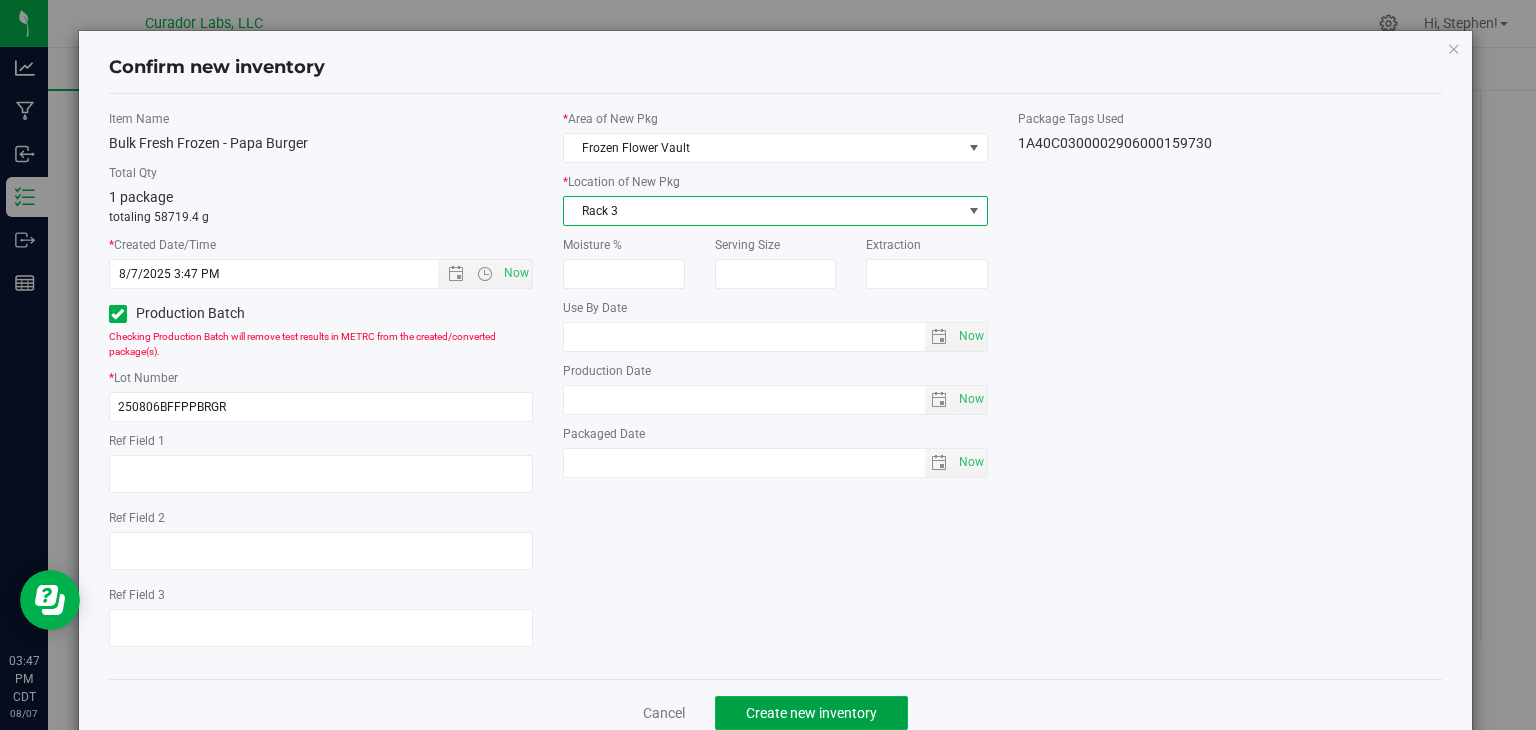click on "Create new inventory" 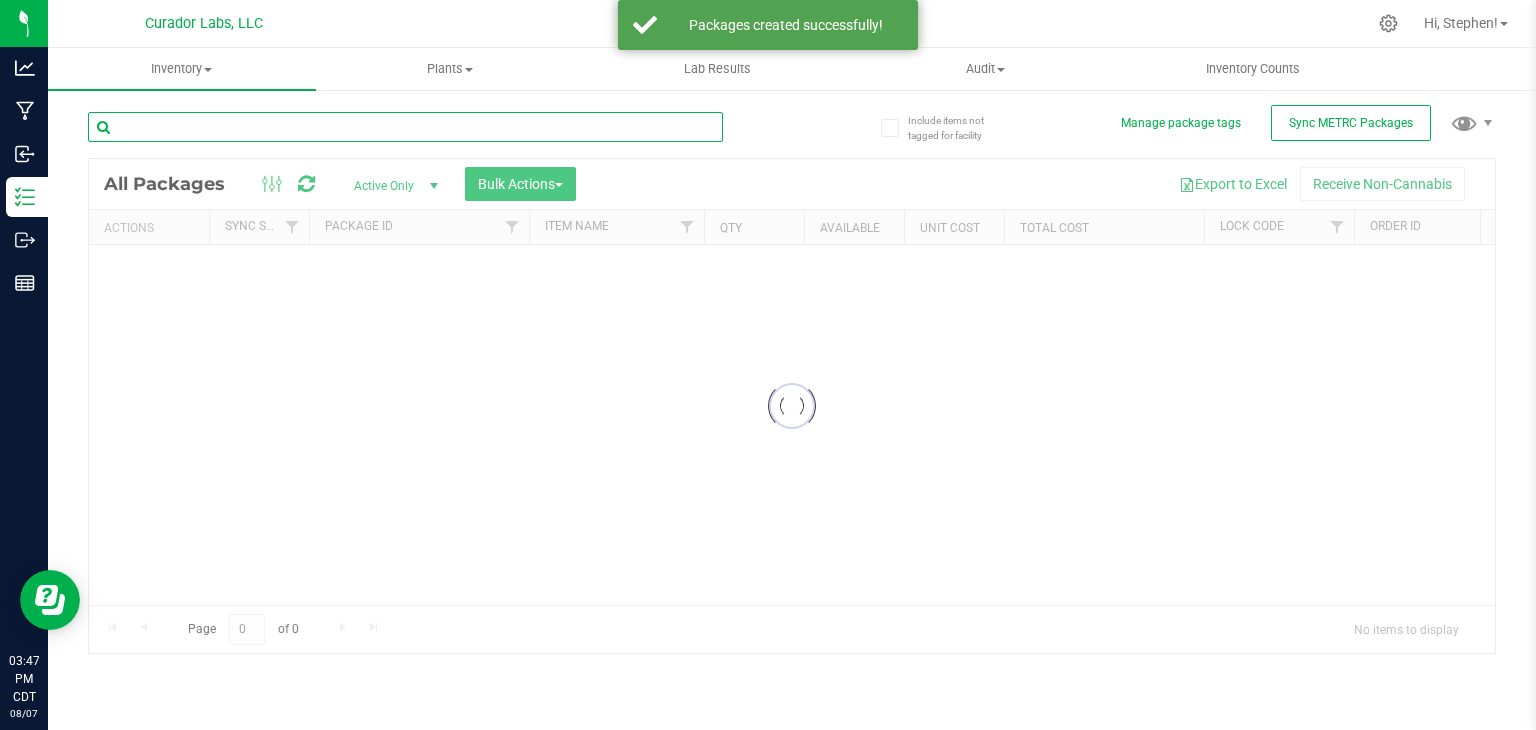 click at bounding box center (405, 127) 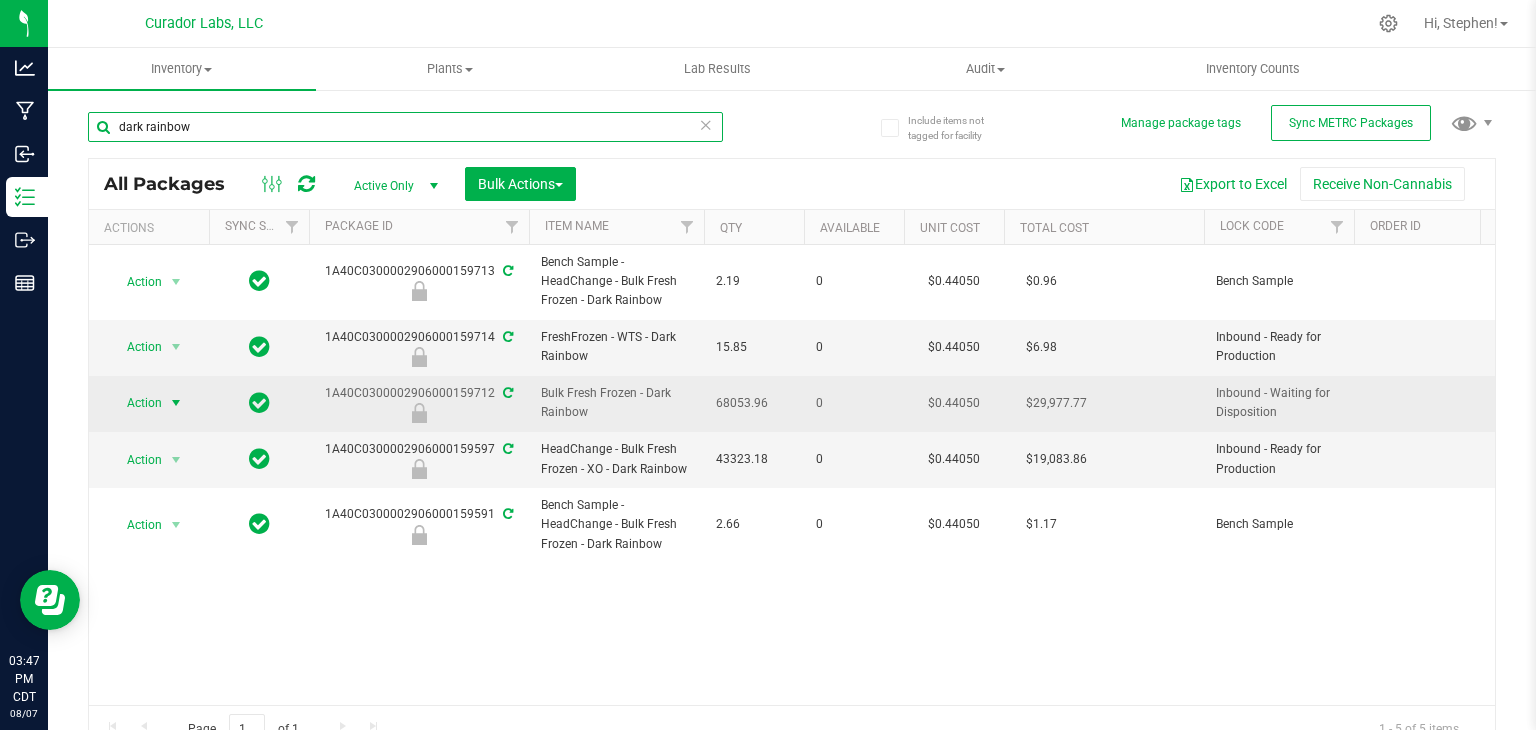 type on "dark rainbow" 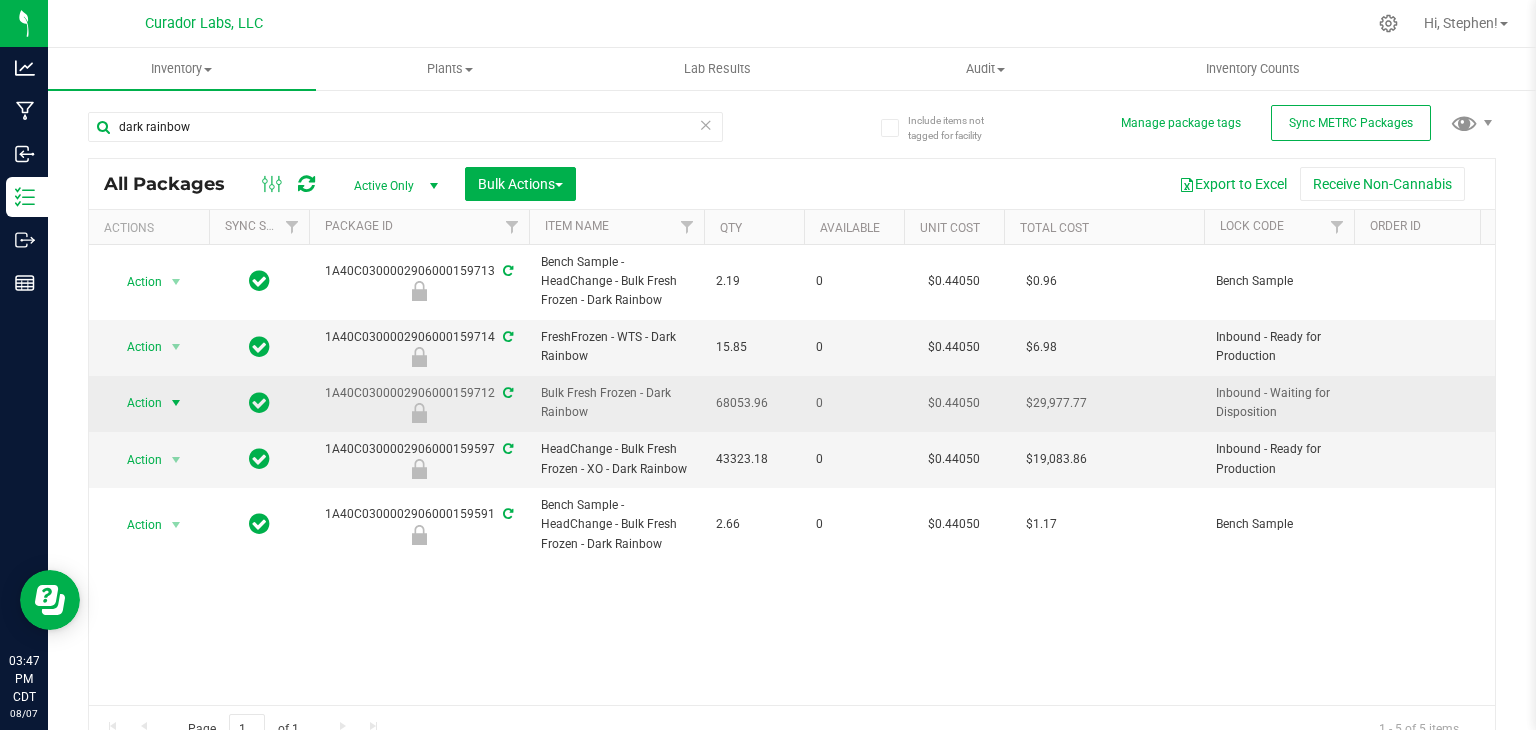 click at bounding box center (176, 403) 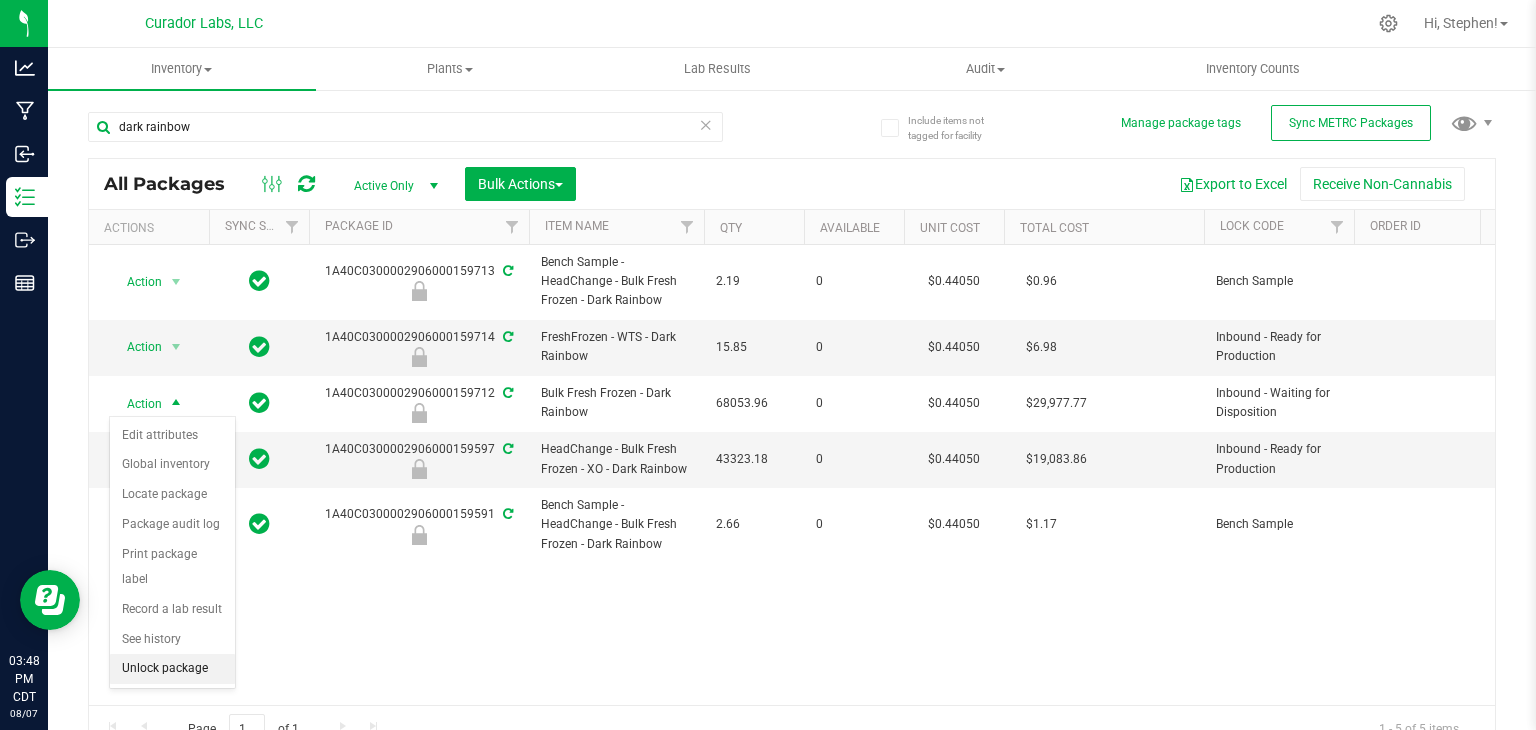 click on "Unlock package" at bounding box center (172, 669) 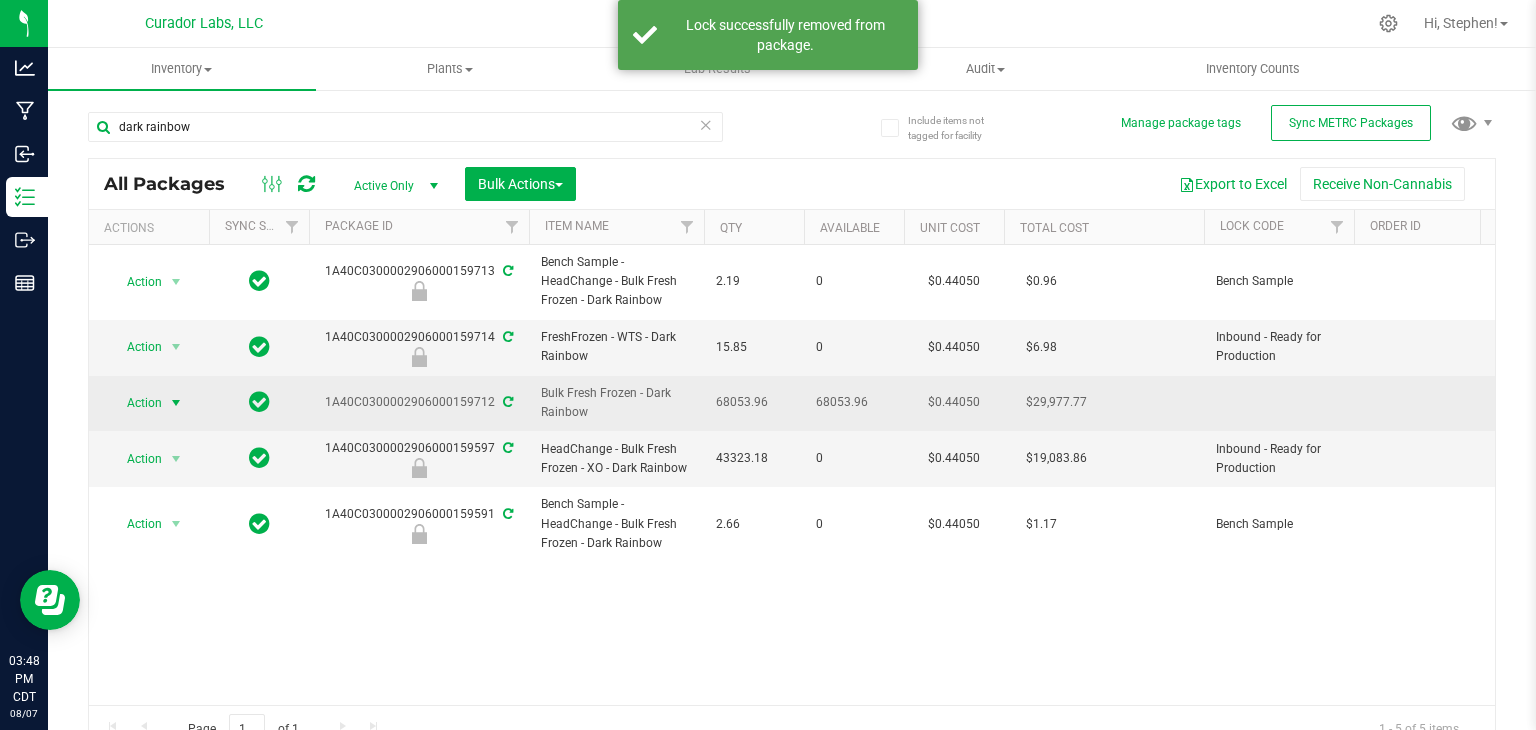 click on "Action" at bounding box center [136, 403] 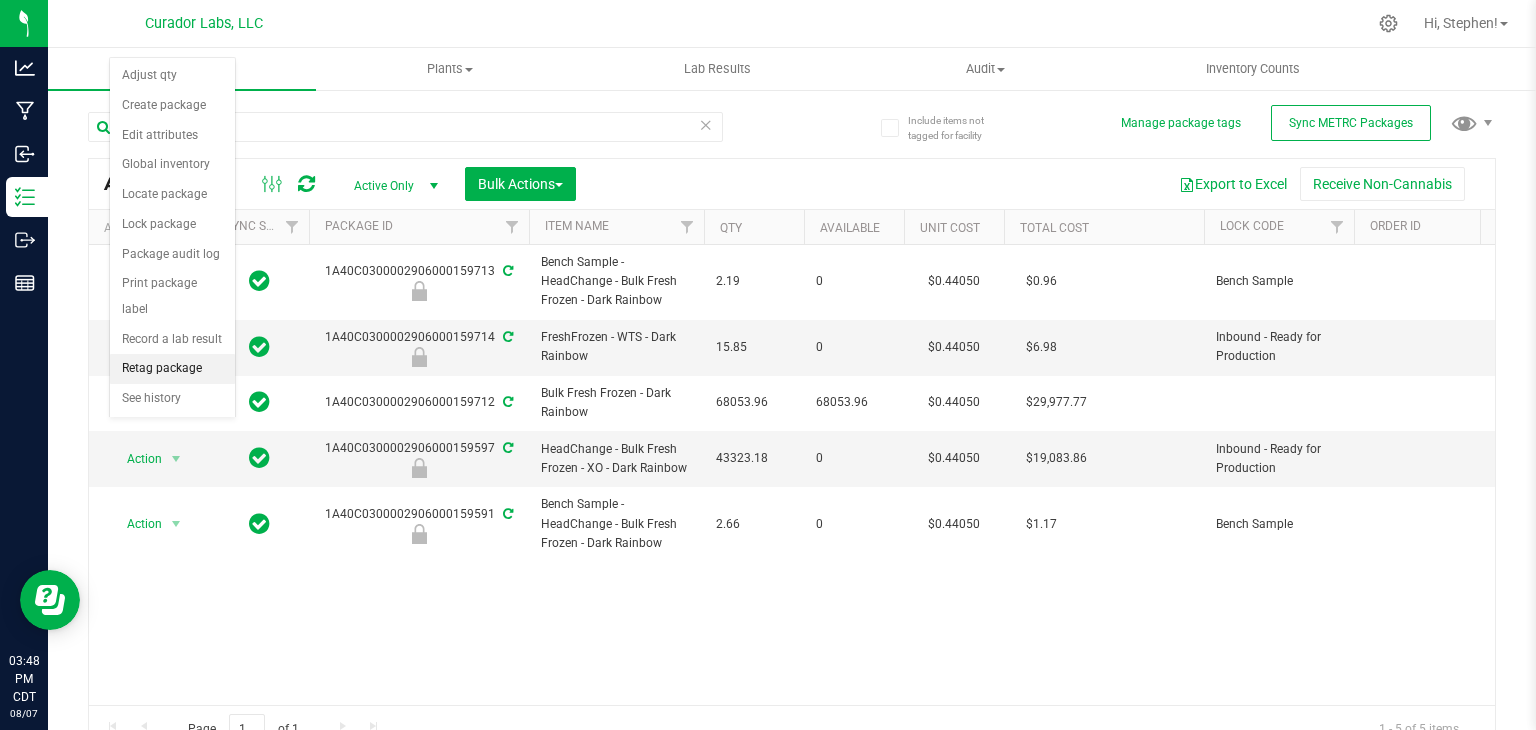 click on "Retag package" at bounding box center (172, 369) 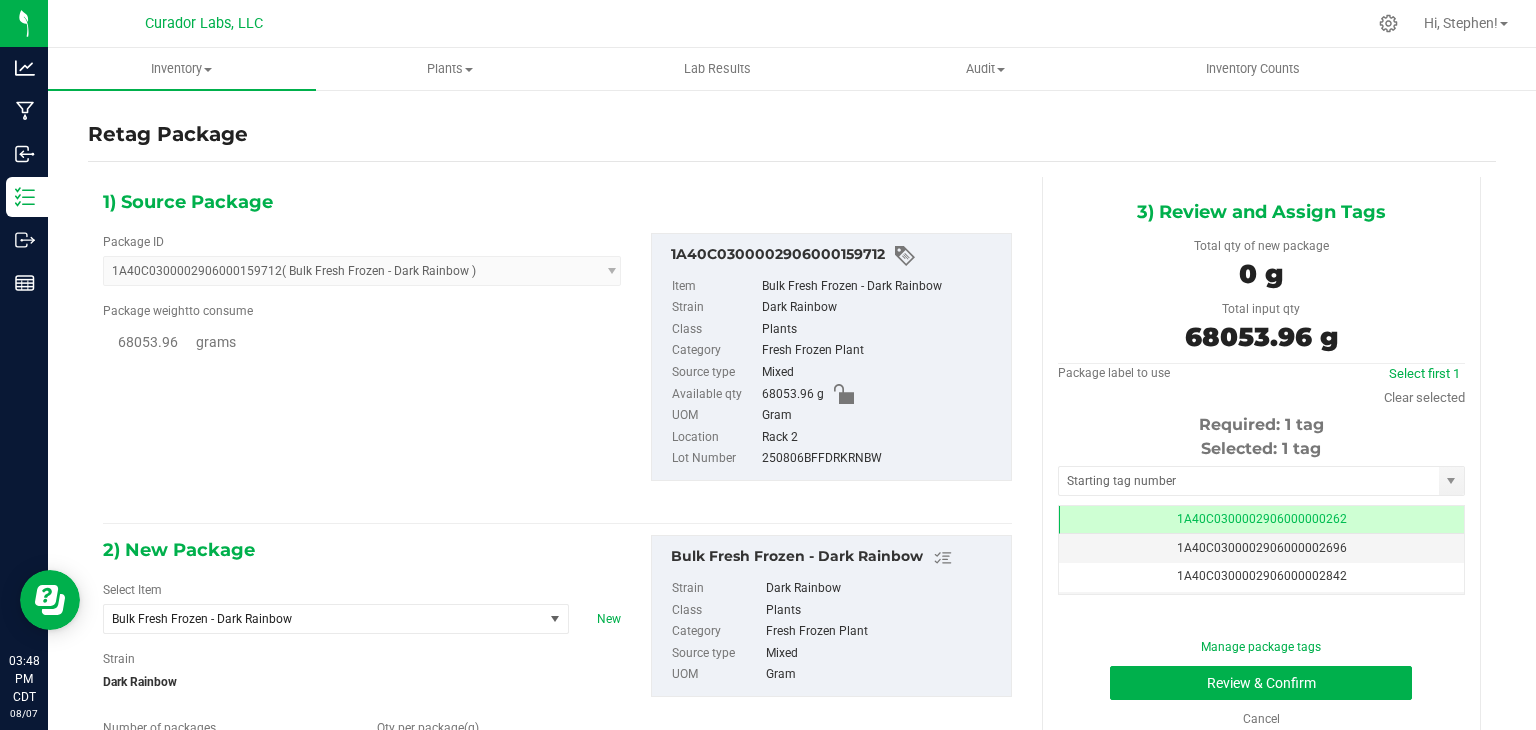 type on "0.0000" 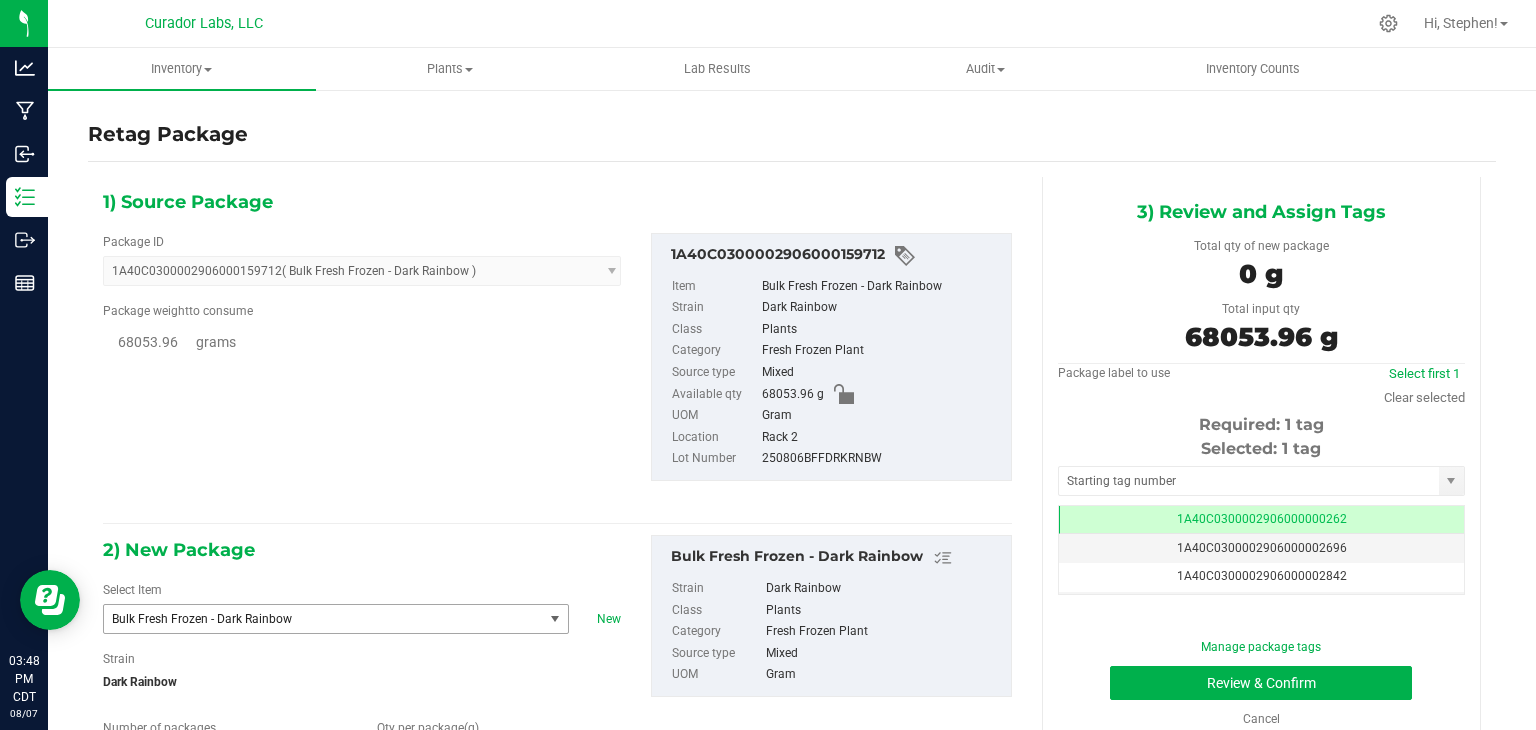 click on "Bulk Fresh Frozen - Dark Rainbow" at bounding box center (323, 619) 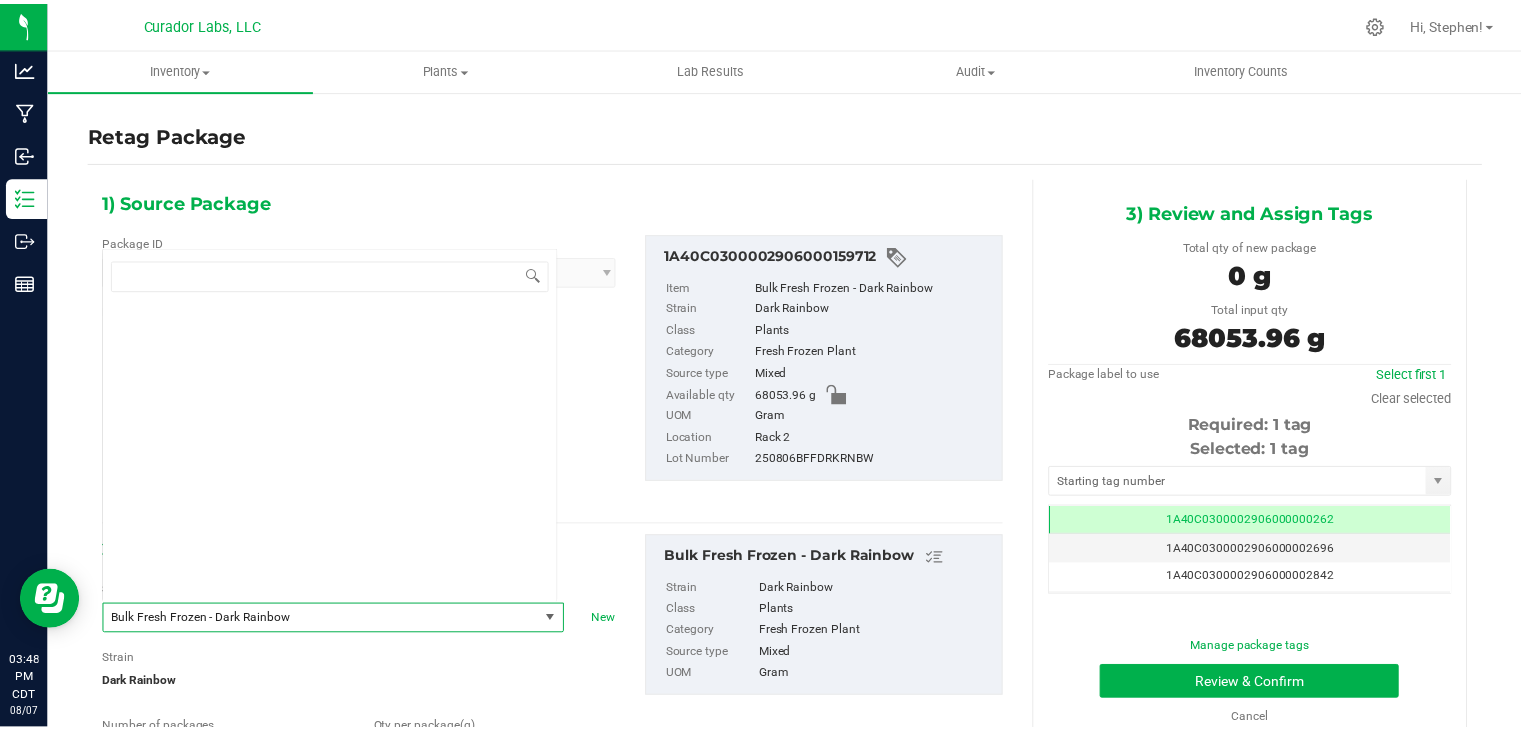 scroll, scrollTop: 40572, scrollLeft: 0, axis: vertical 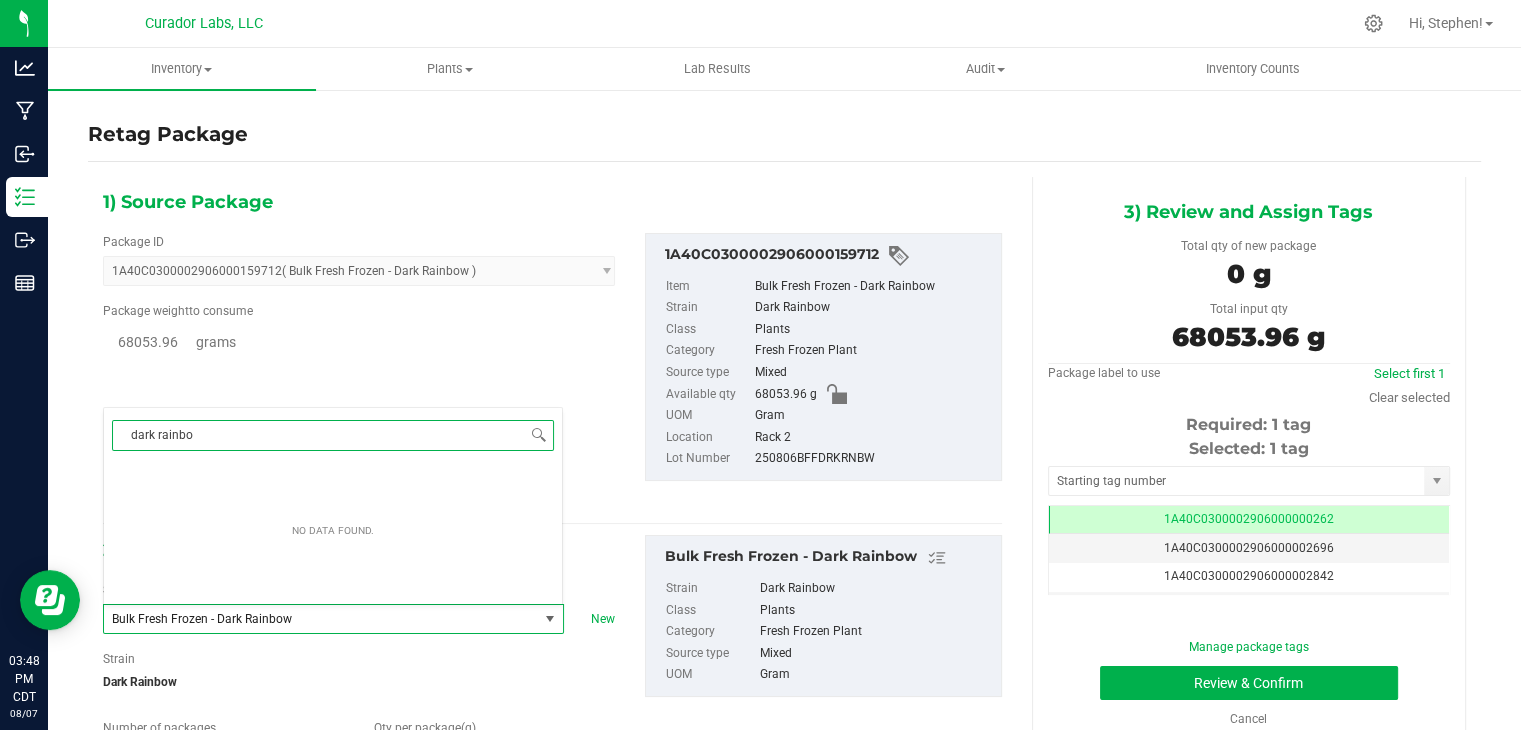 type on "dark rainbow" 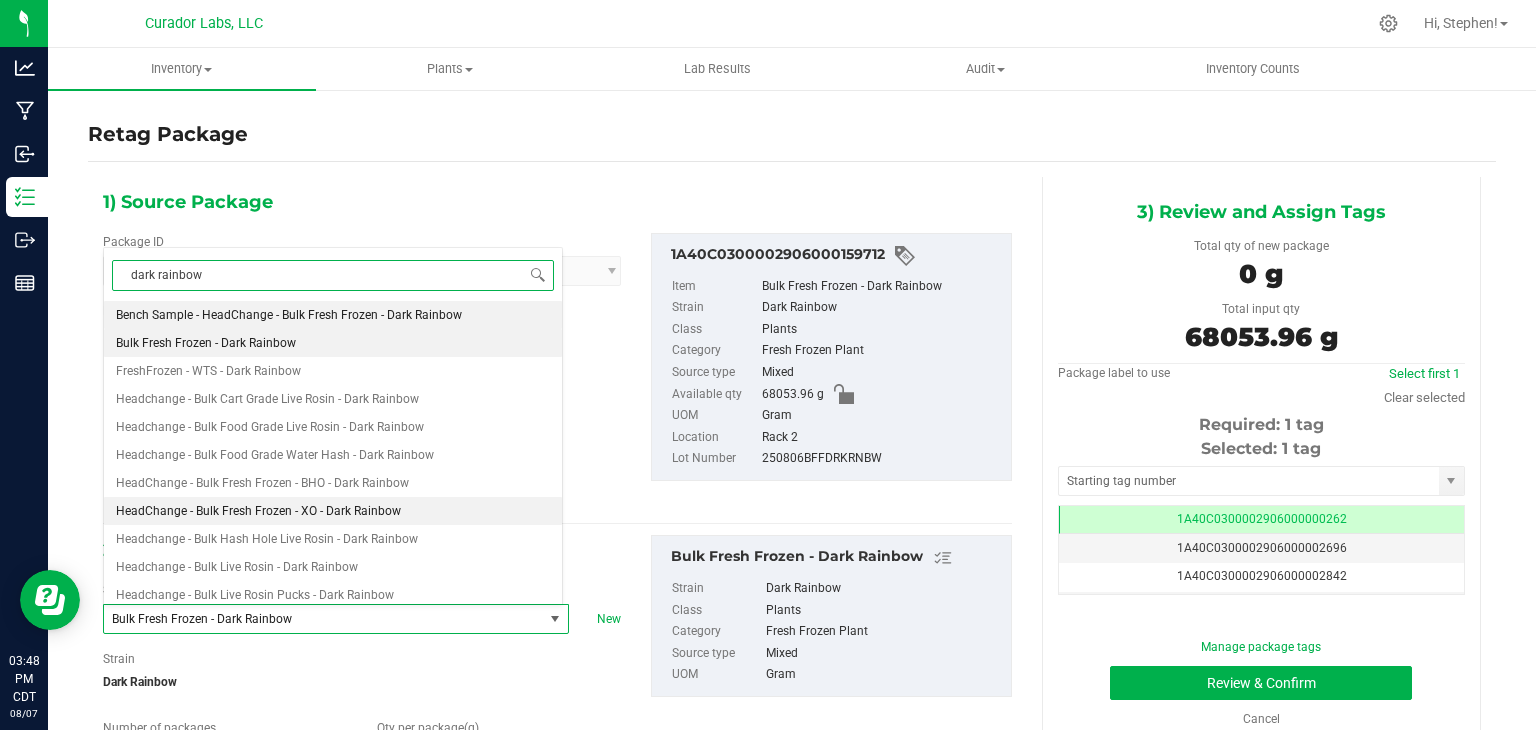 click on "HeadChange - Bulk Fresh Frozen - XO - Dark Rainbow" at bounding box center (258, 511) 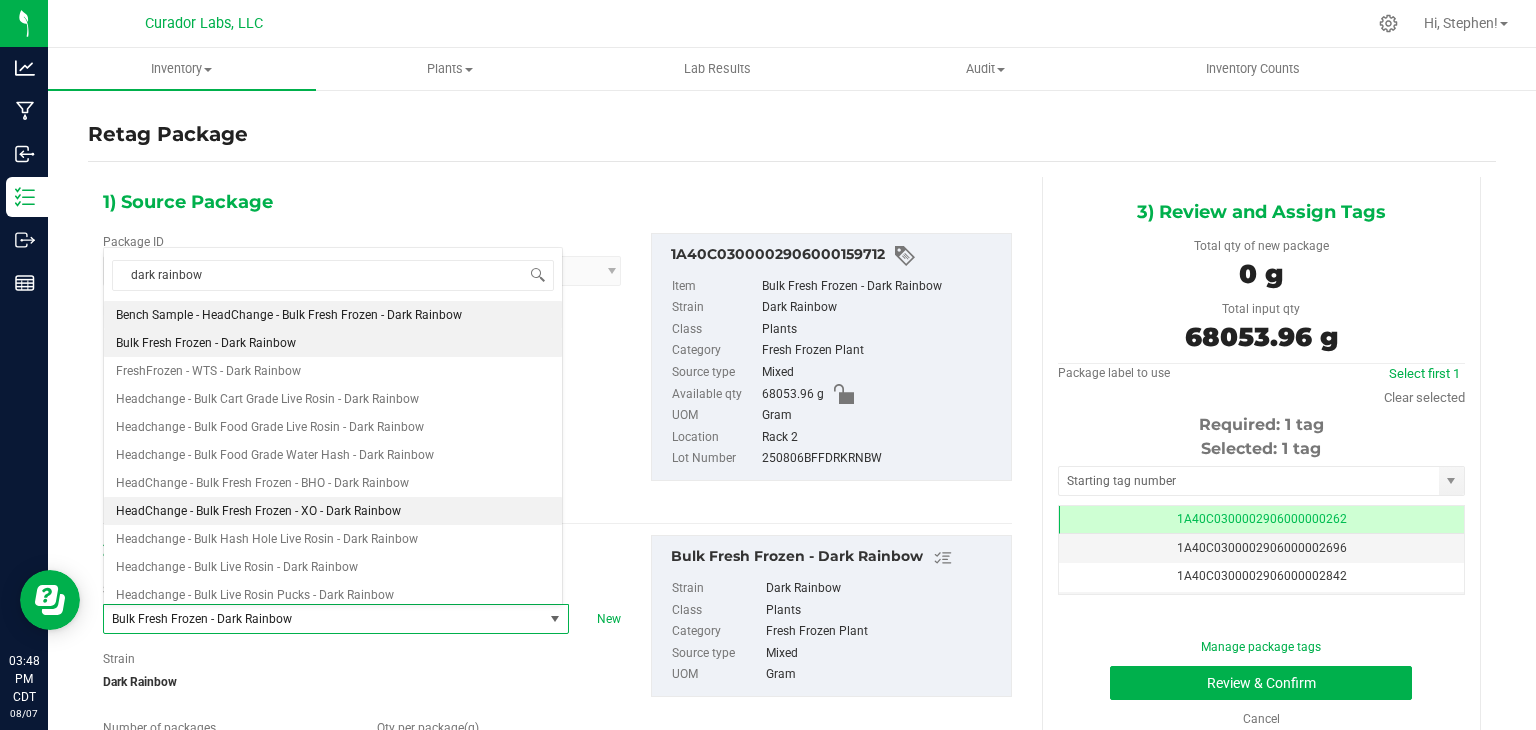 type 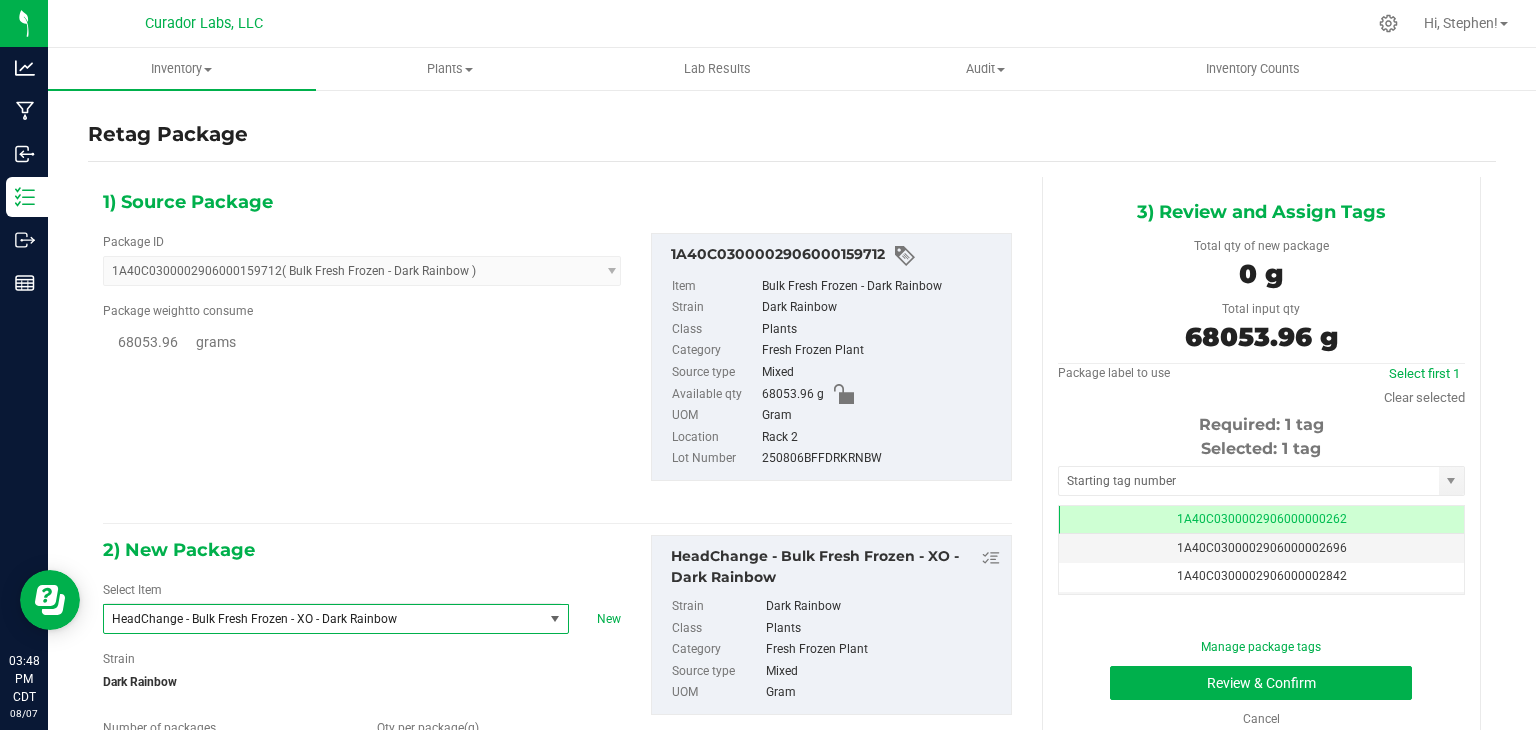 type on "0.0000" 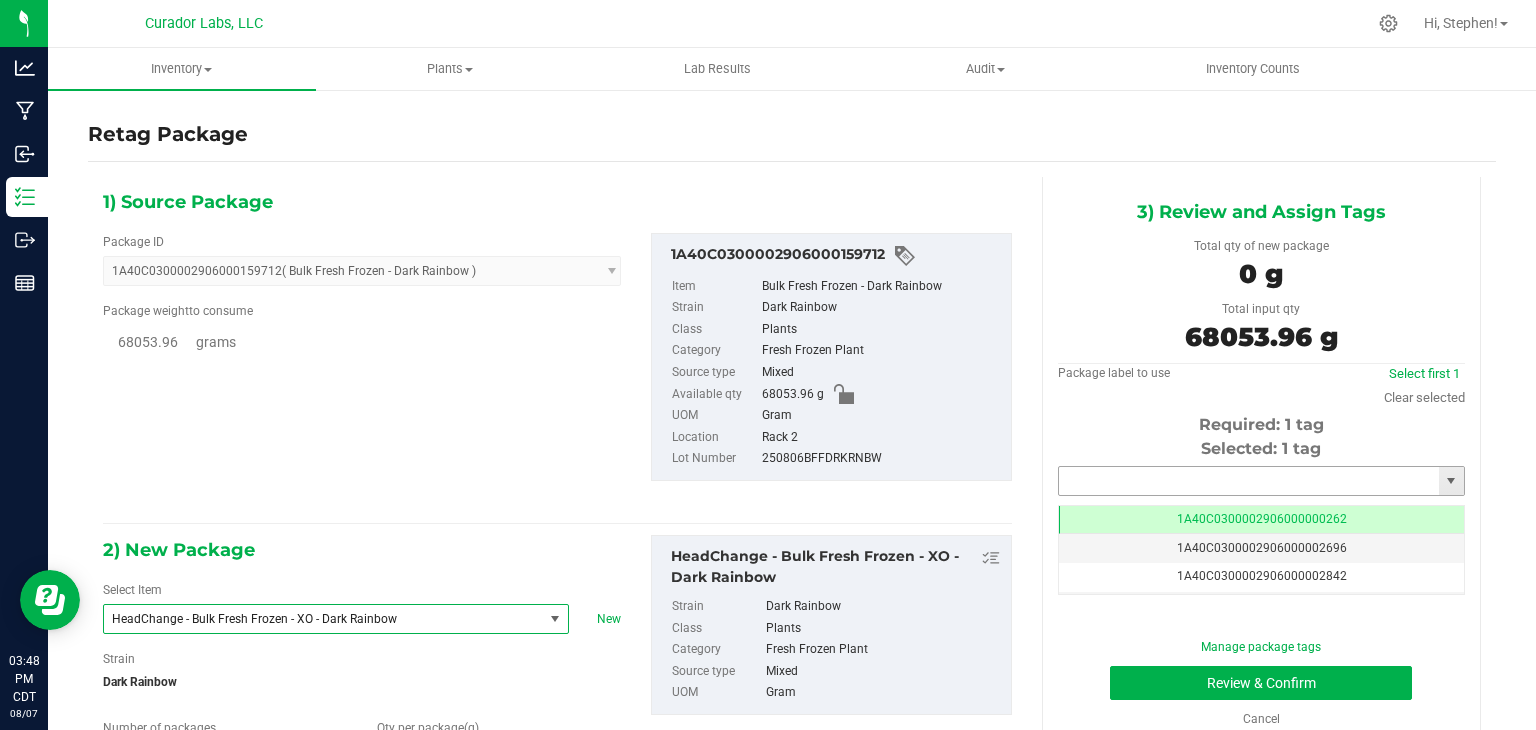 click at bounding box center [1249, 481] 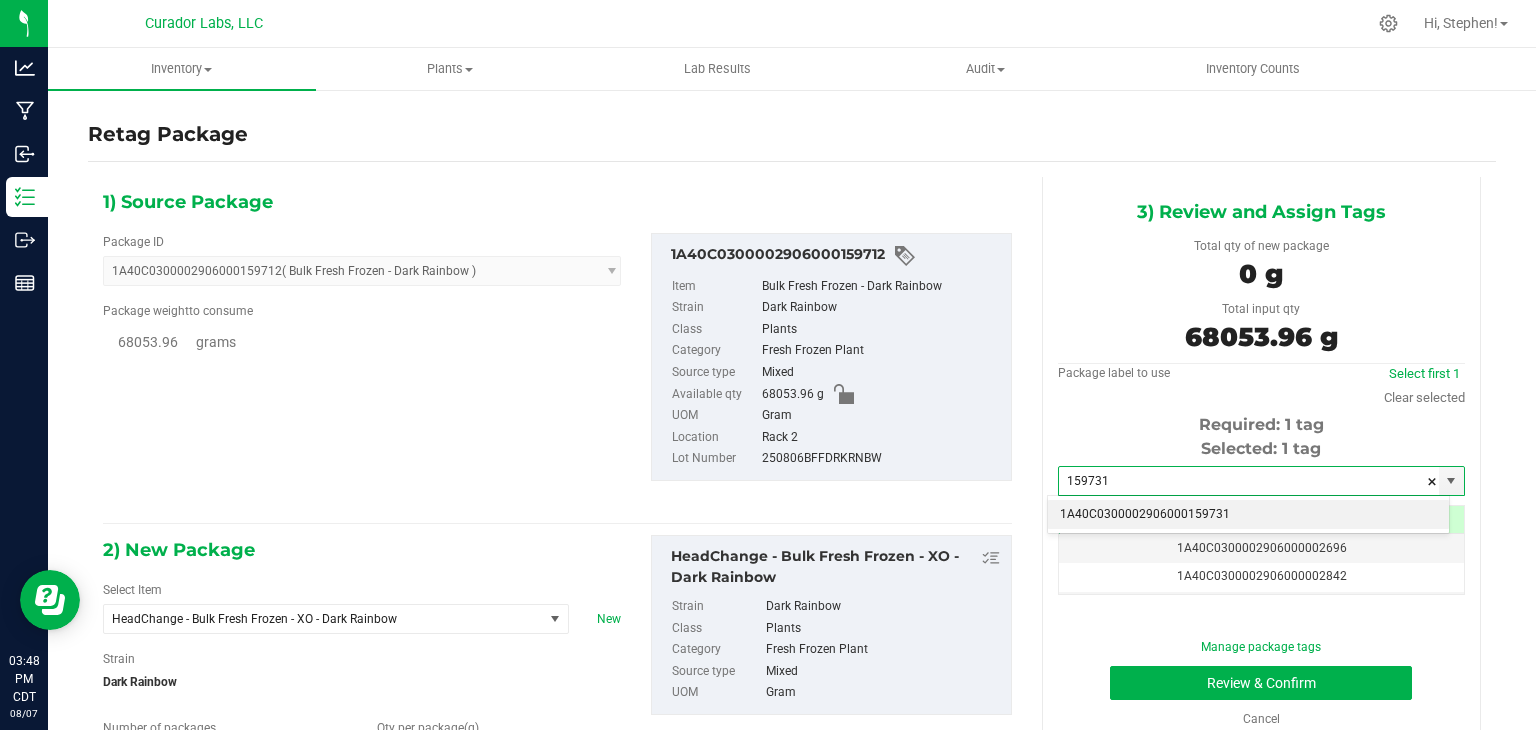 click on "1A40C0300002906000159731" at bounding box center [1248, 515] 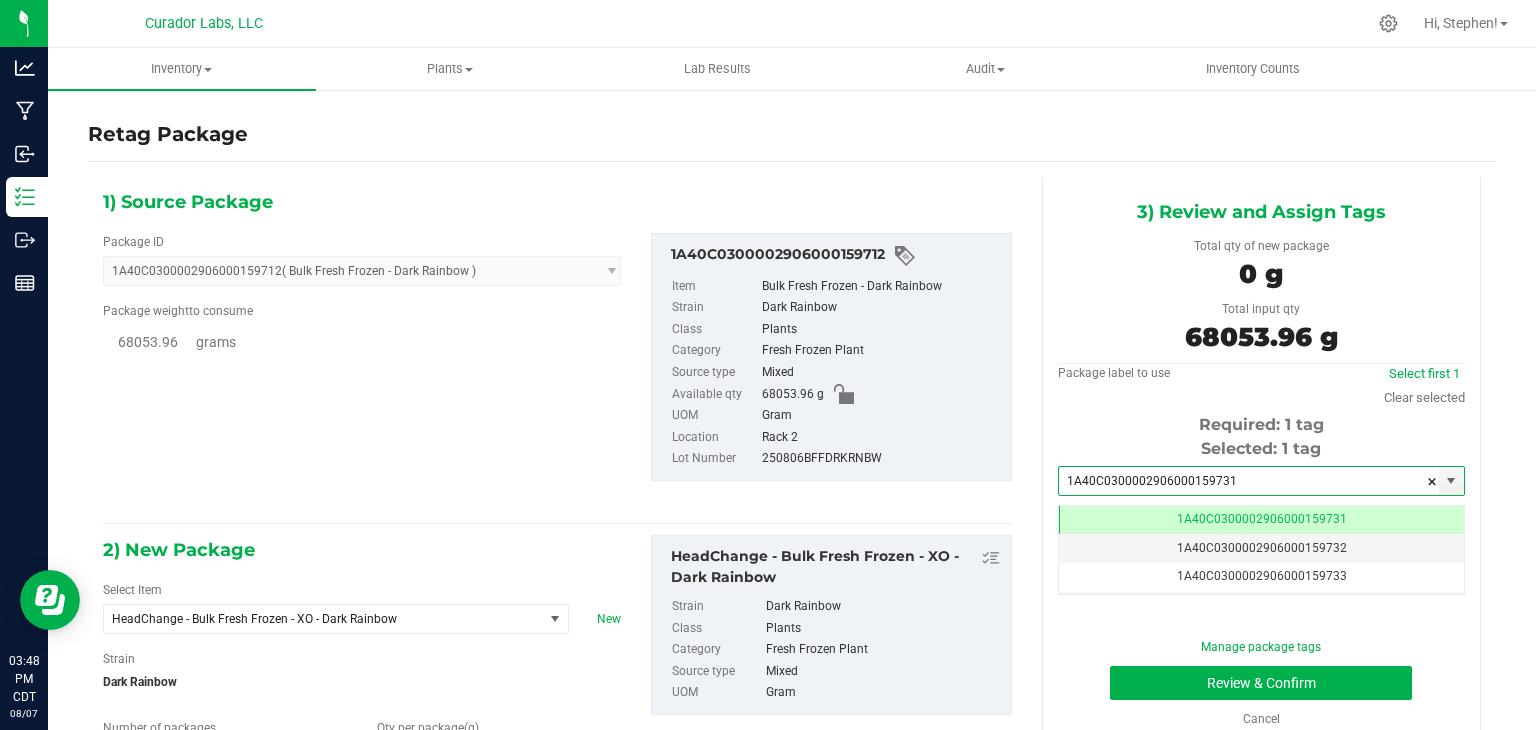 scroll, scrollTop: 0, scrollLeft: 0, axis: both 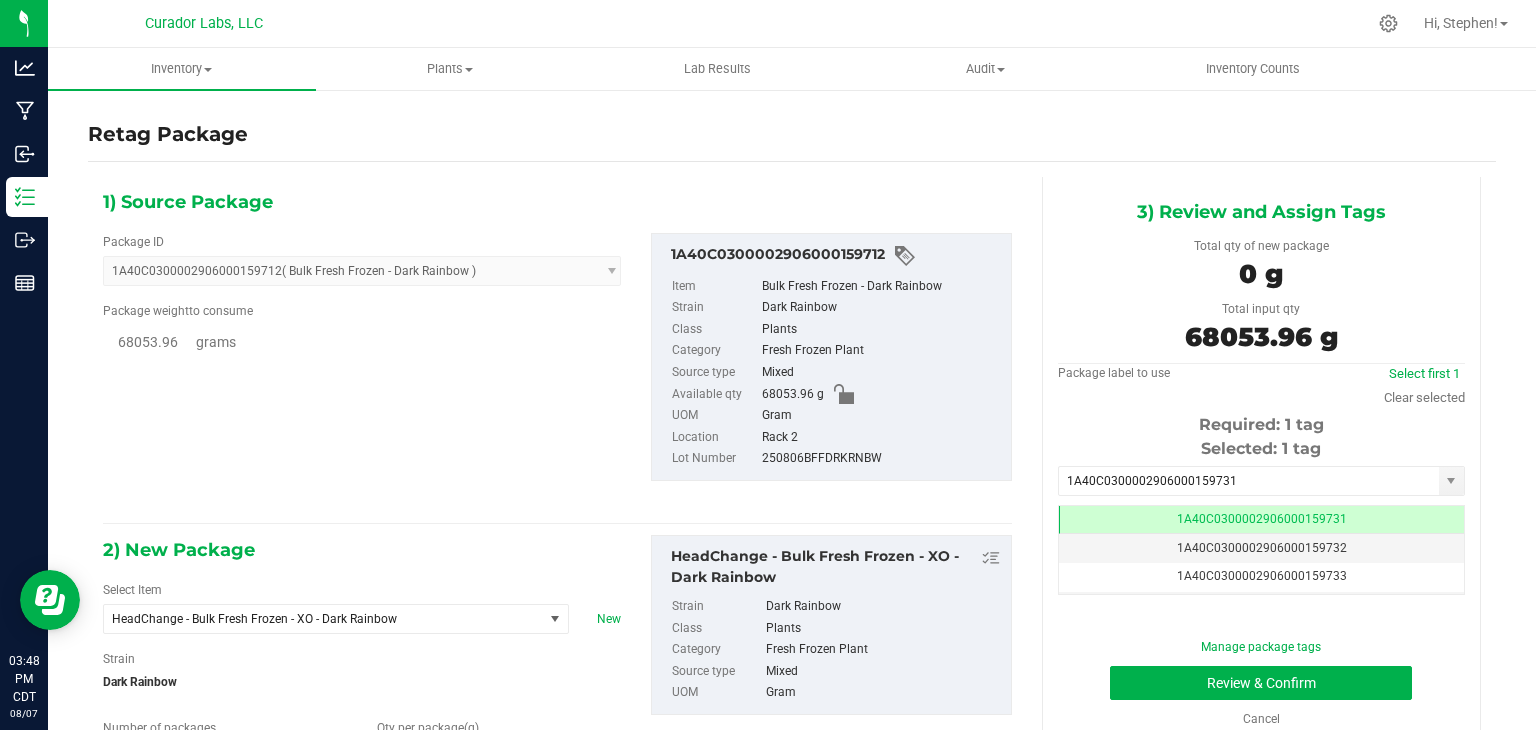 click on "3) Review and Assign Tags
Total qty of new package
0 g
Total input qty
68053.96 g
Package label to use
Select first 1" at bounding box center [1261, 462] 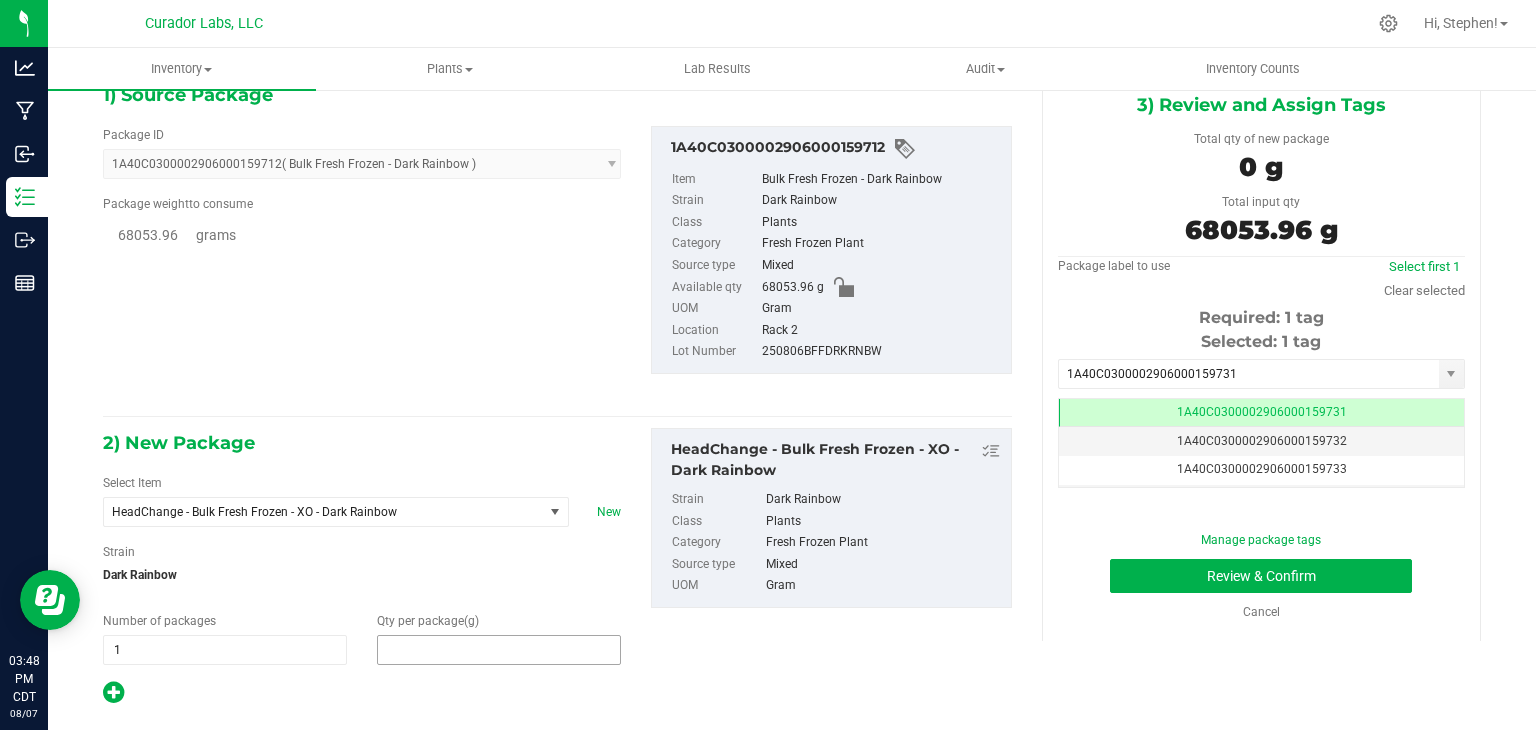 click at bounding box center (499, 650) 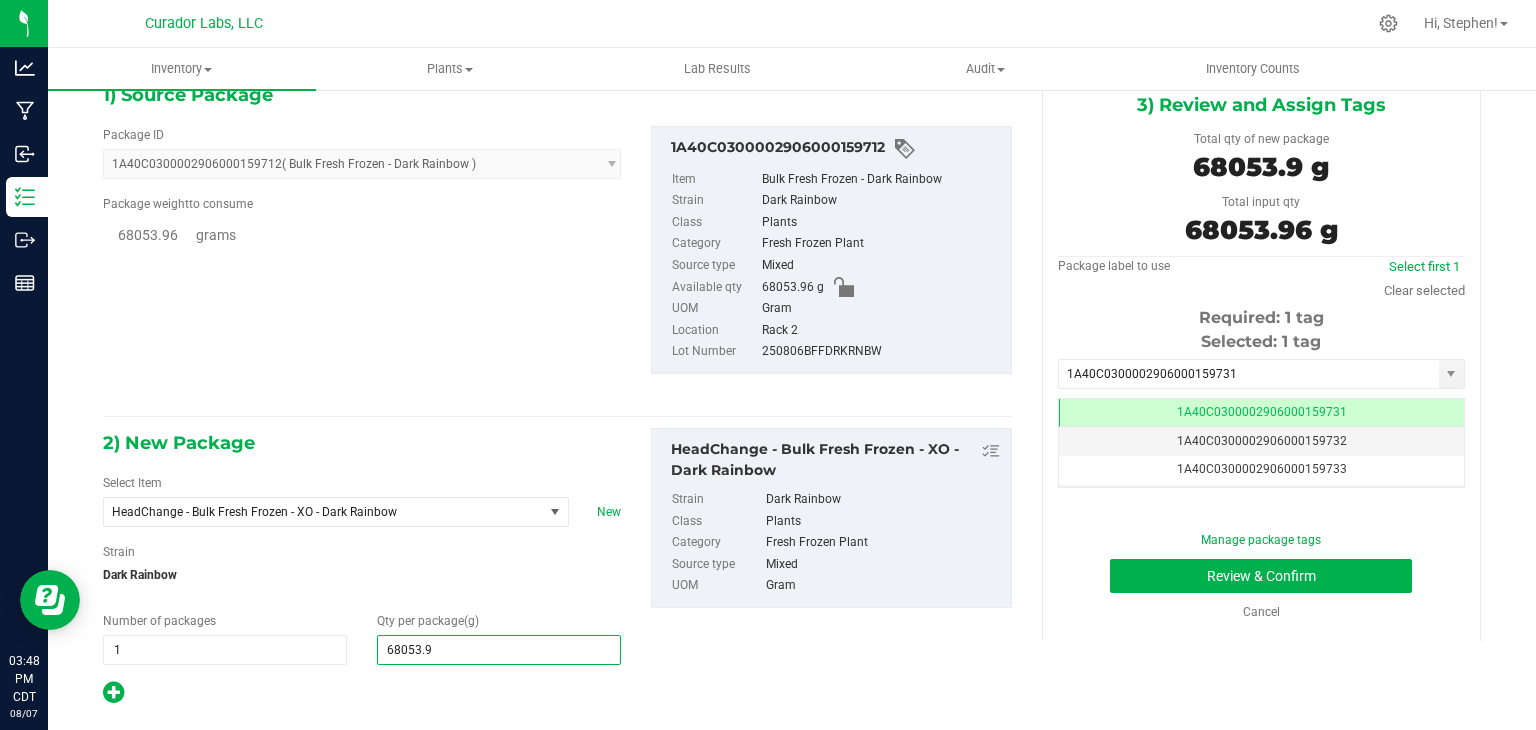 type on "68053.96" 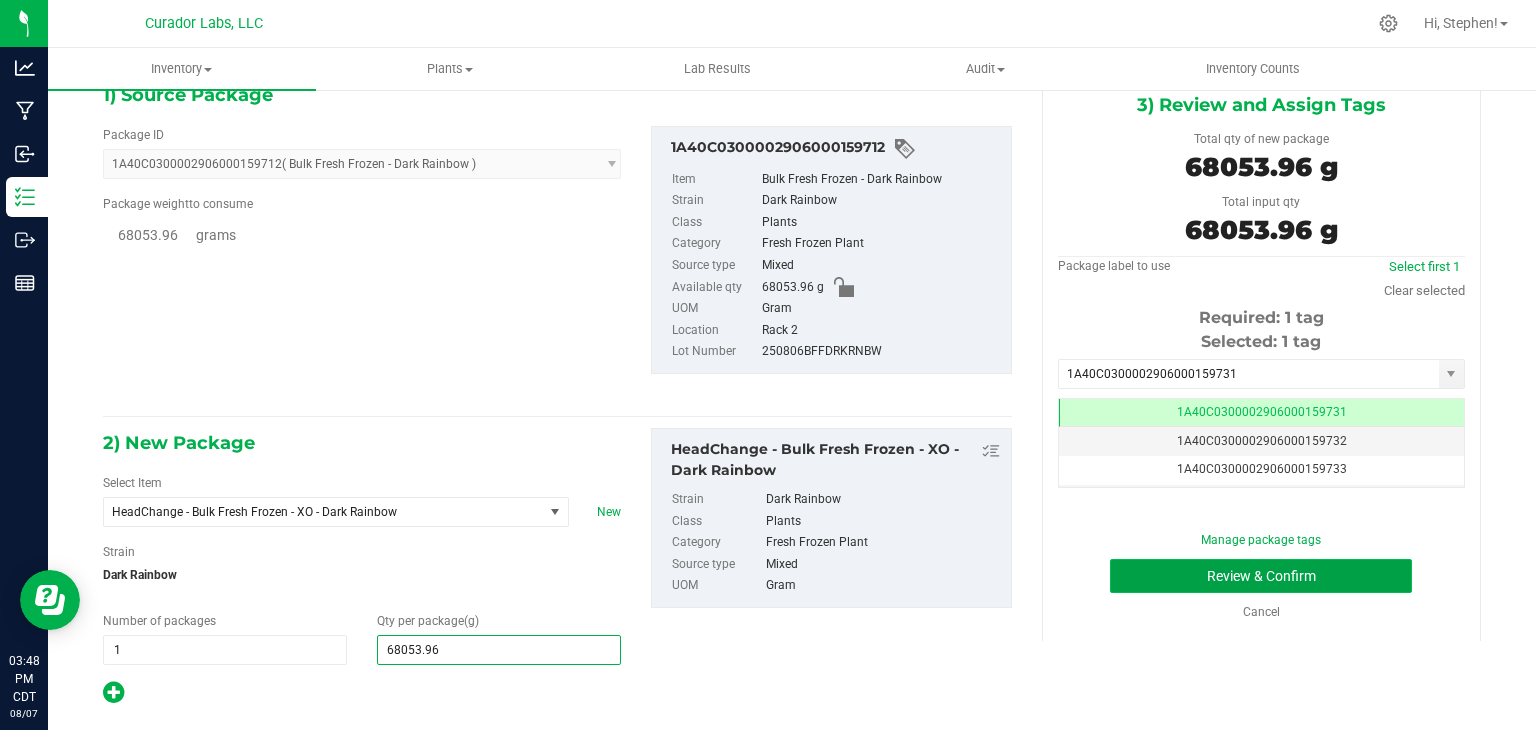 type on "68,053.9600" 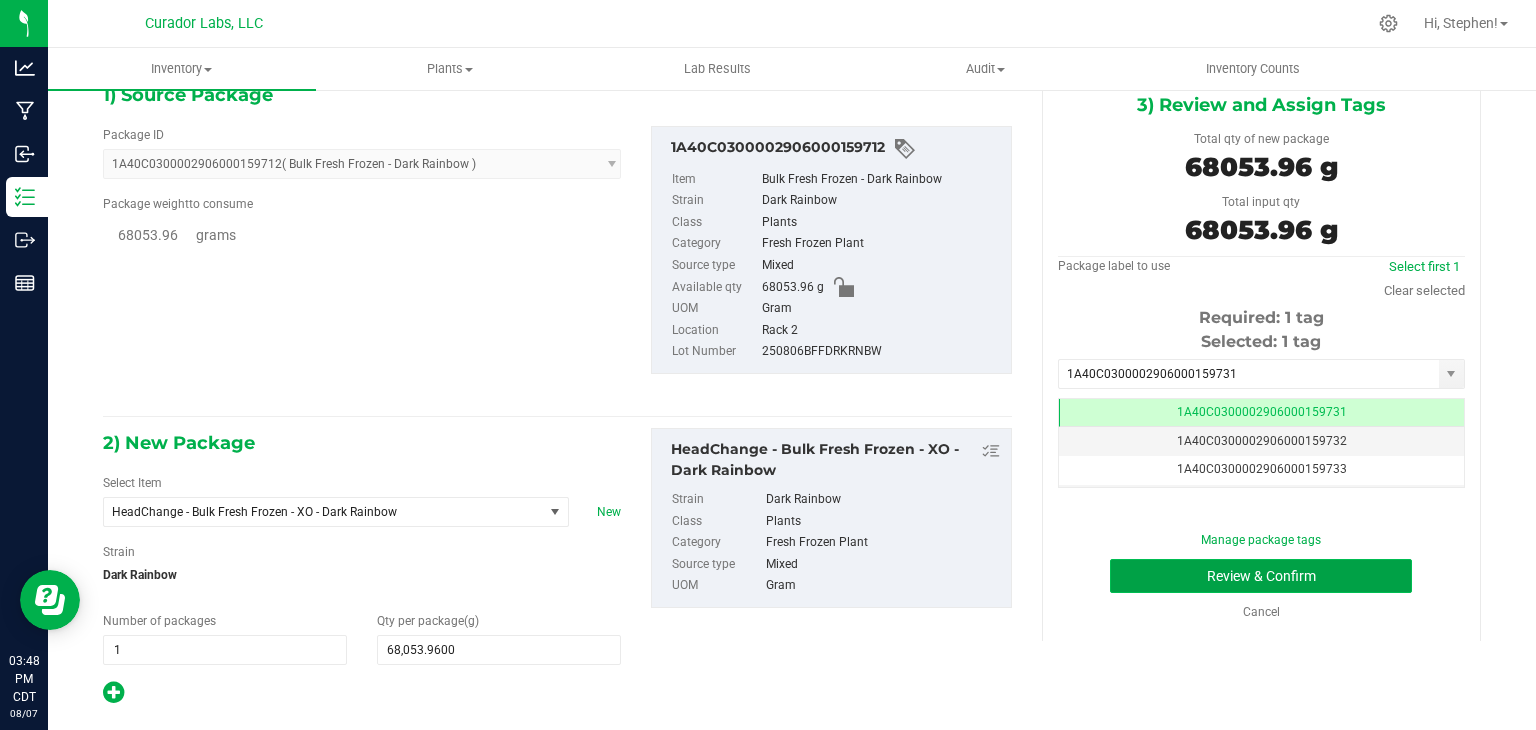 click on "Review & Confirm" at bounding box center (1261, 576) 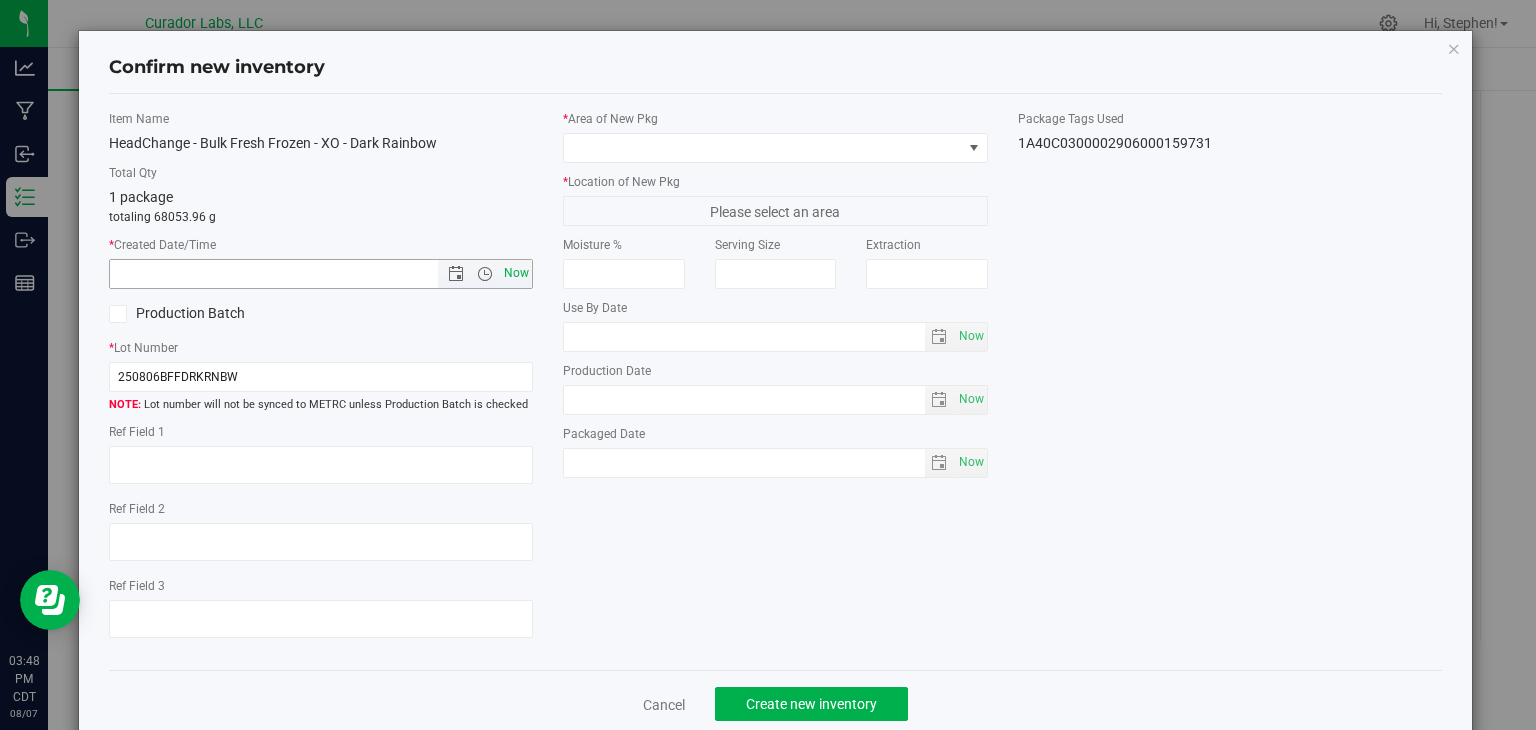 click on "Now" at bounding box center [517, 273] 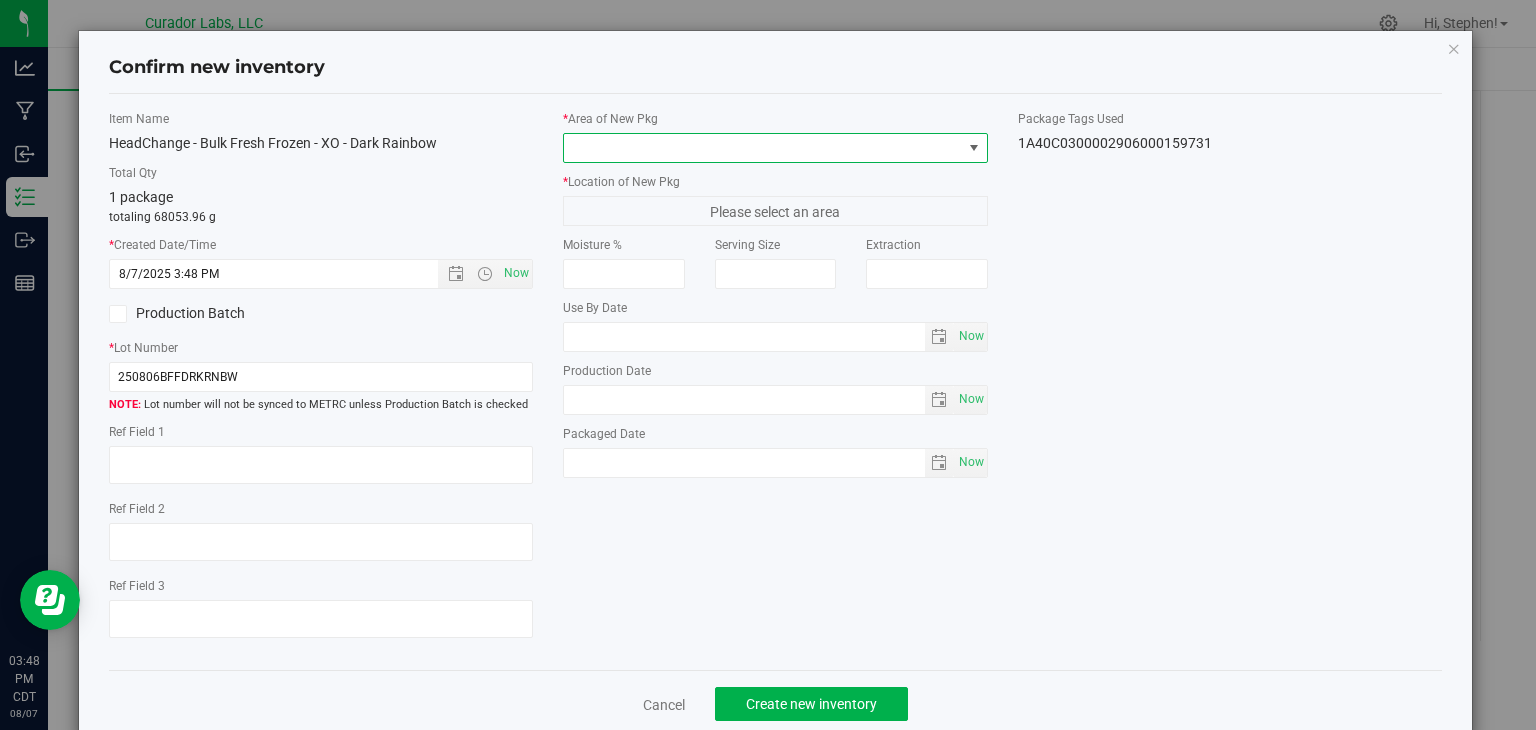 click at bounding box center (763, 148) 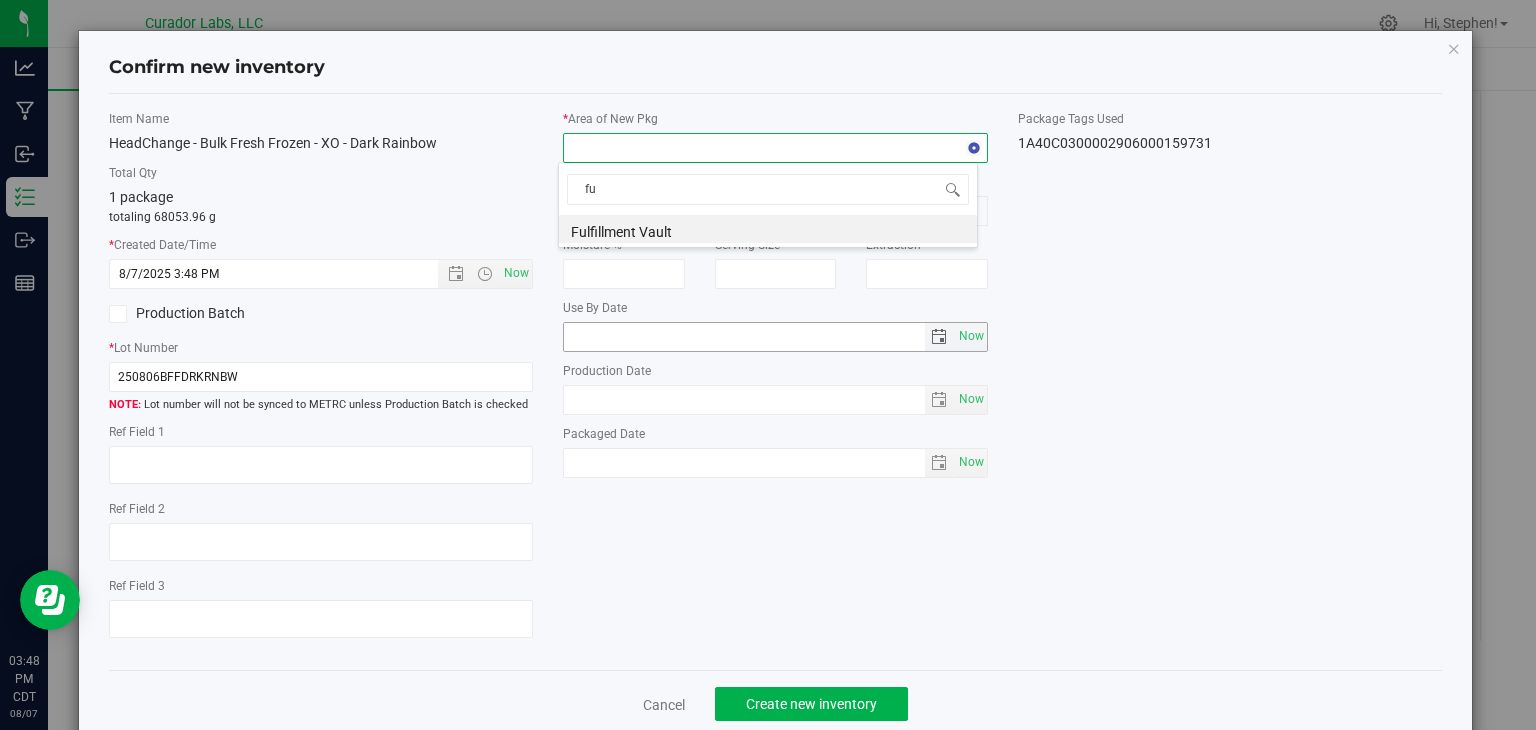 type on "f" 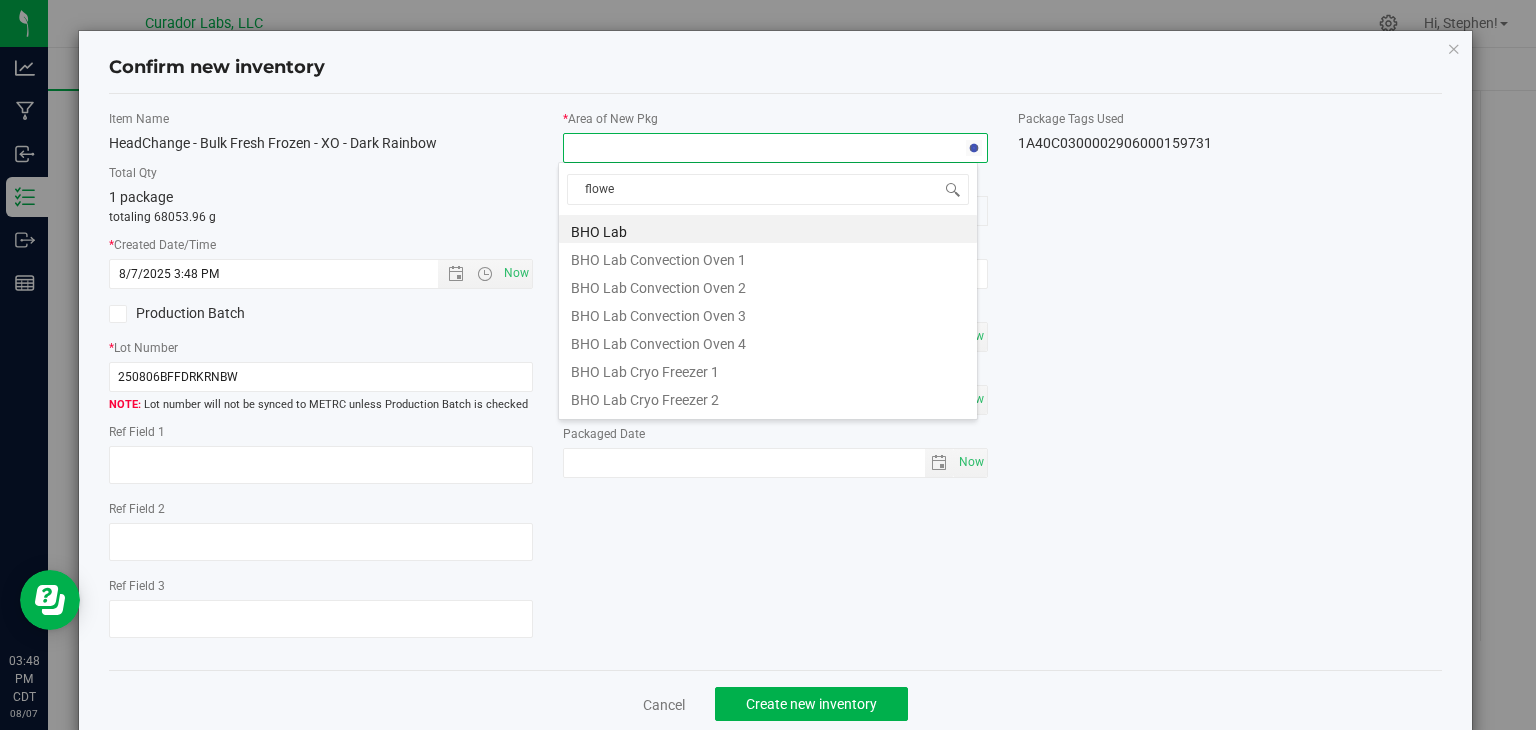 type on "flower" 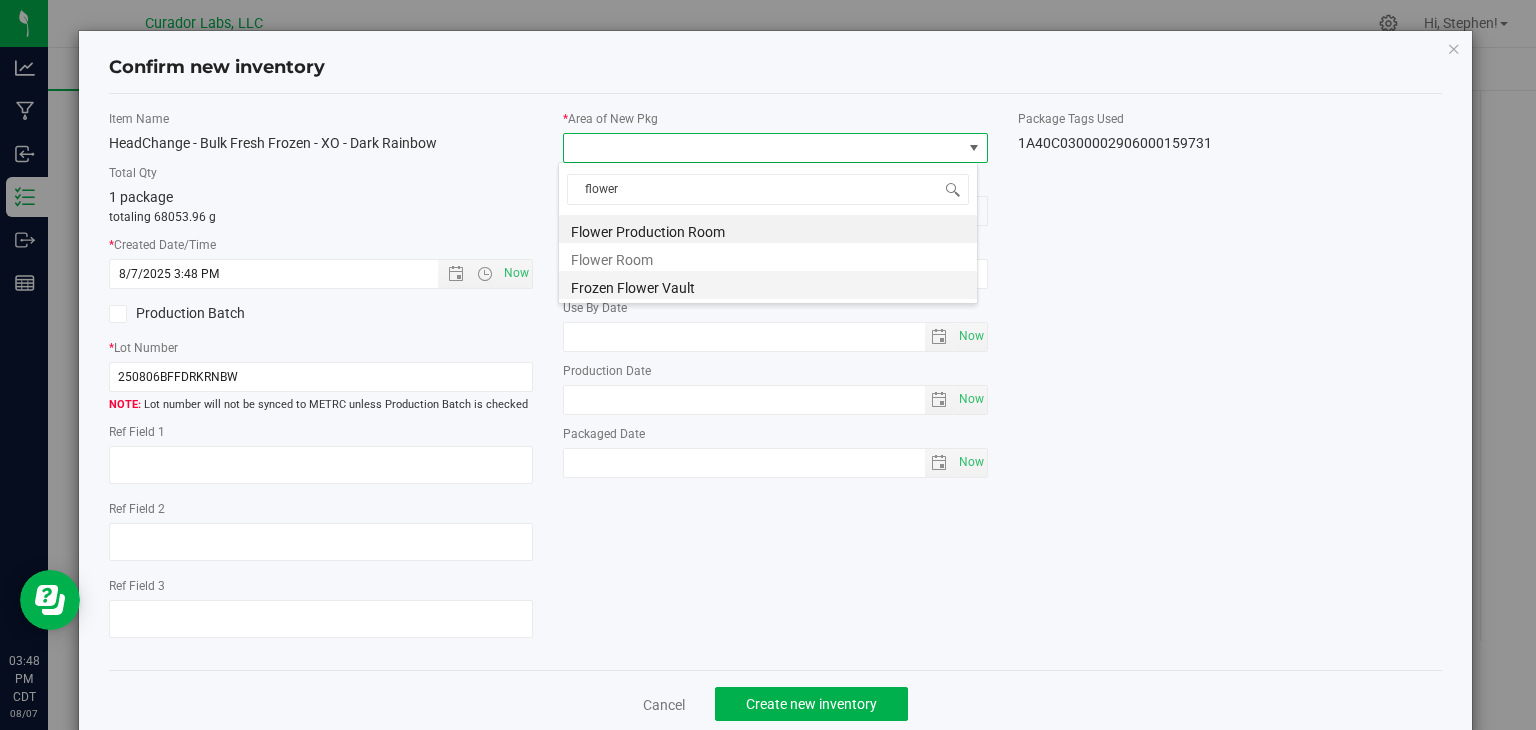 click on "Frozen Flower Vault" at bounding box center [768, 285] 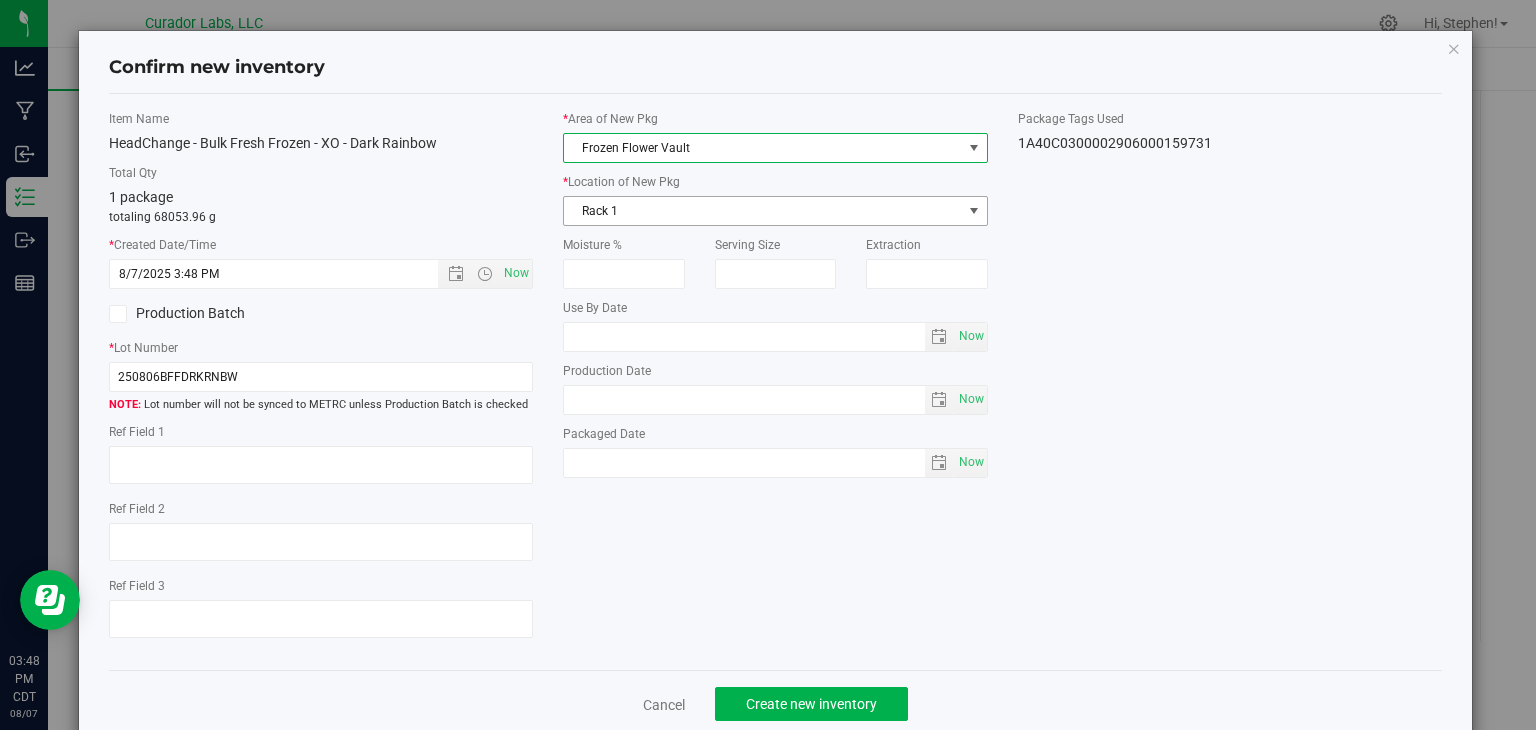 click on "Rack 1" at bounding box center (763, 211) 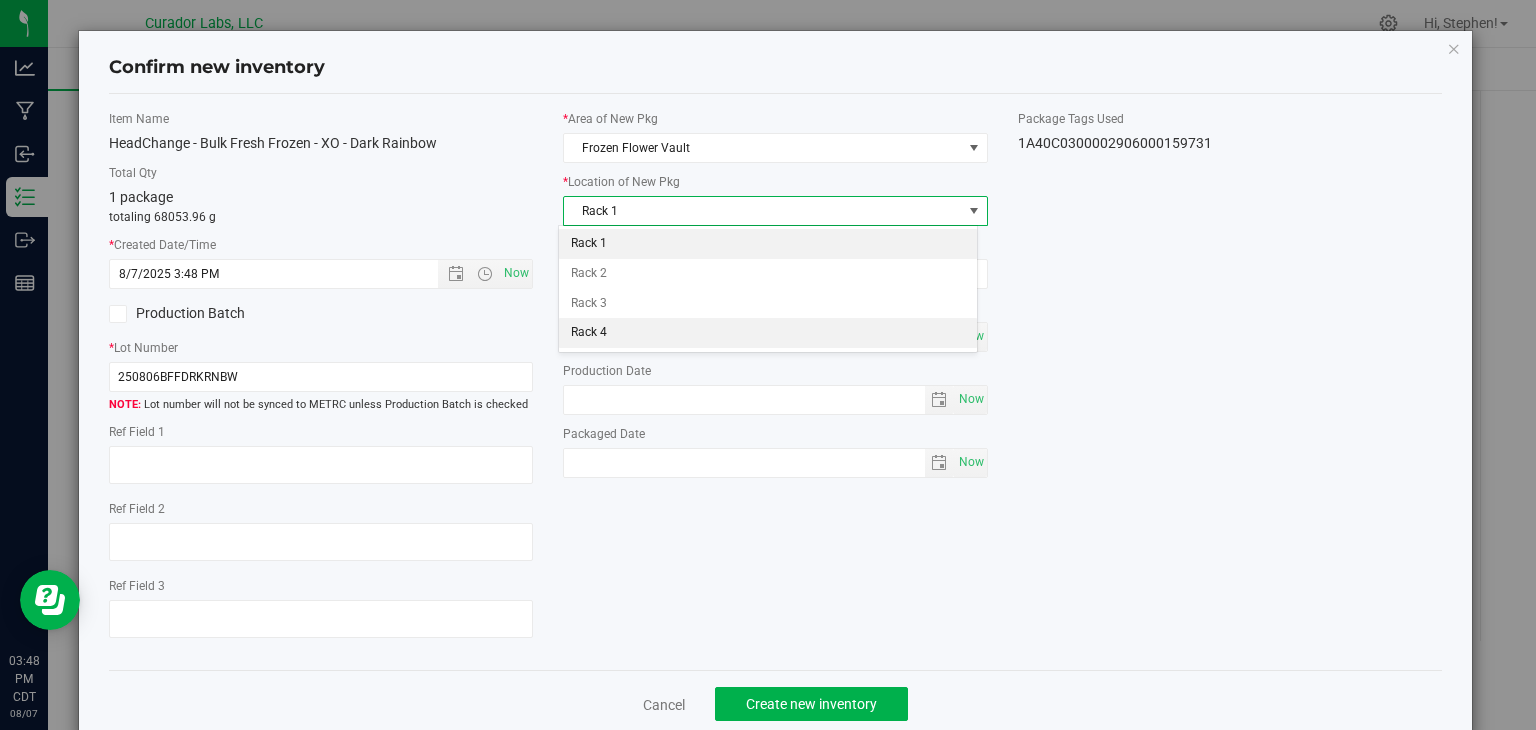 click on "Rack 4" at bounding box center (768, 333) 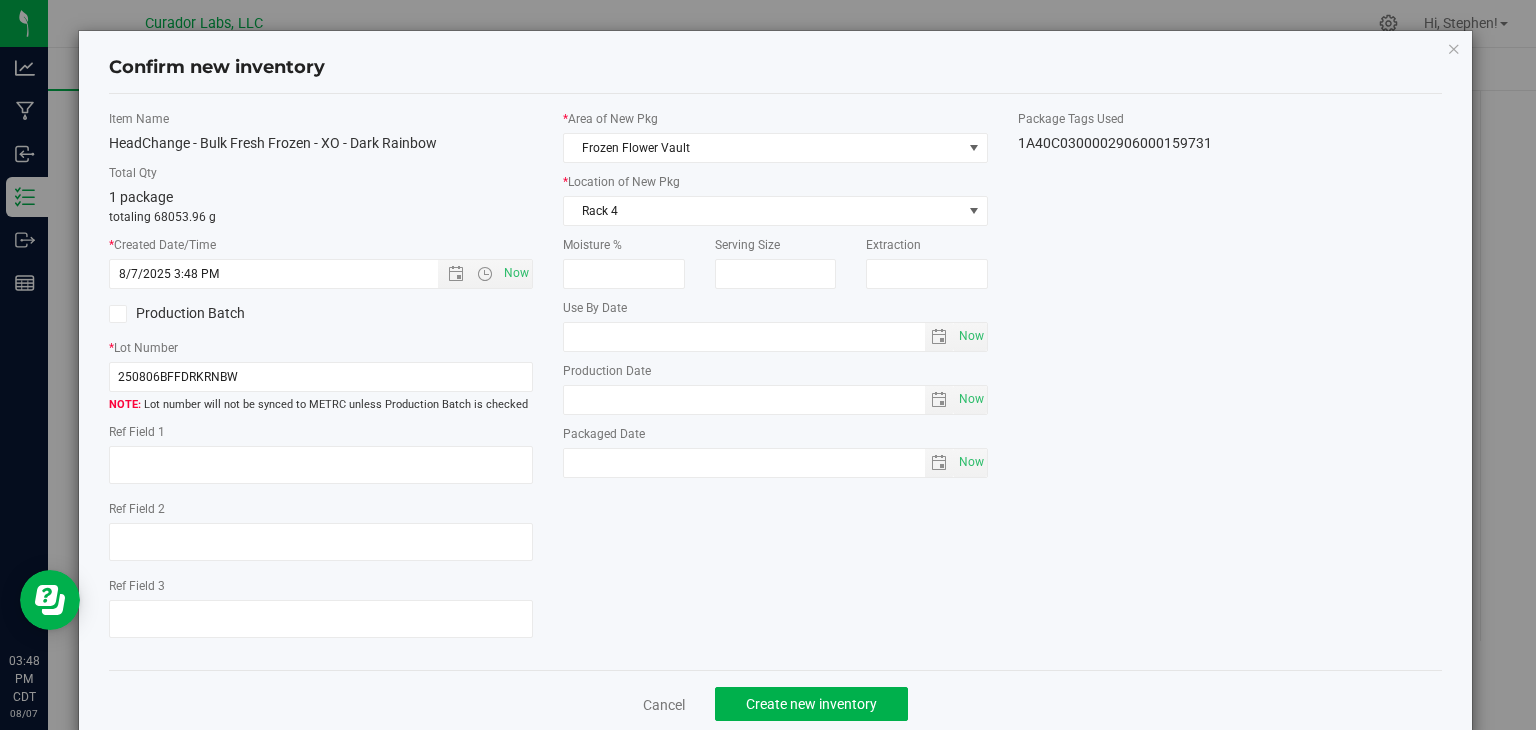 click on "Item Name
HeadChange - Bulk Fresh Frozen - XO - Dark Rainbow
Total Qty
1 package  totaling 68053.96 g
*
Created Date/Time
8/7/2025 3:48 PM
Now
Production Batch
*
Lot Number
250806BFFDRKRNBW" at bounding box center (776, 382) 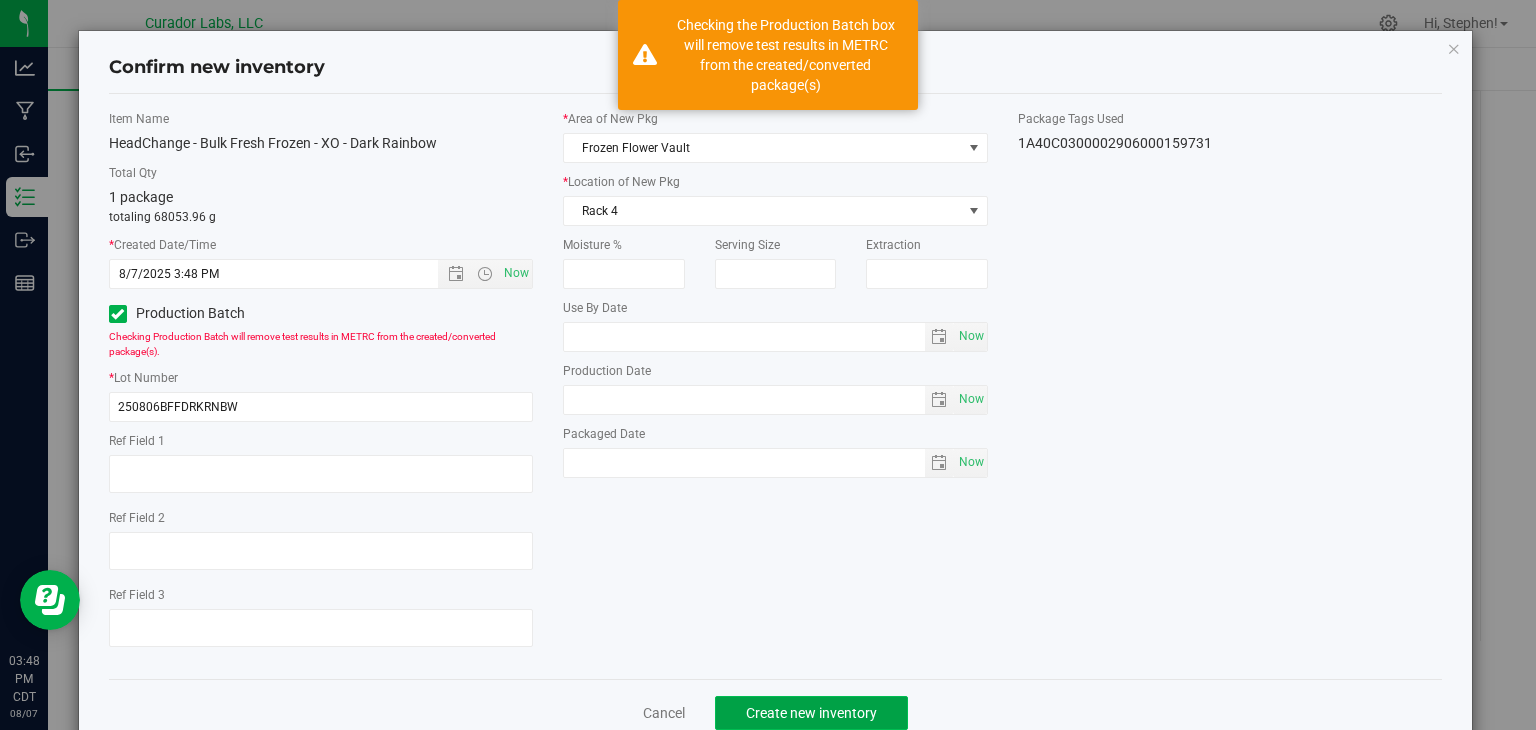 click on "Create new inventory" 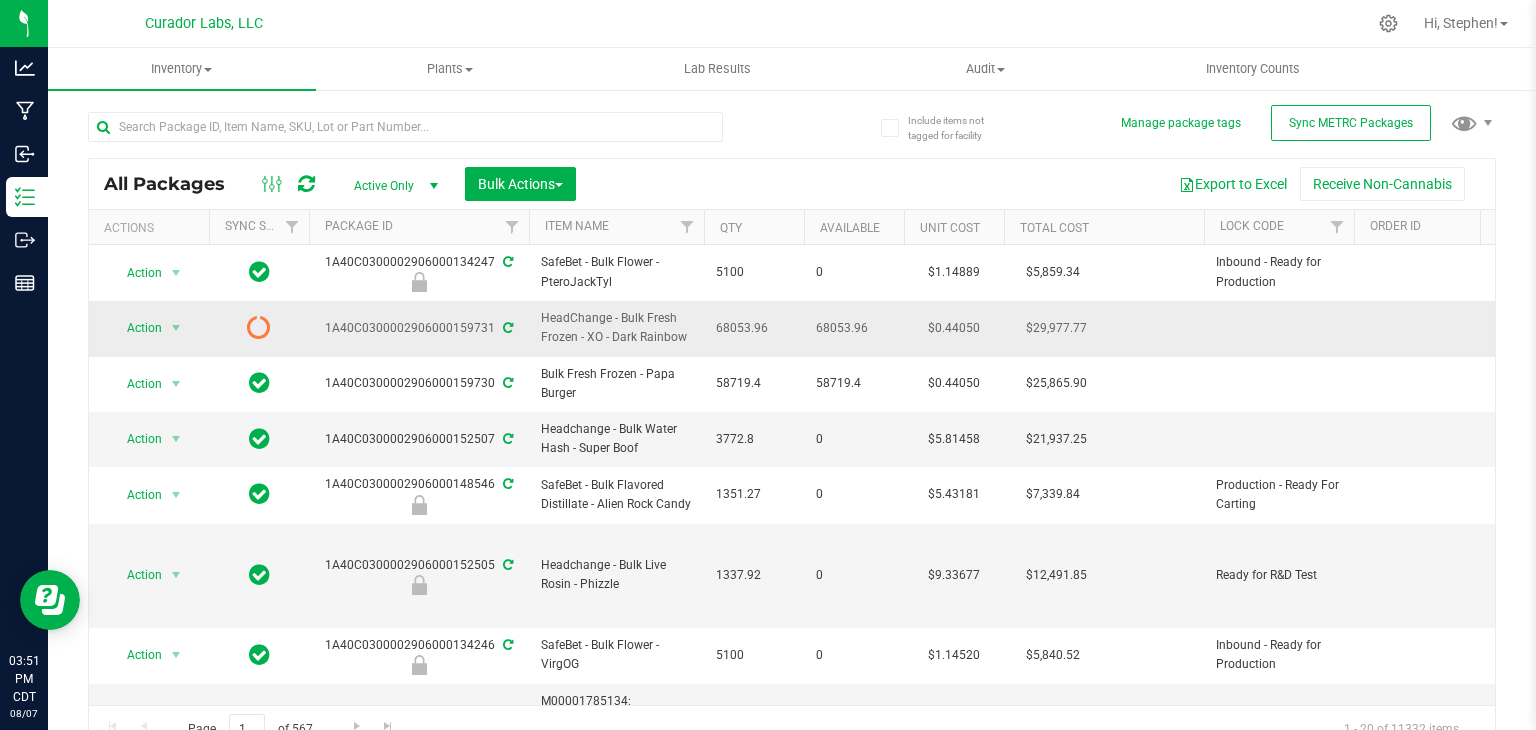 scroll, scrollTop: 0, scrollLeft: 1598, axis: horizontal 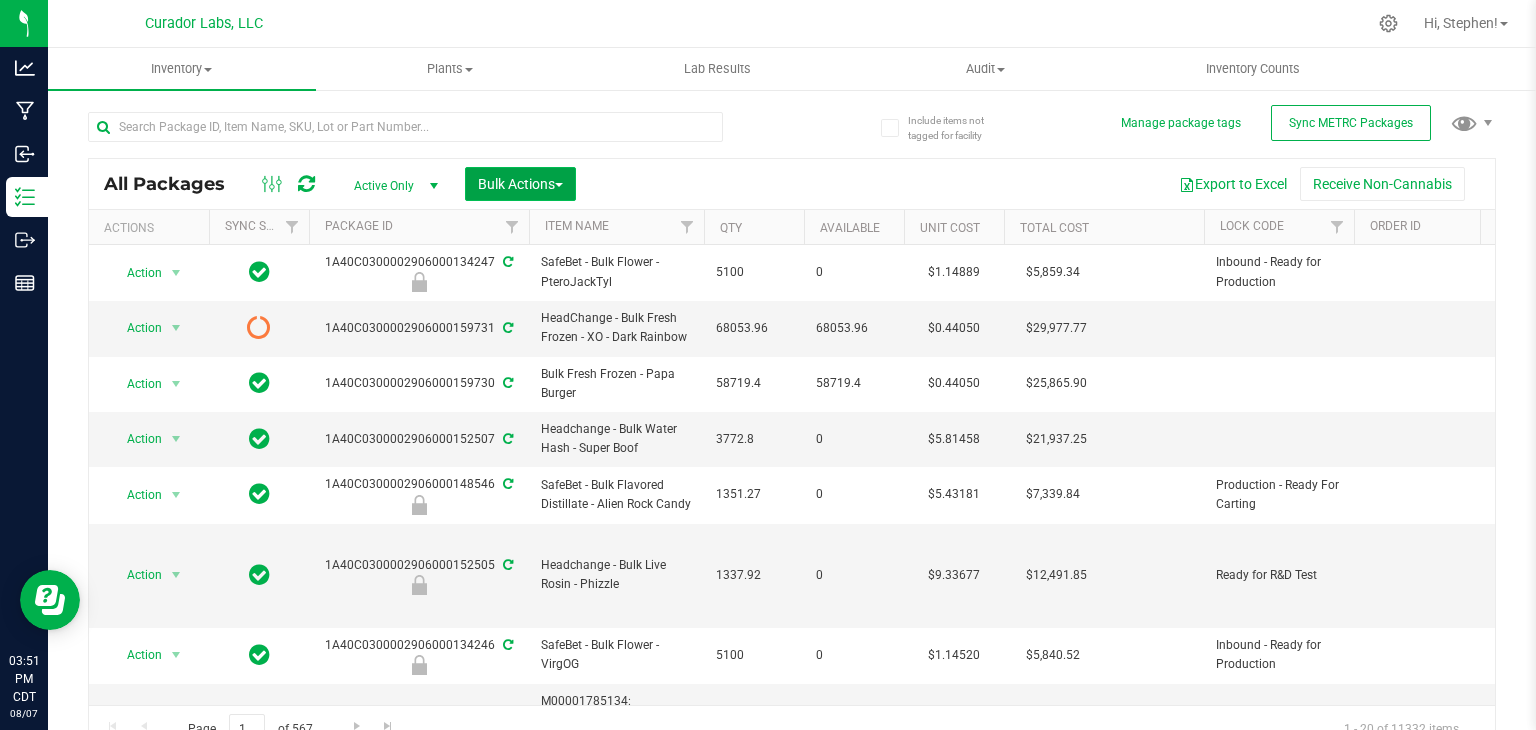 click on "Bulk Actions" at bounding box center [520, 184] 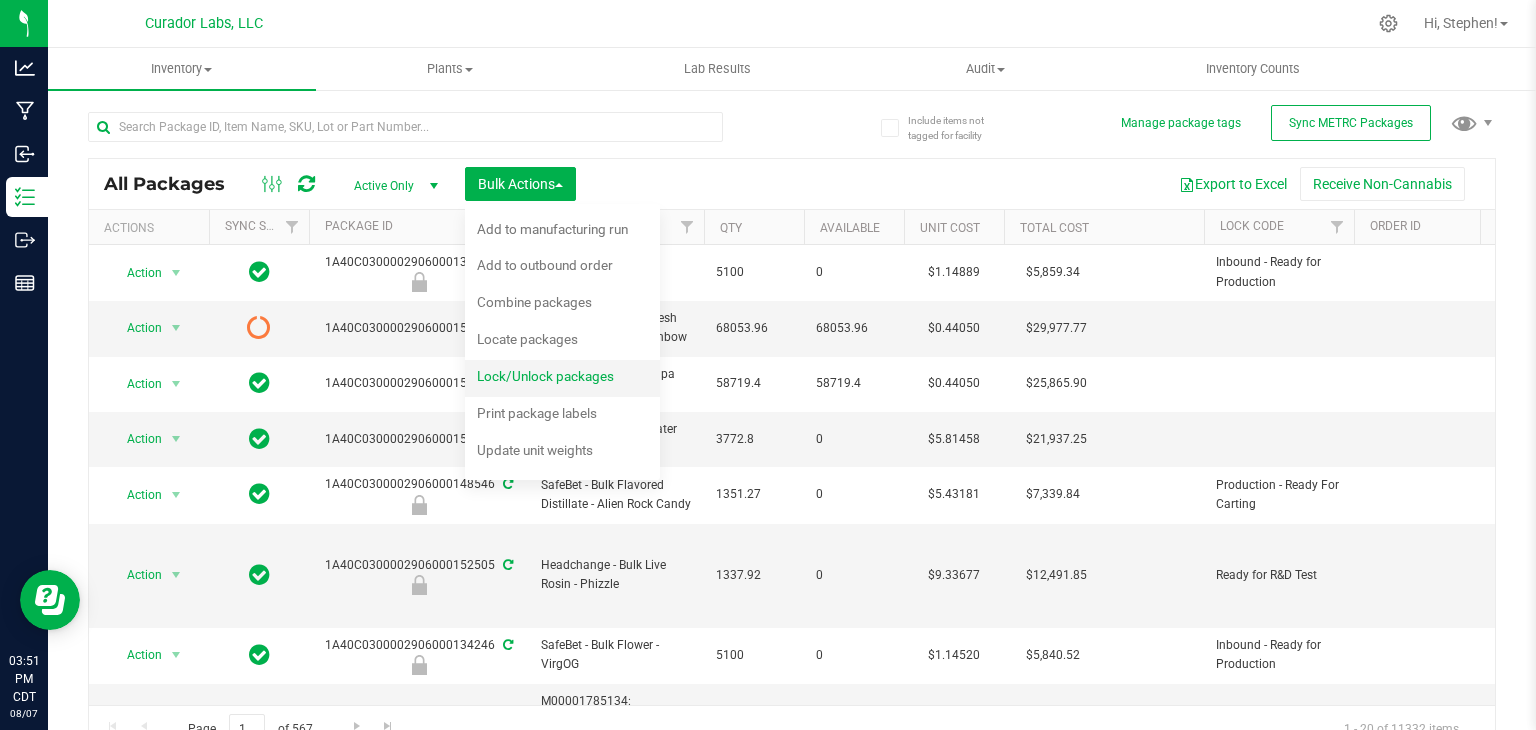 click on "Lock/Unlock packages" at bounding box center [559, 379] 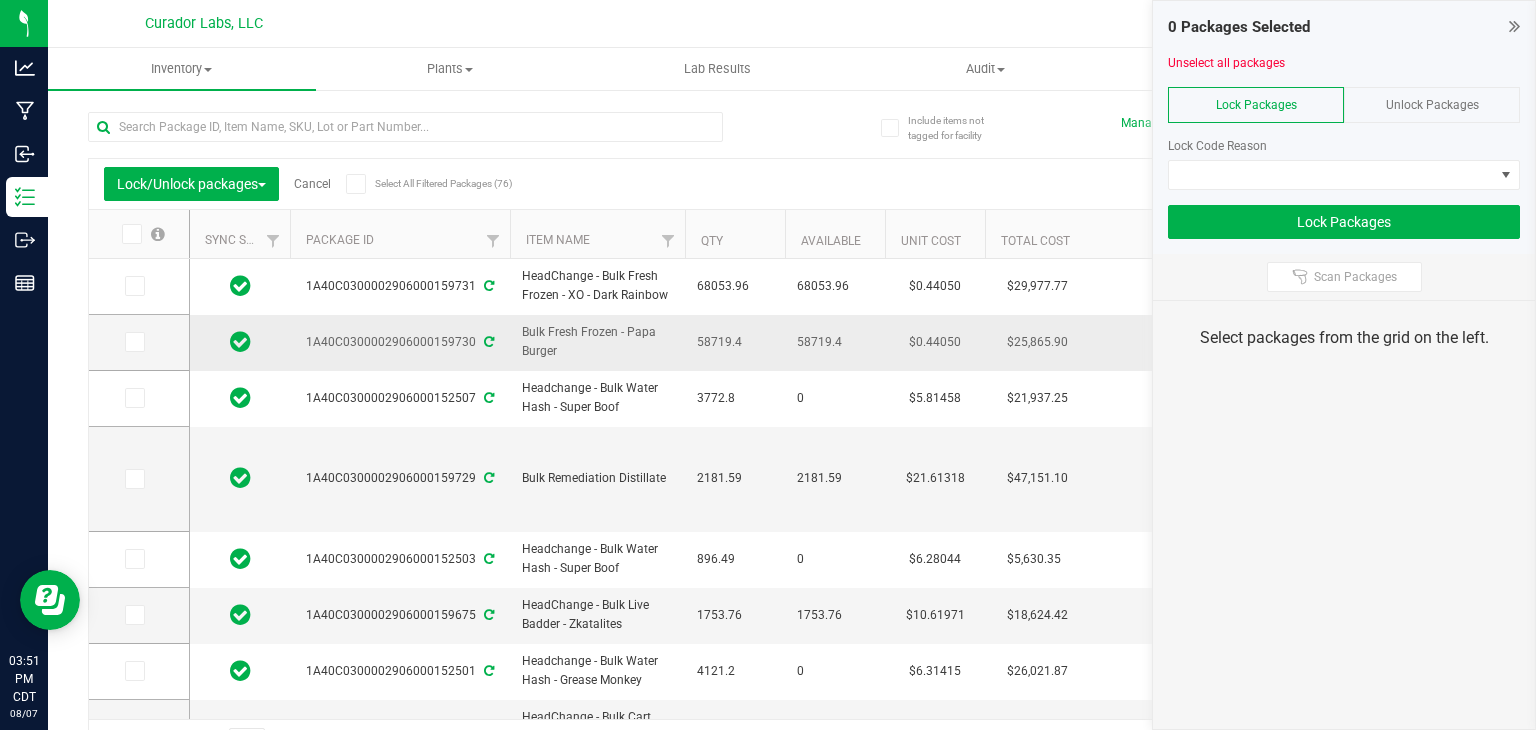 click on "1A40C0300002906000159730" at bounding box center [400, 343] 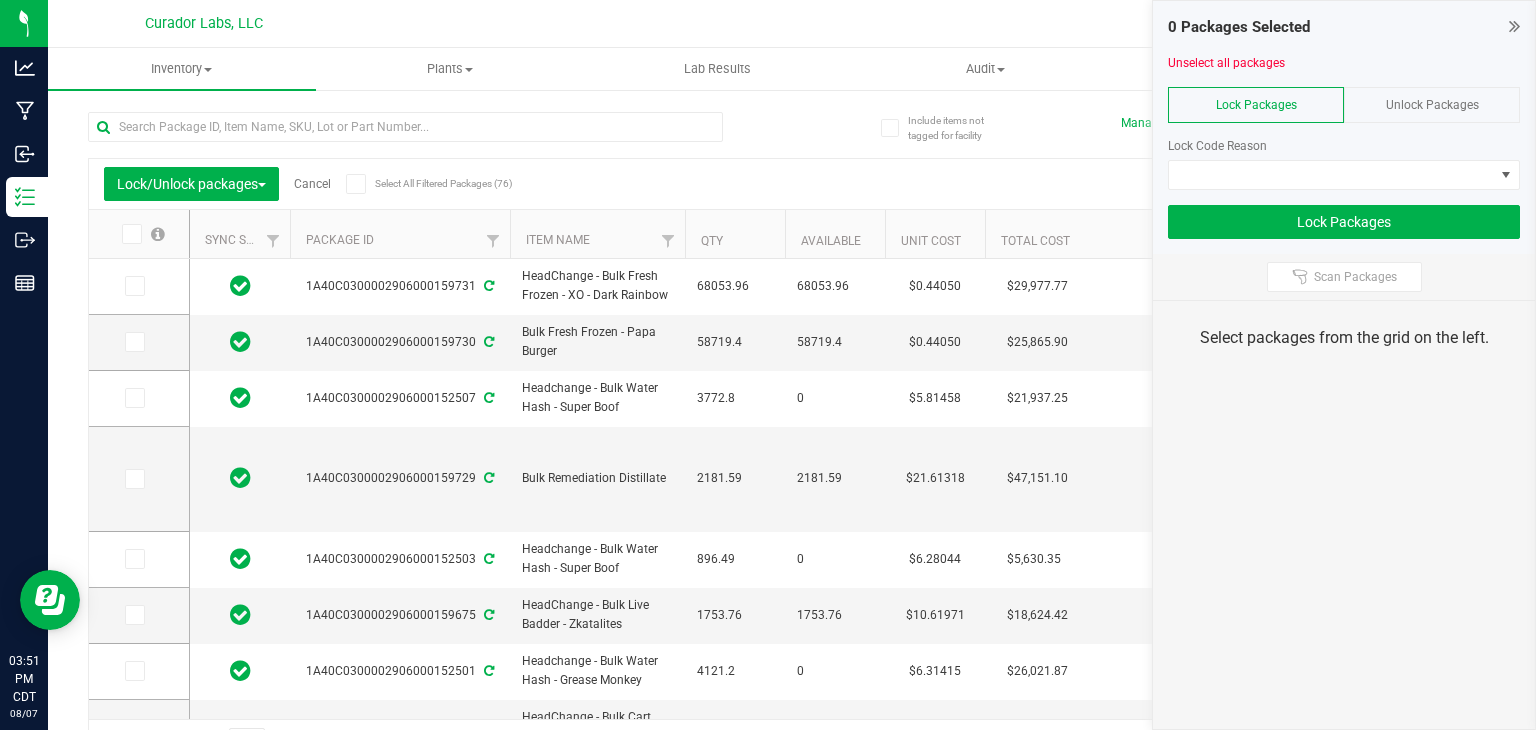 click on "Cancel" at bounding box center [312, 184] 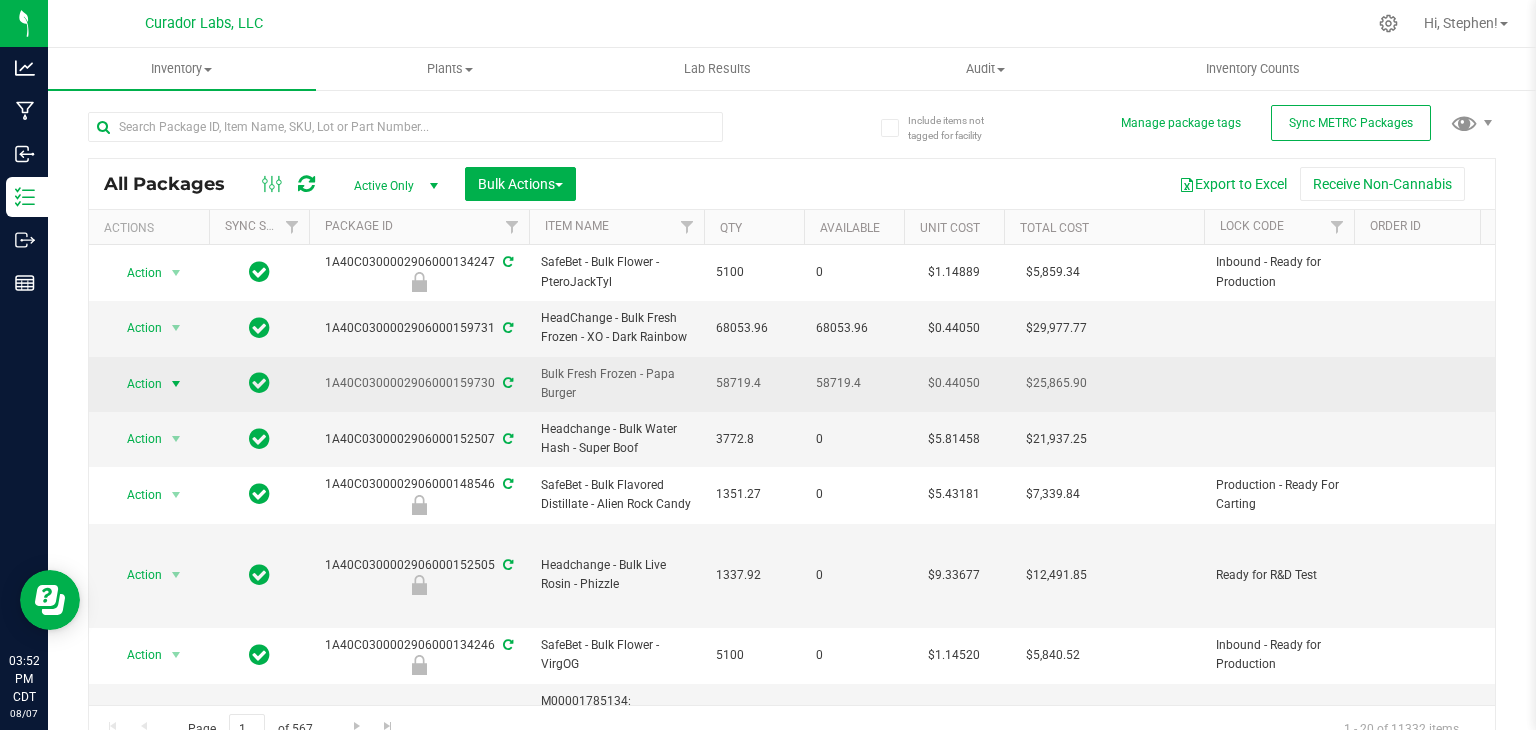 click at bounding box center [176, 384] 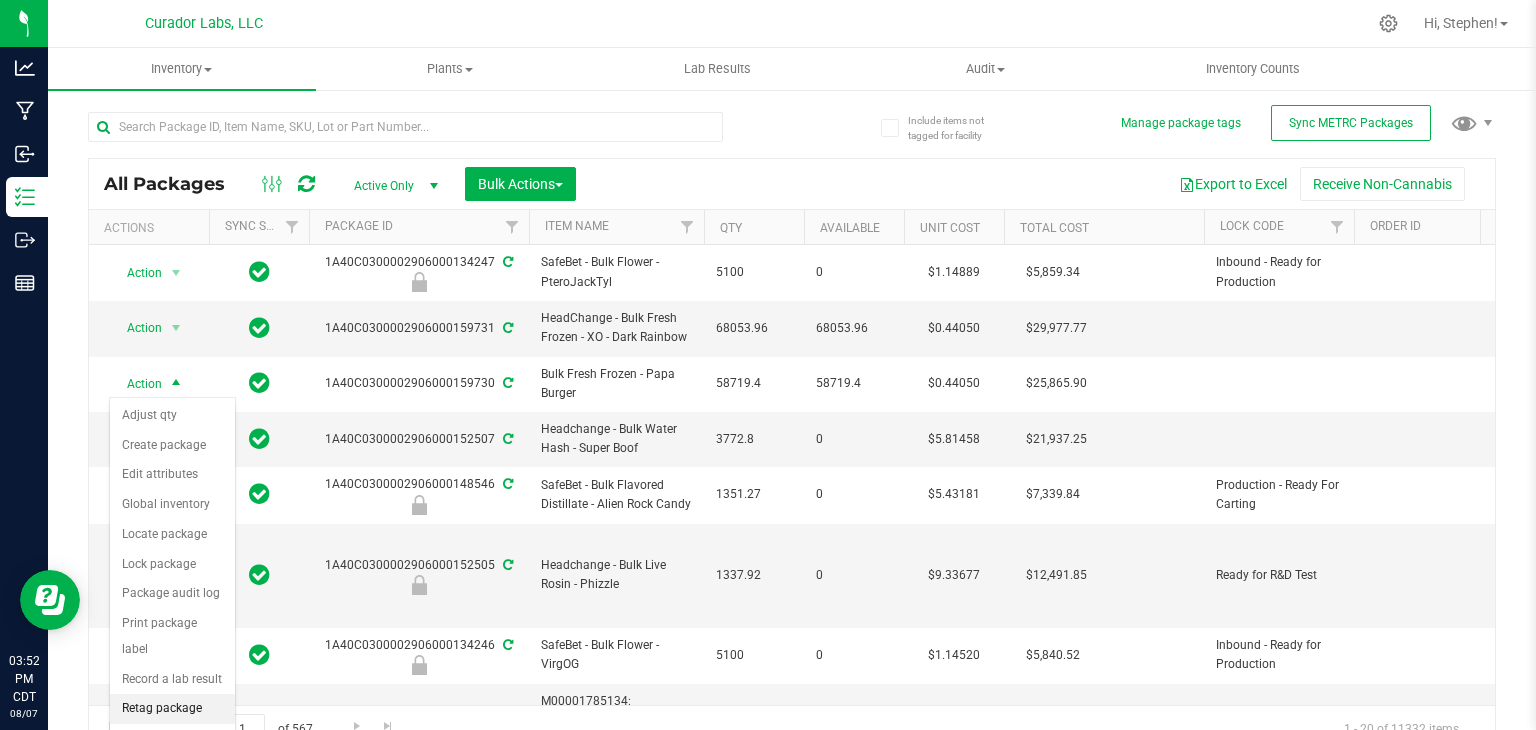 click on "Retag package" at bounding box center (172, 709) 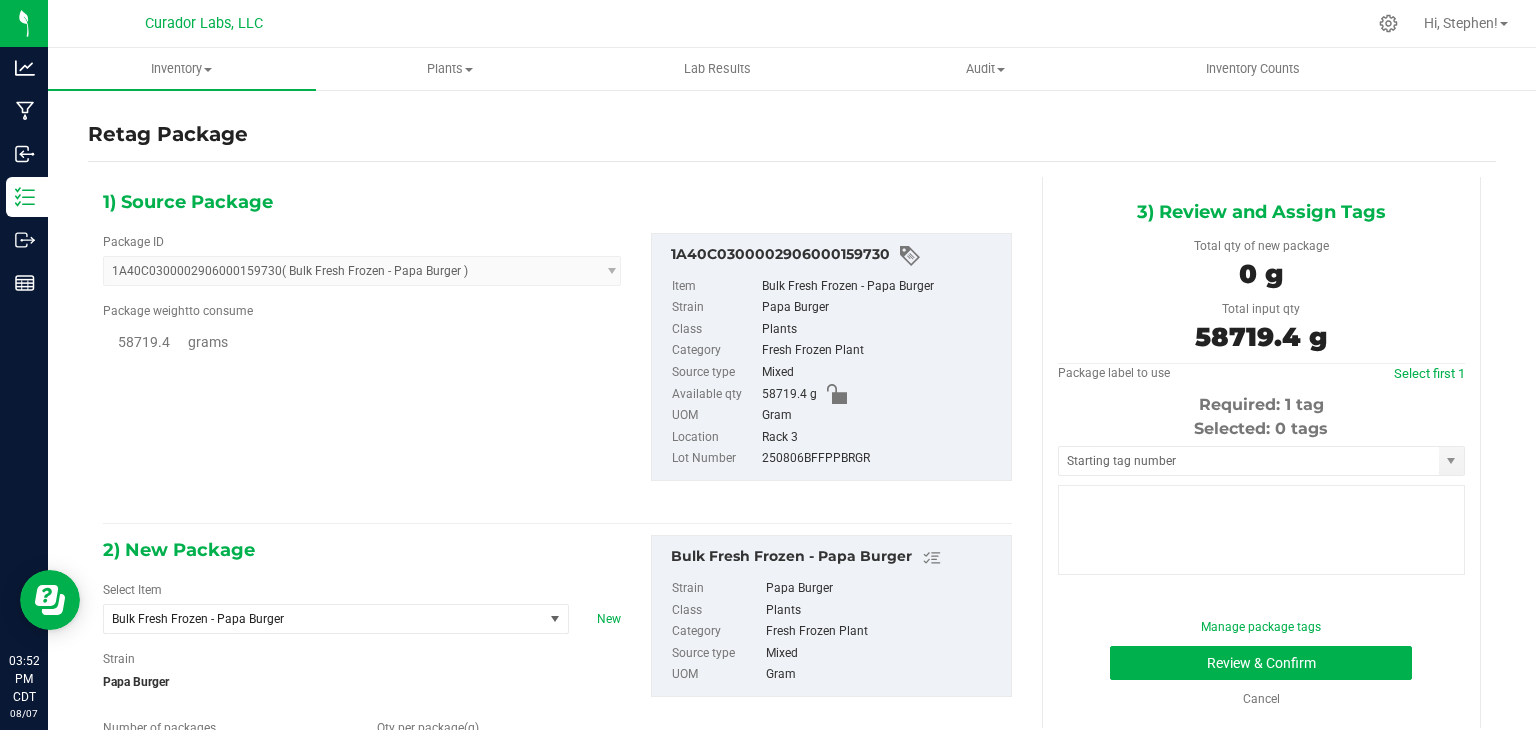 type on "0.0000" 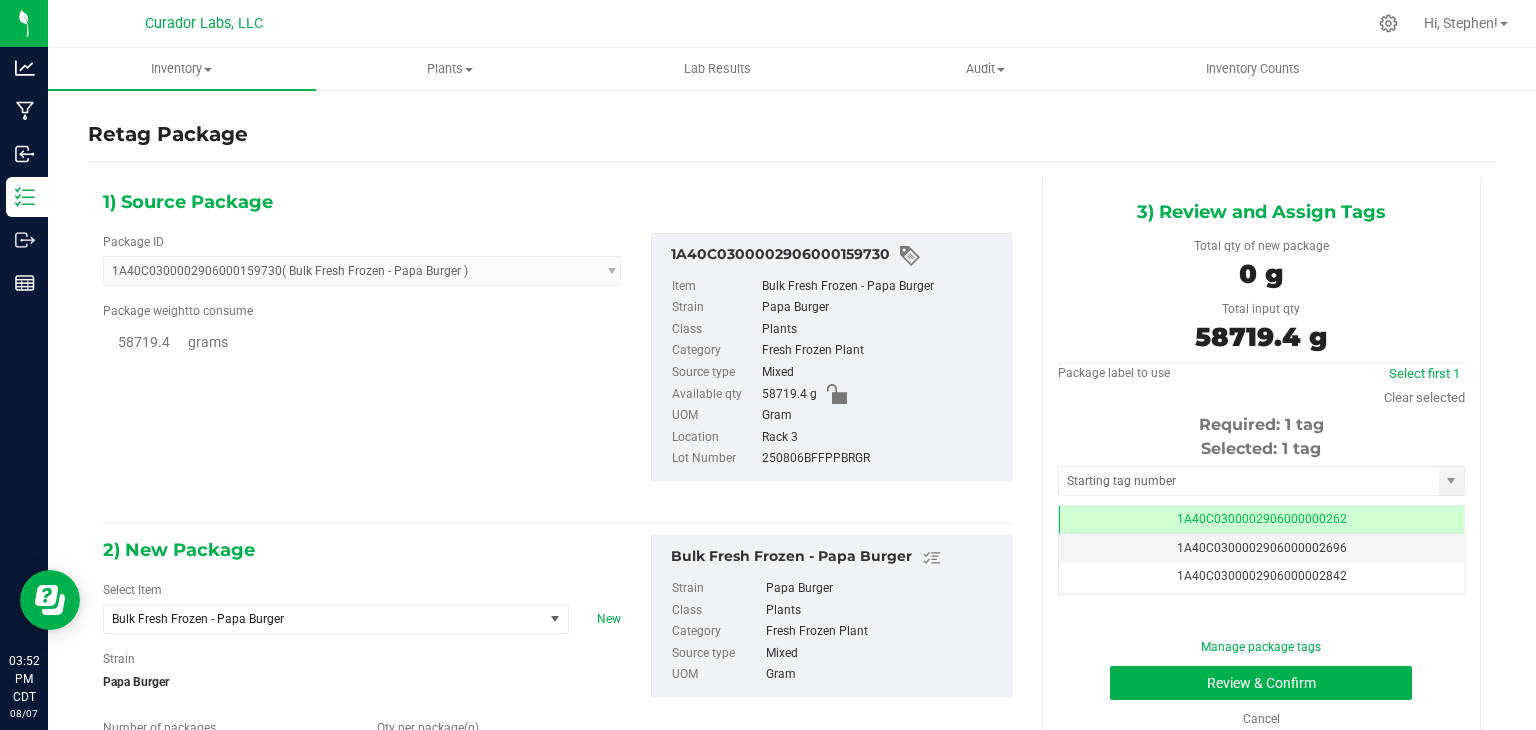 scroll, scrollTop: 0, scrollLeft: 0, axis: both 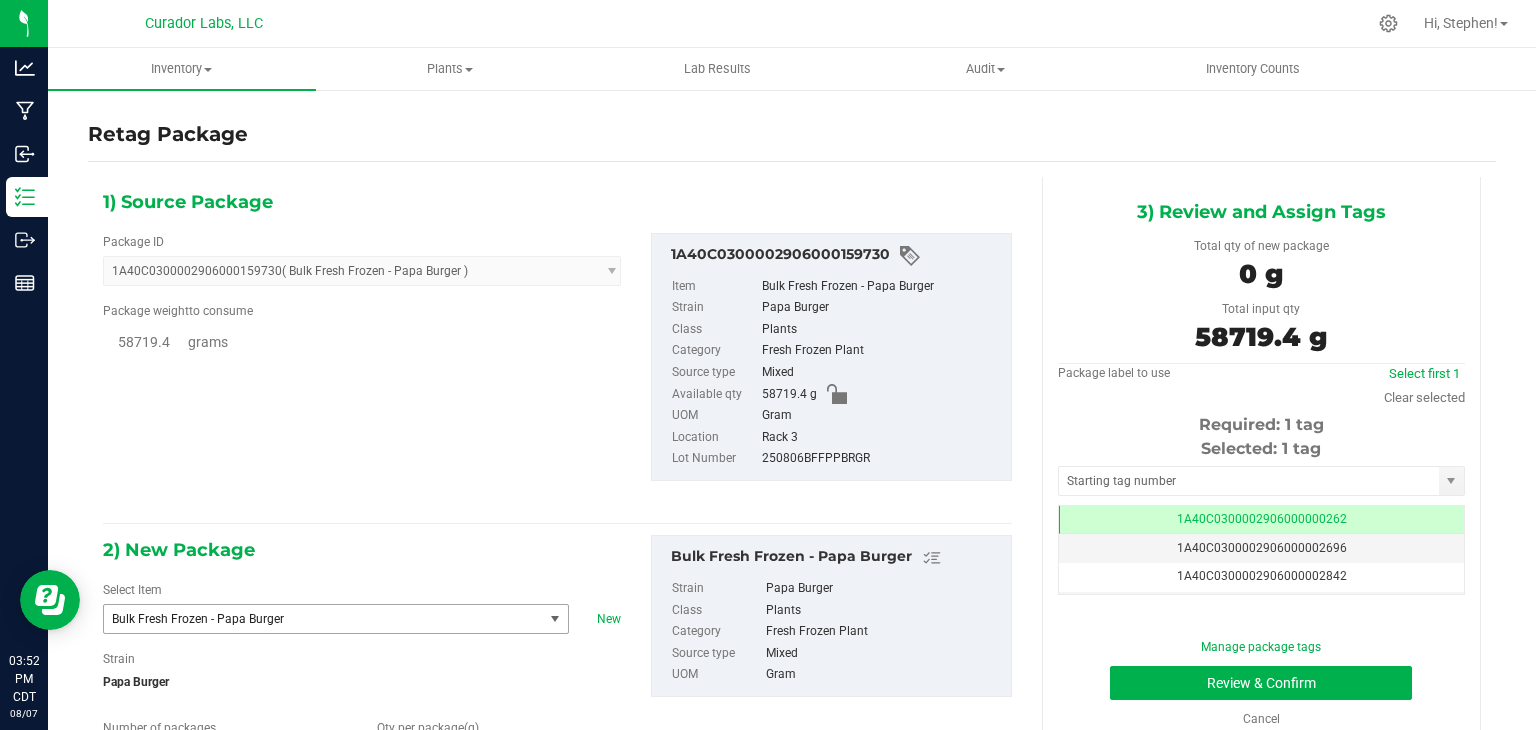 click on "Bulk Fresh Frozen - Papa Burger" at bounding box center [315, 619] 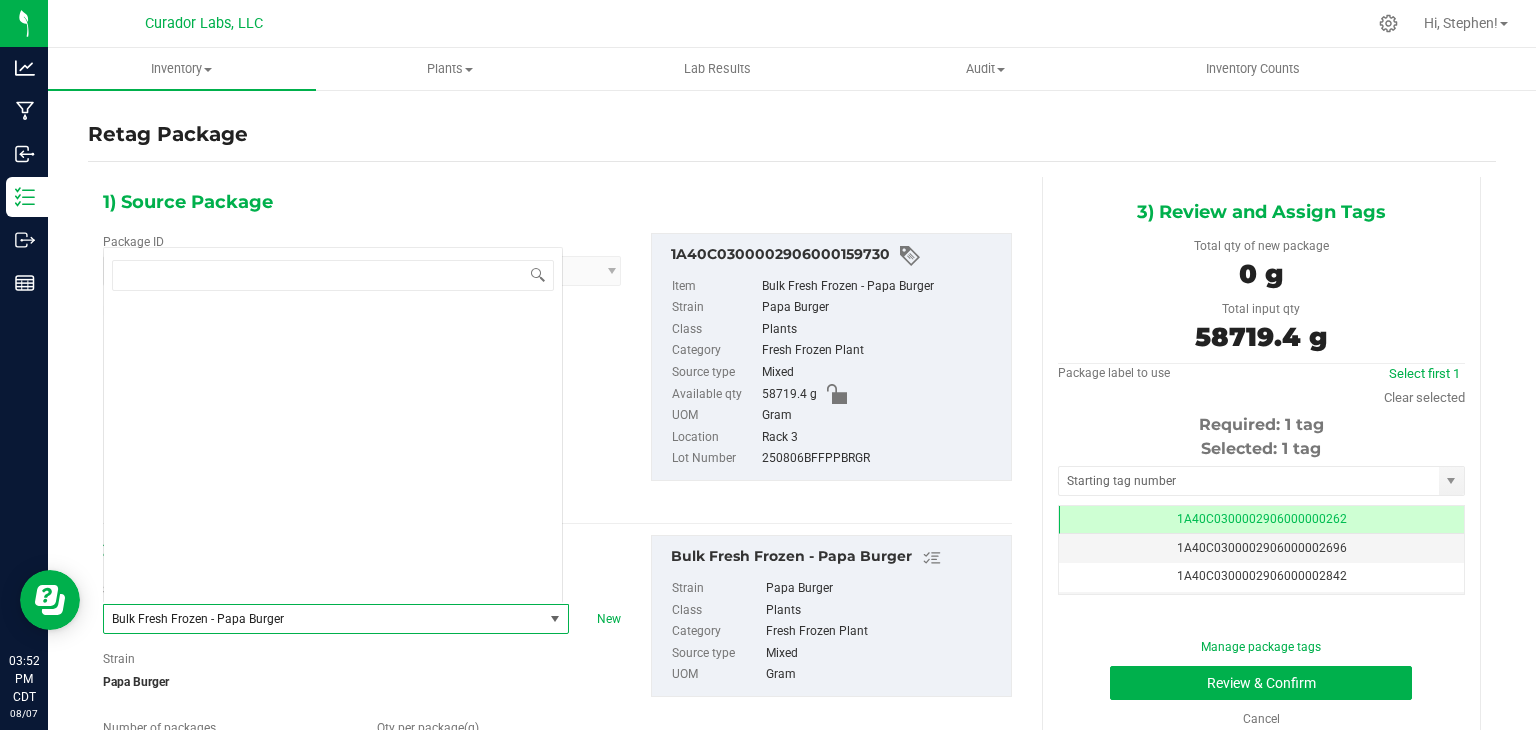 scroll, scrollTop: 42616, scrollLeft: 0, axis: vertical 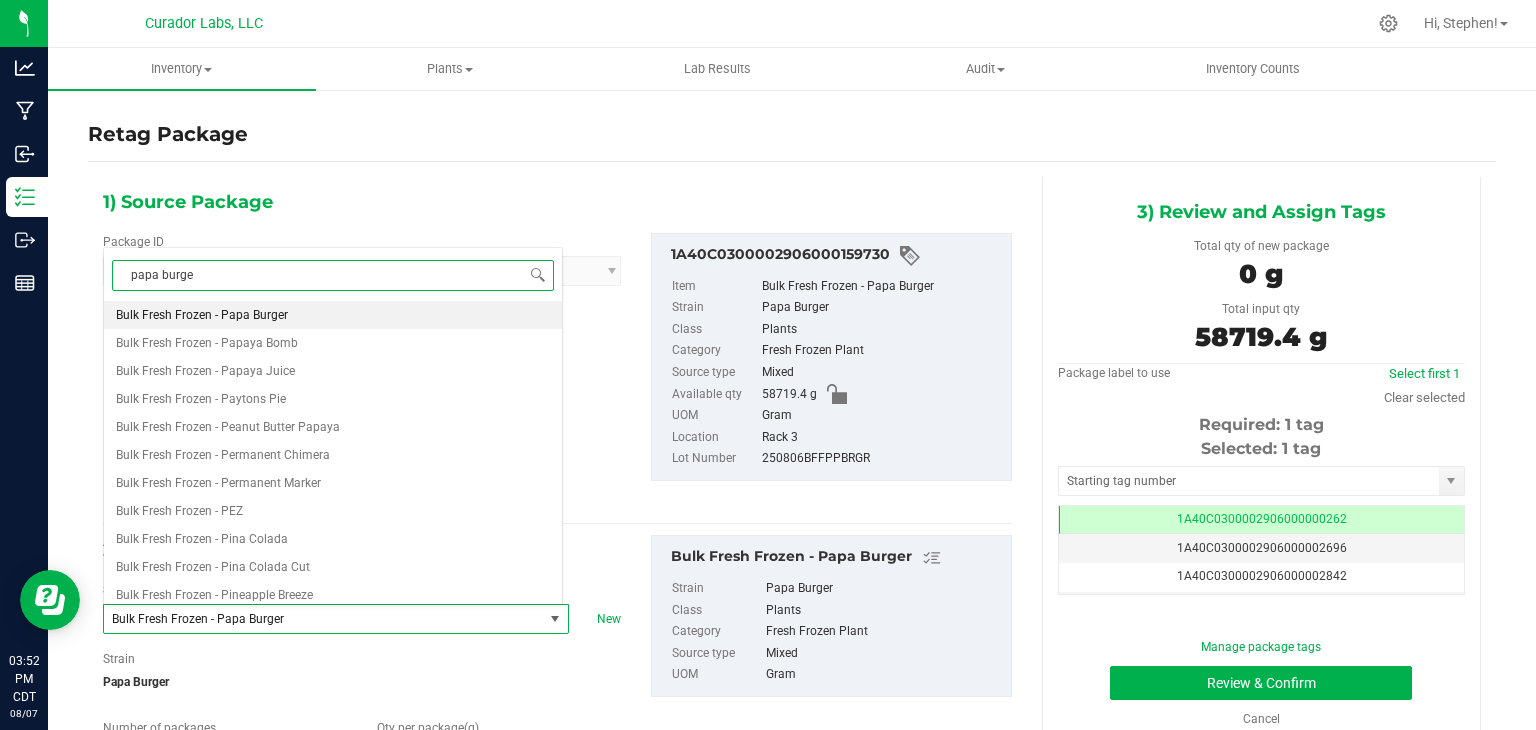 type on "papa burger" 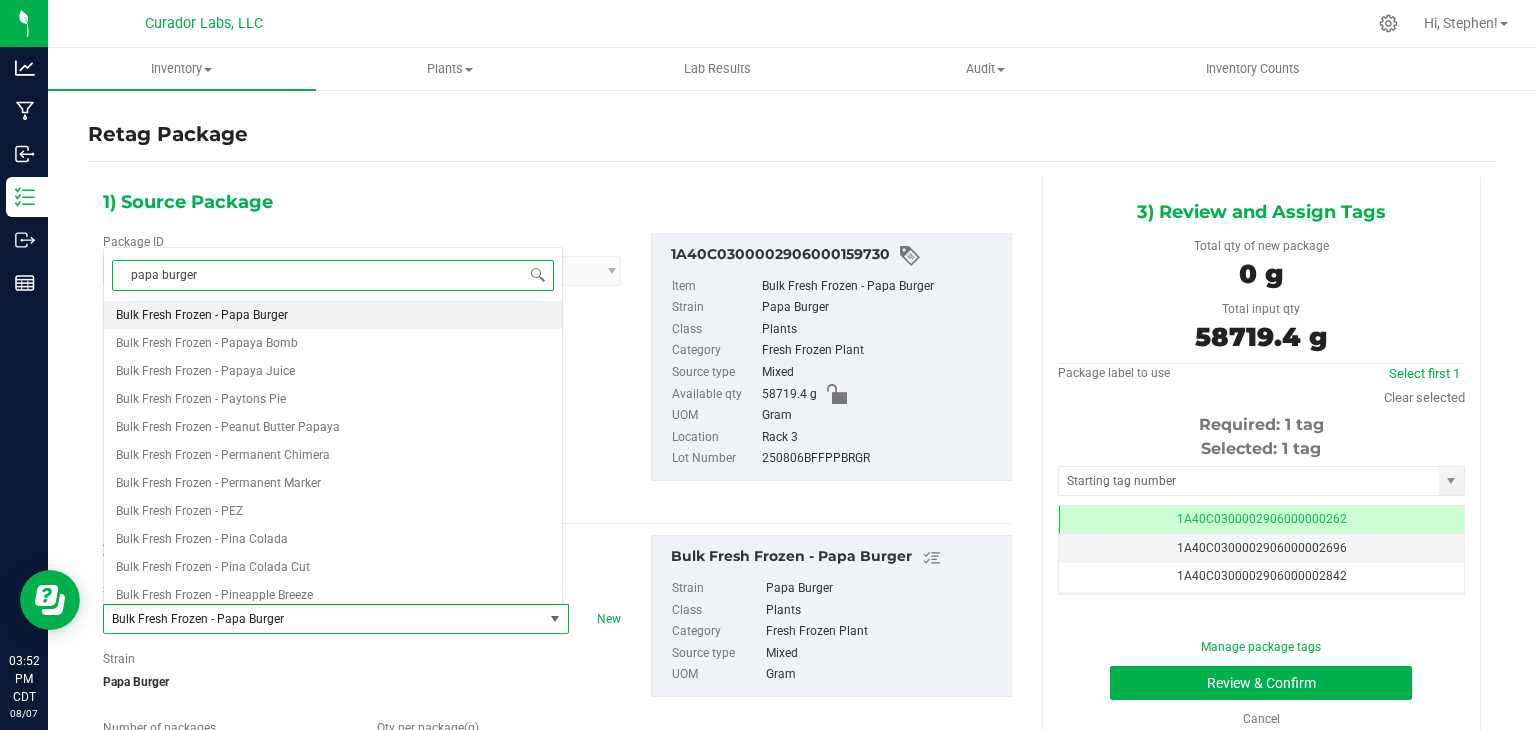 scroll, scrollTop: 0, scrollLeft: 0, axis: both 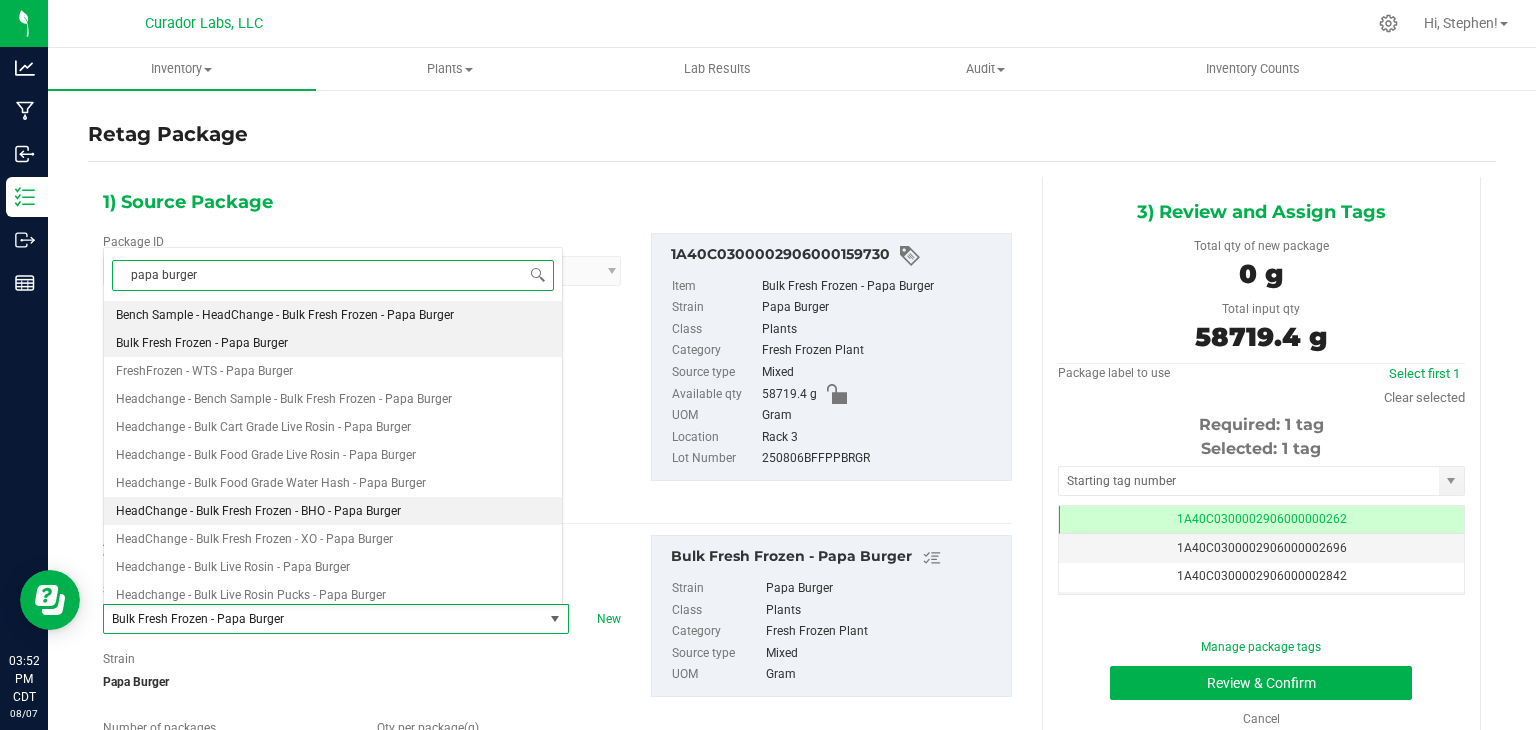 click on "HeadChange - Bulk Fresh Frozen - BHO - Papa Burger" at bounding box center (258, 511) 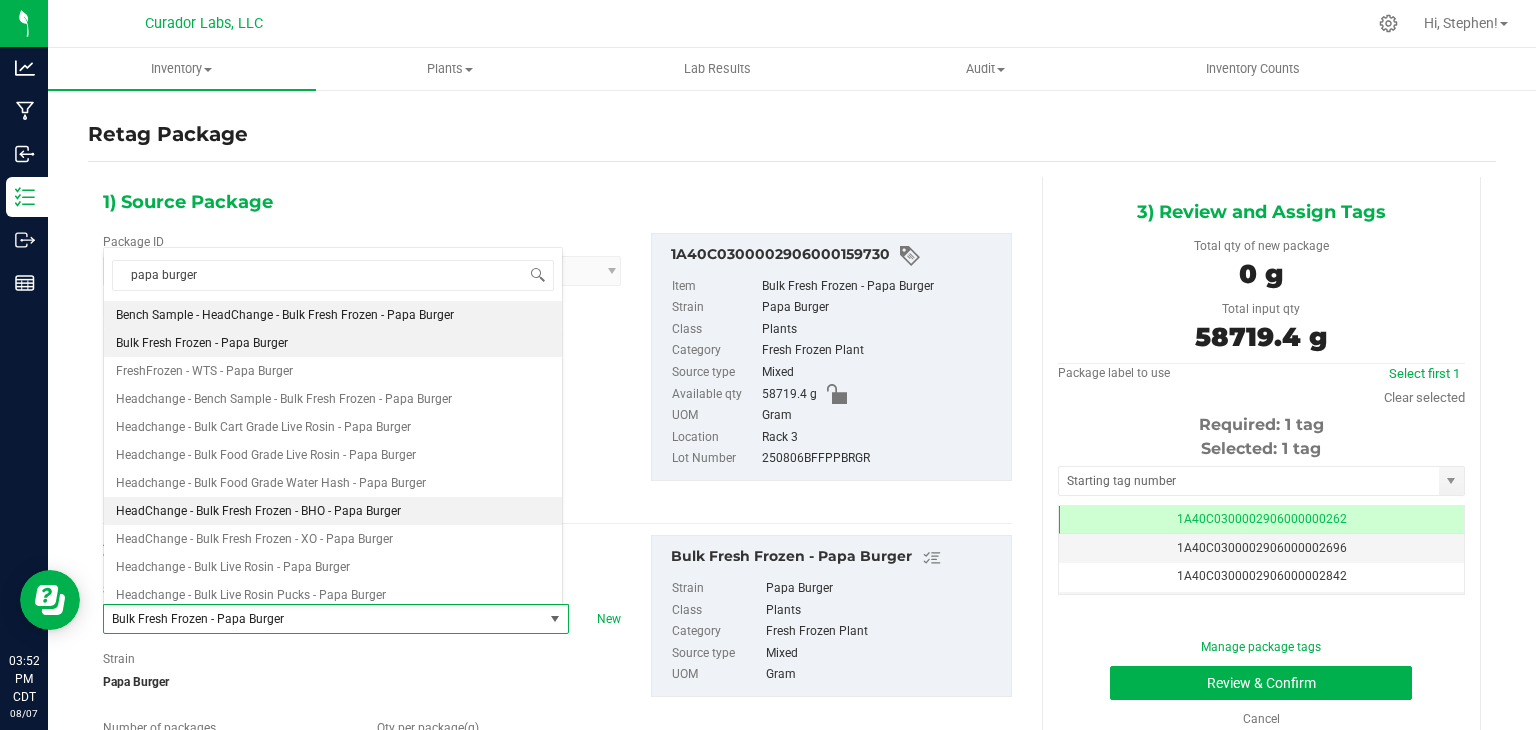 type 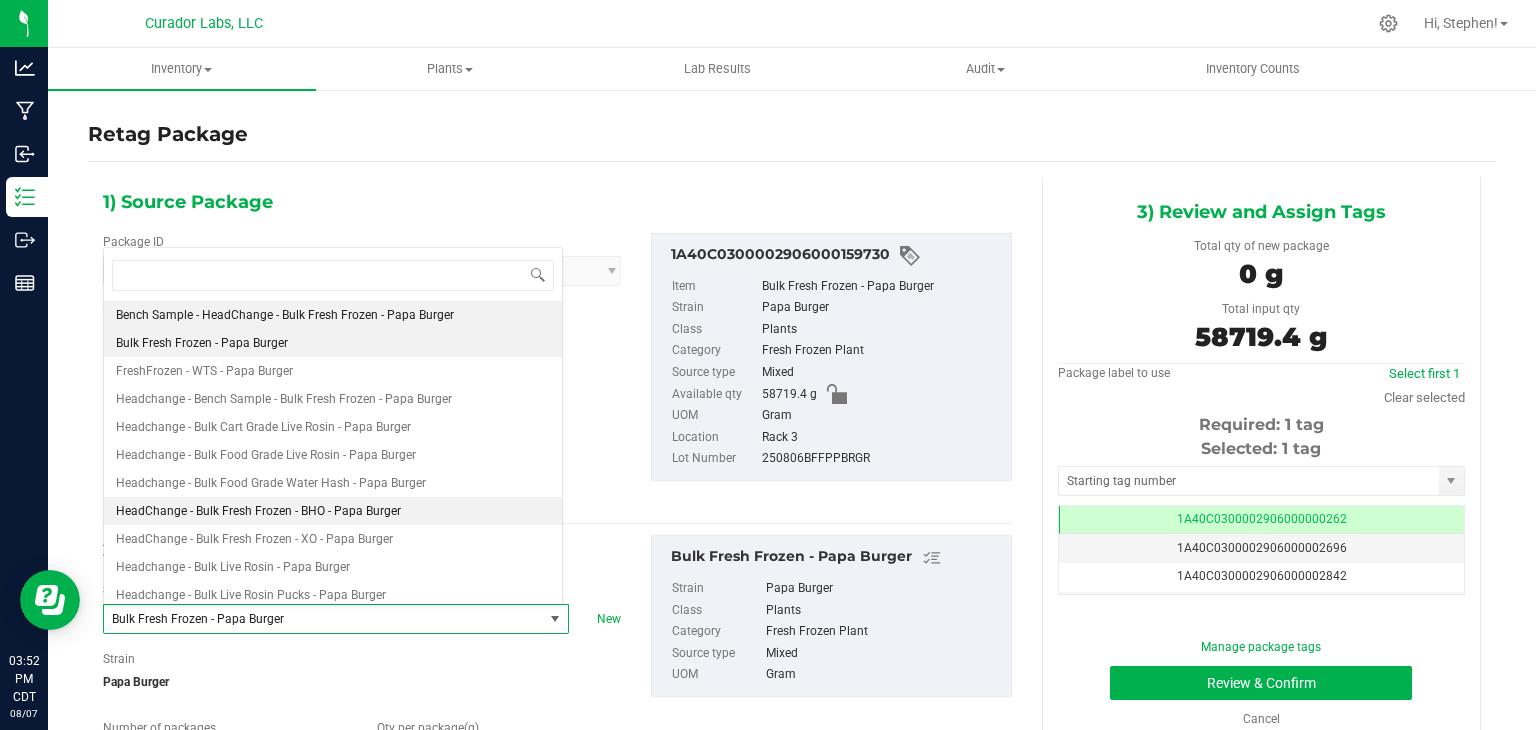 type on "0.0000" 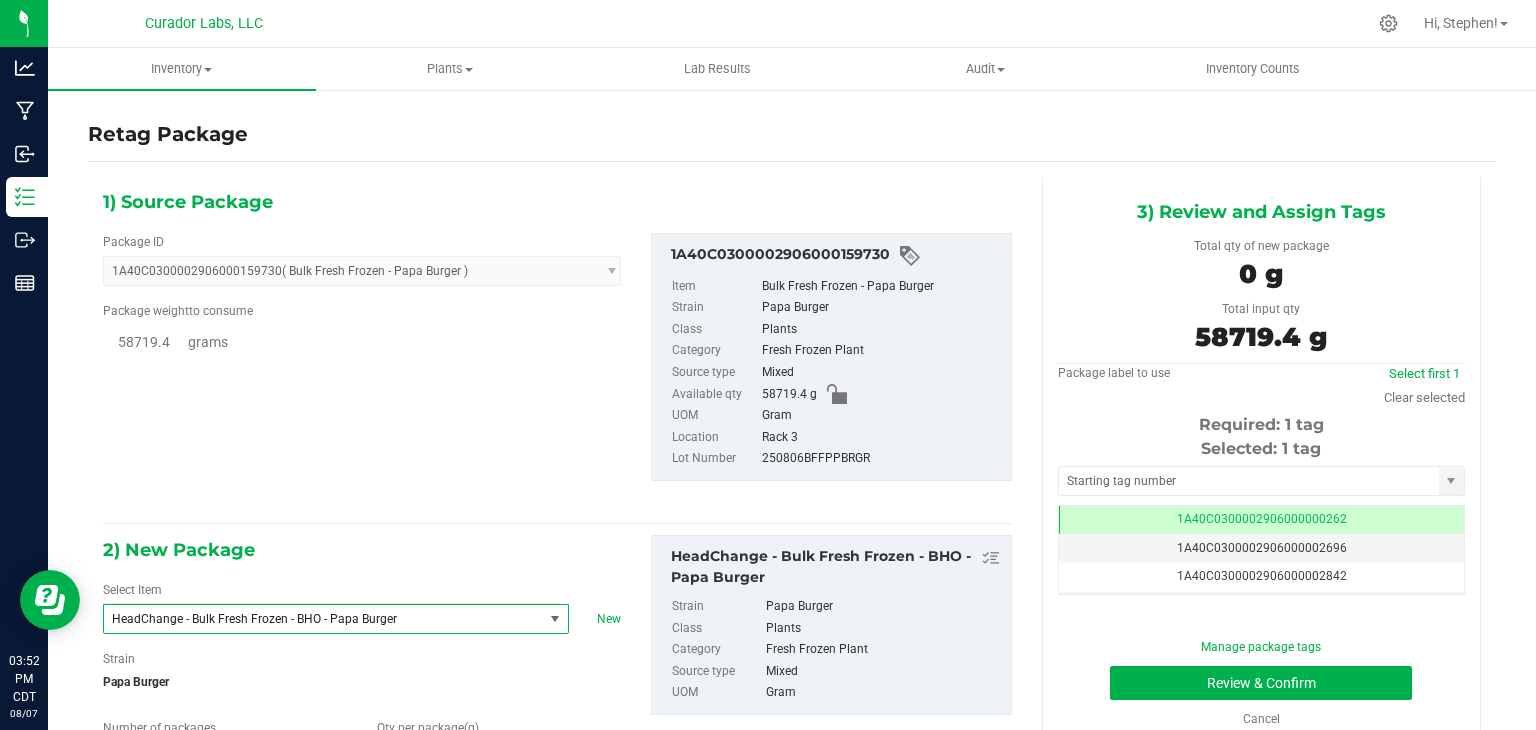 scroll, scrollTop: 67984, scrollLeft: 0, axis: vertical 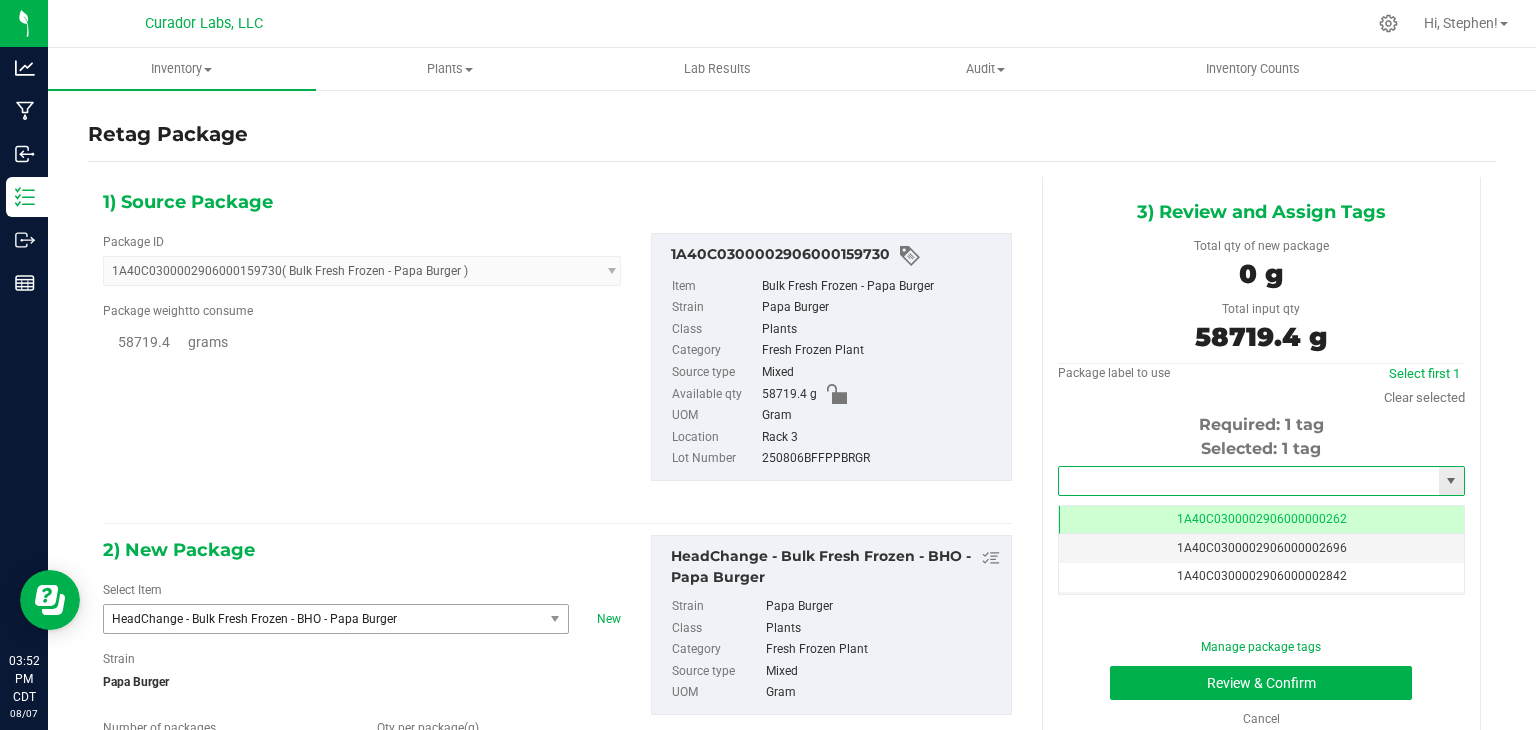 click at bounding box center [1249, 481] 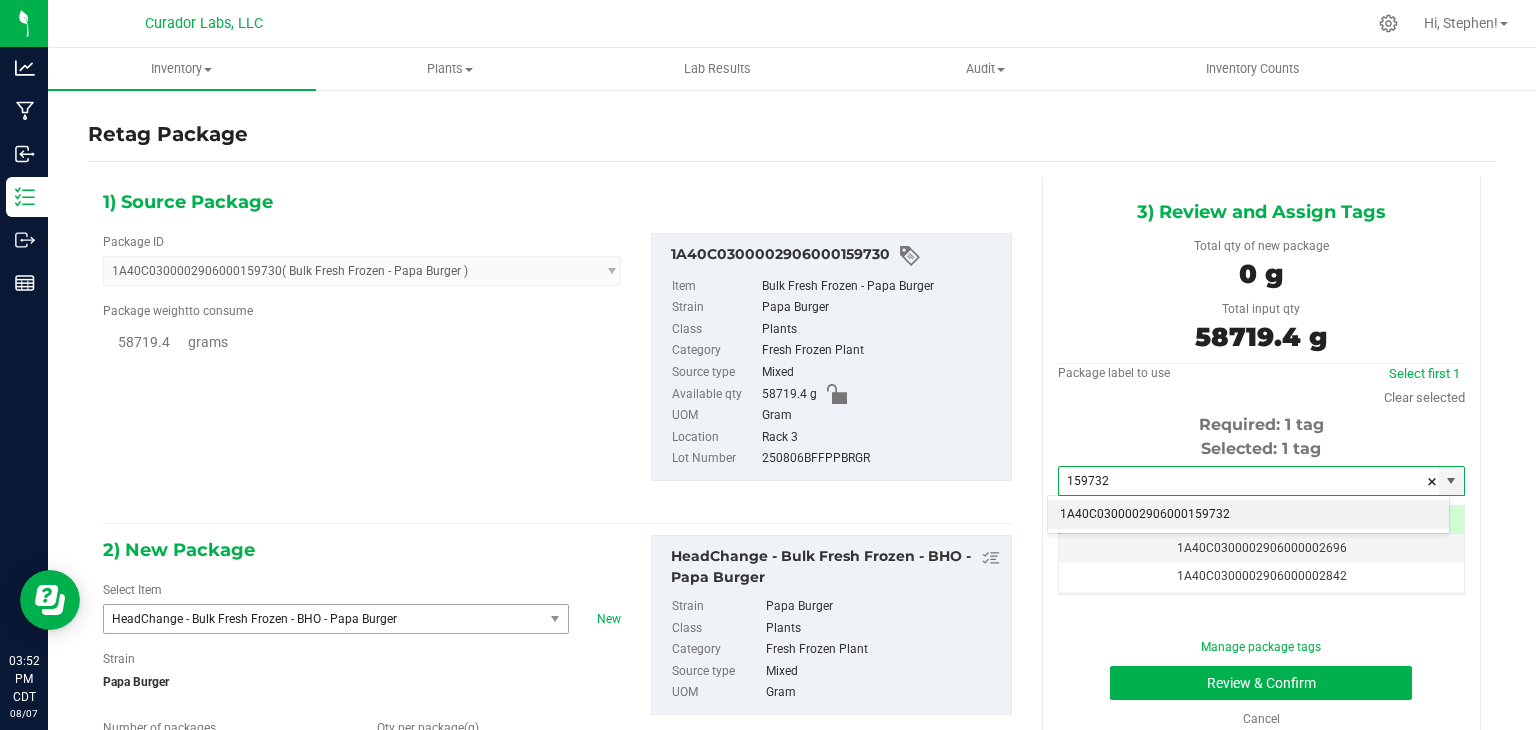 click on "1A40C0300002906000159732" at bounding box center [1248, 515] 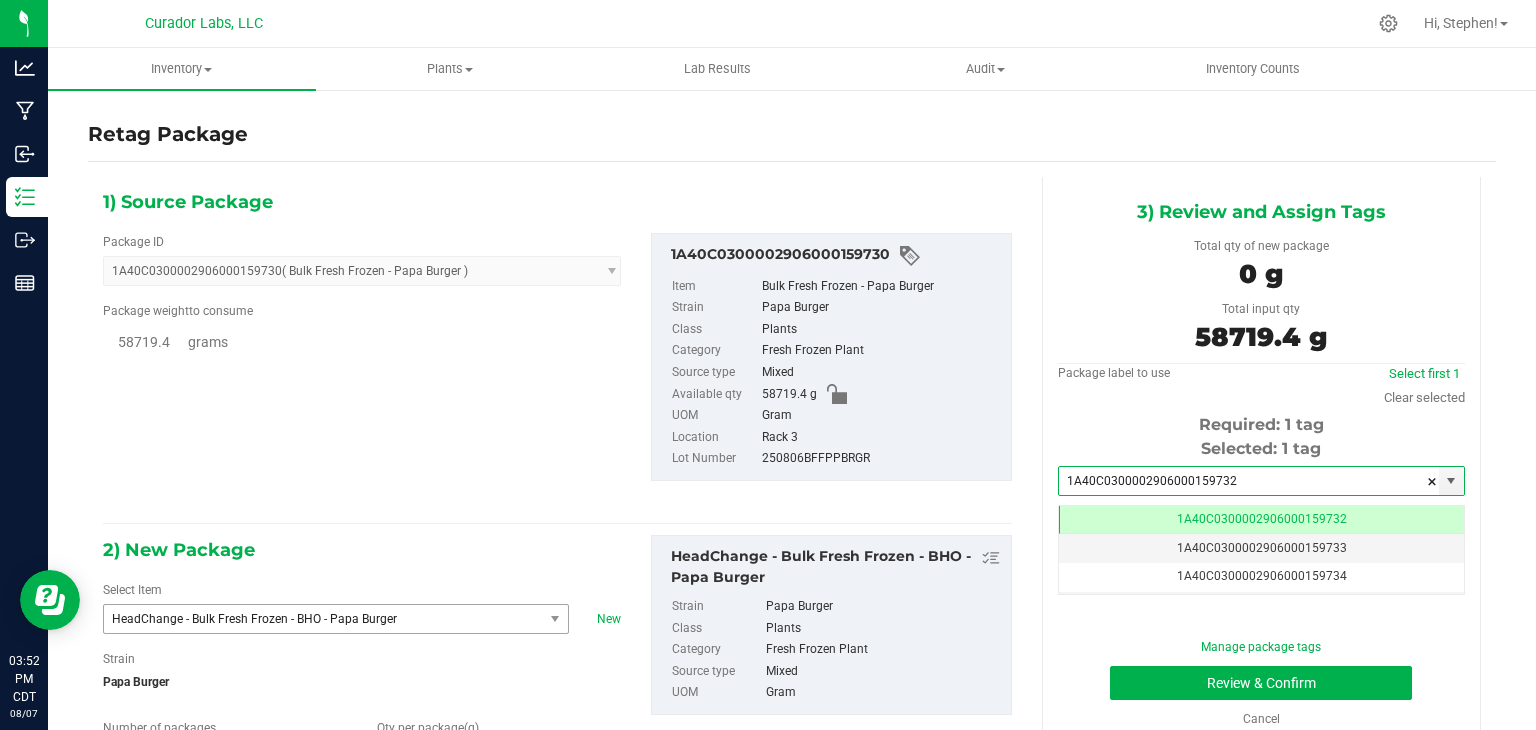 scroll, scrollTop: 0, scrollLeft: 0, axis: both 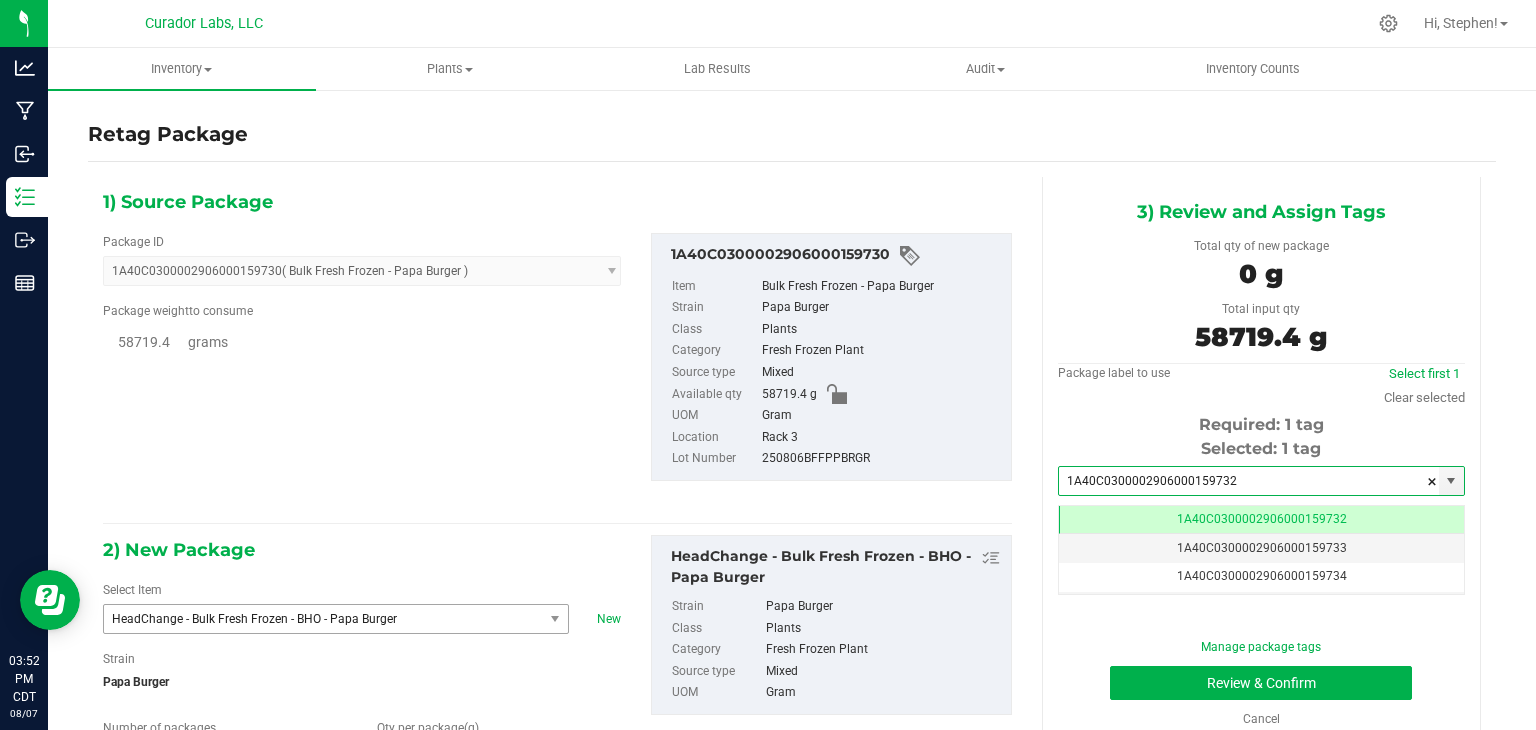 type on "1A40C0300002906000159732" 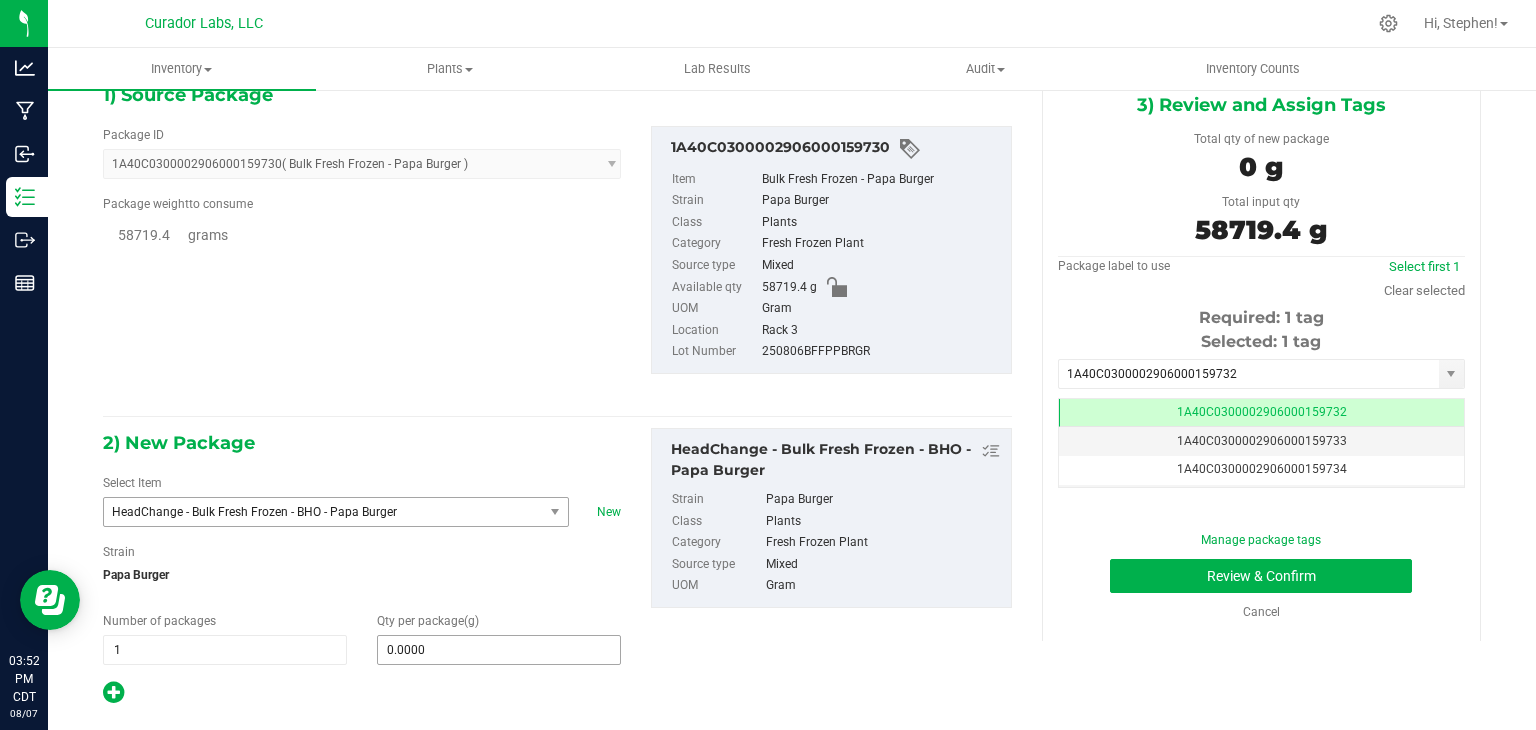 type 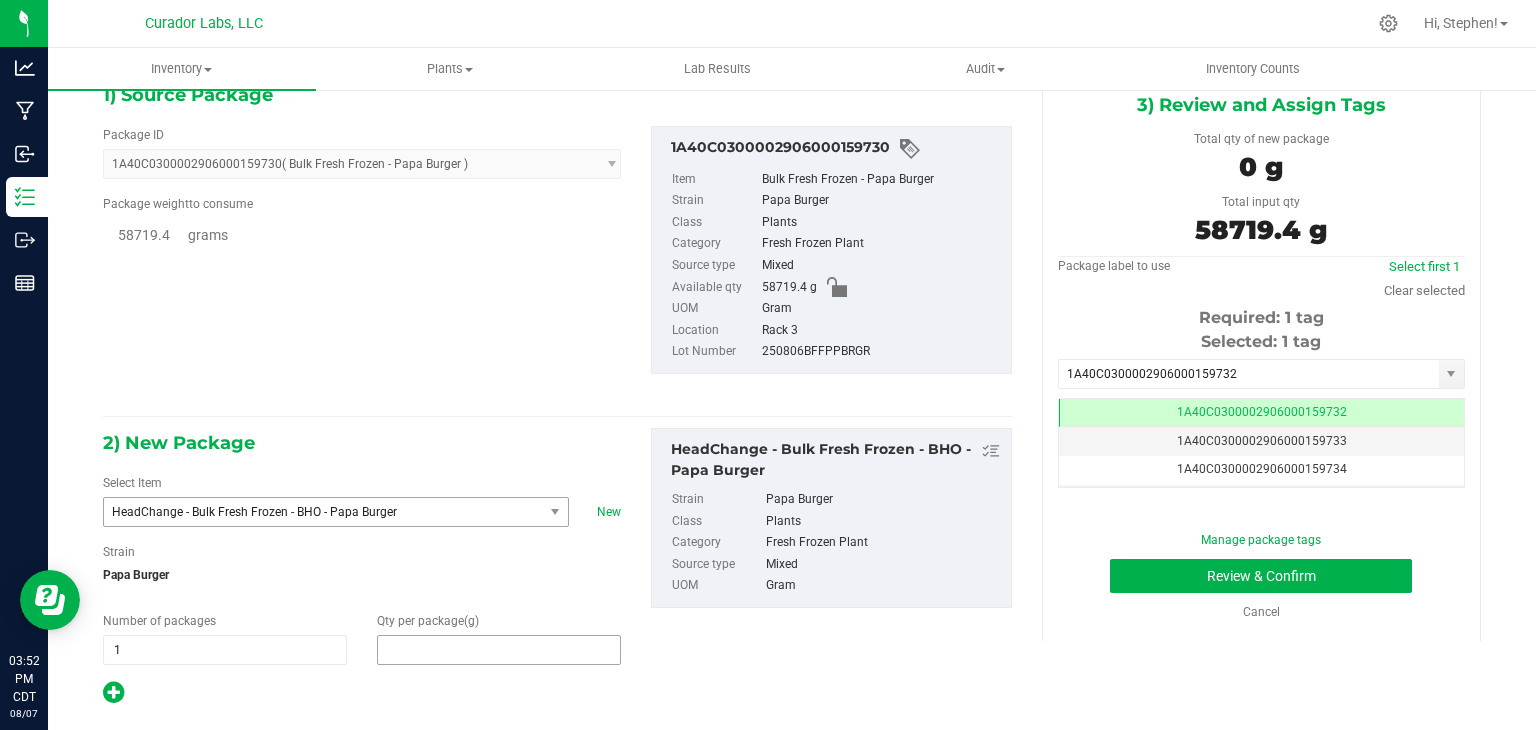 click at bounding box center [499, 650] 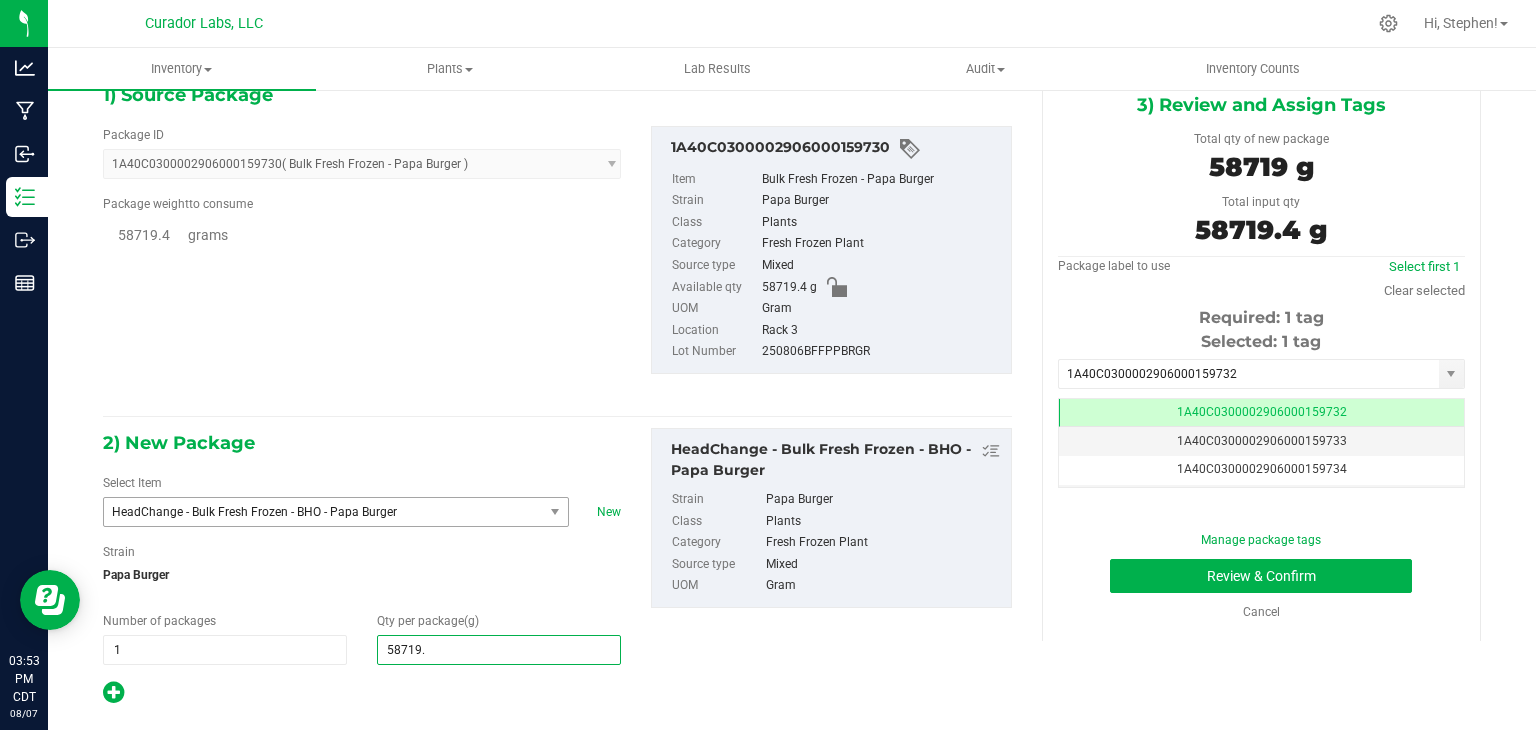 type on "58719.4" 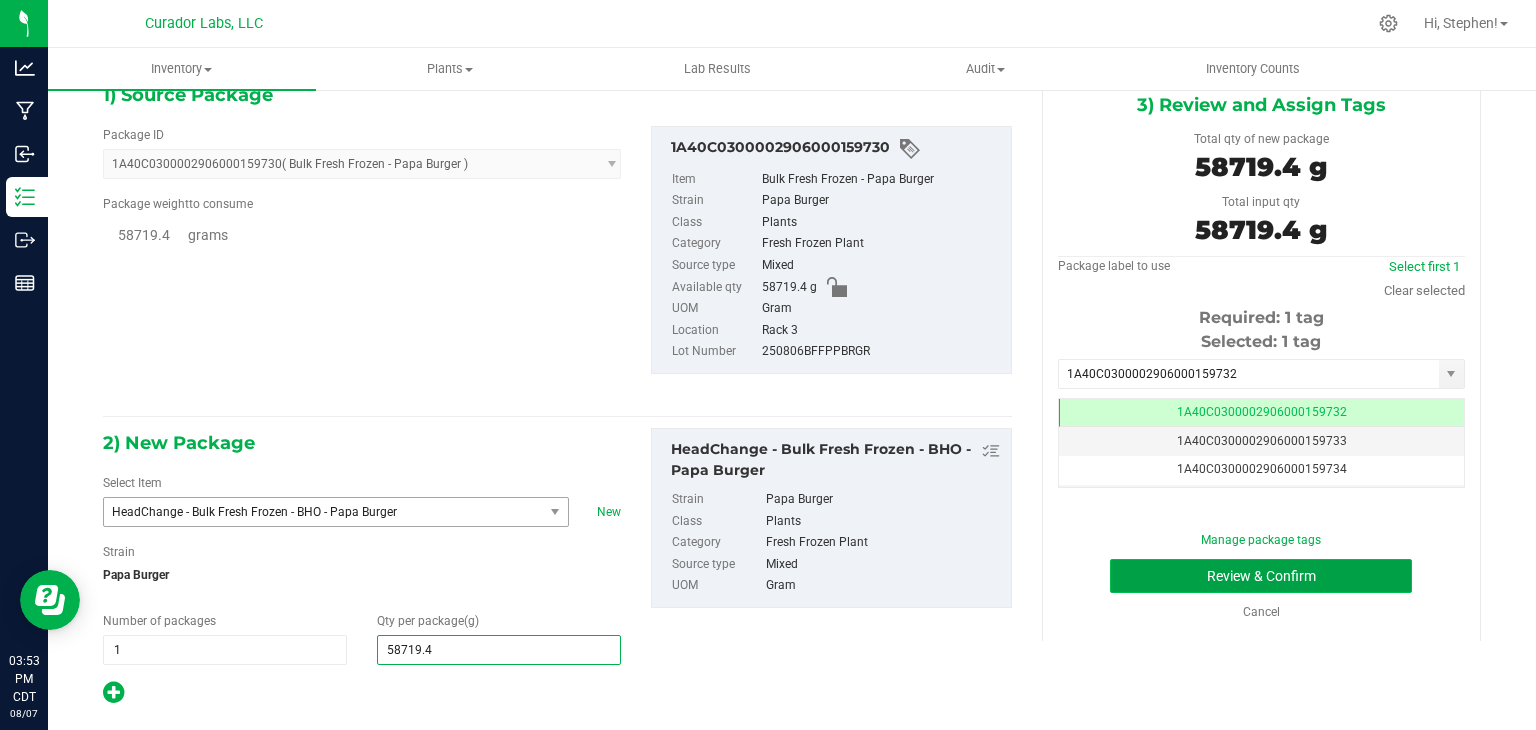 type on "58,719.4000" 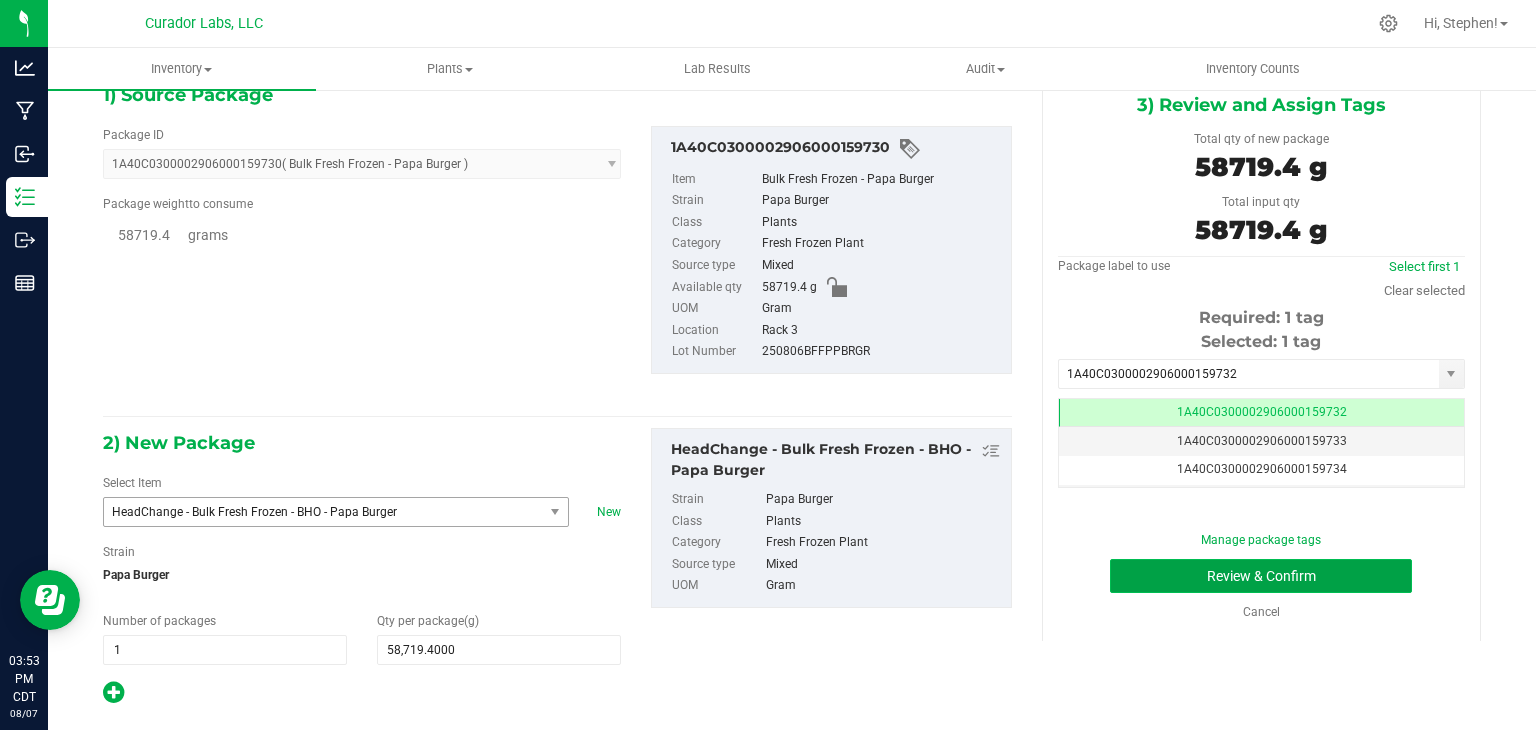 click on "Review & Confirm" at bounding box center [1261, 576] 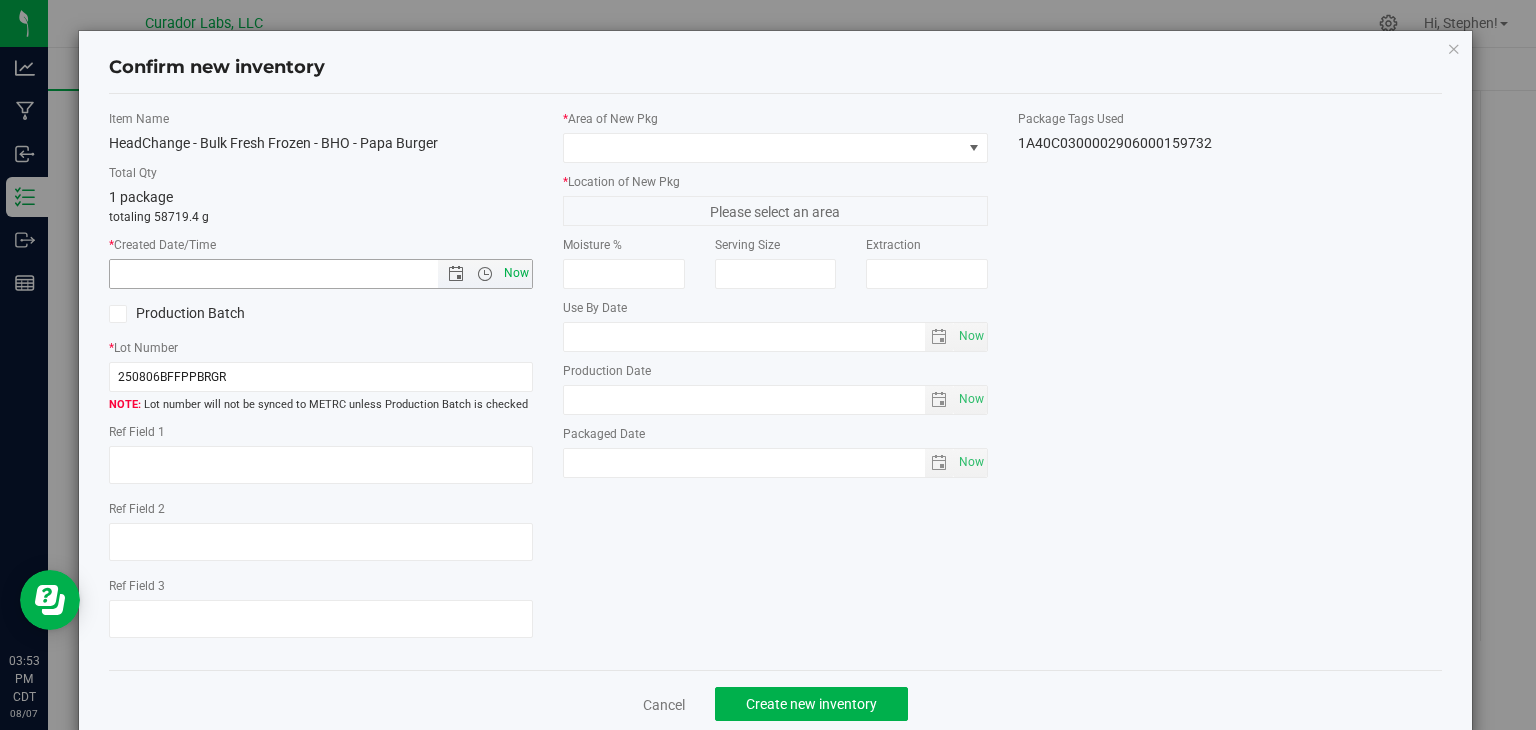 click on "Now" at bounding box center [517, 273] 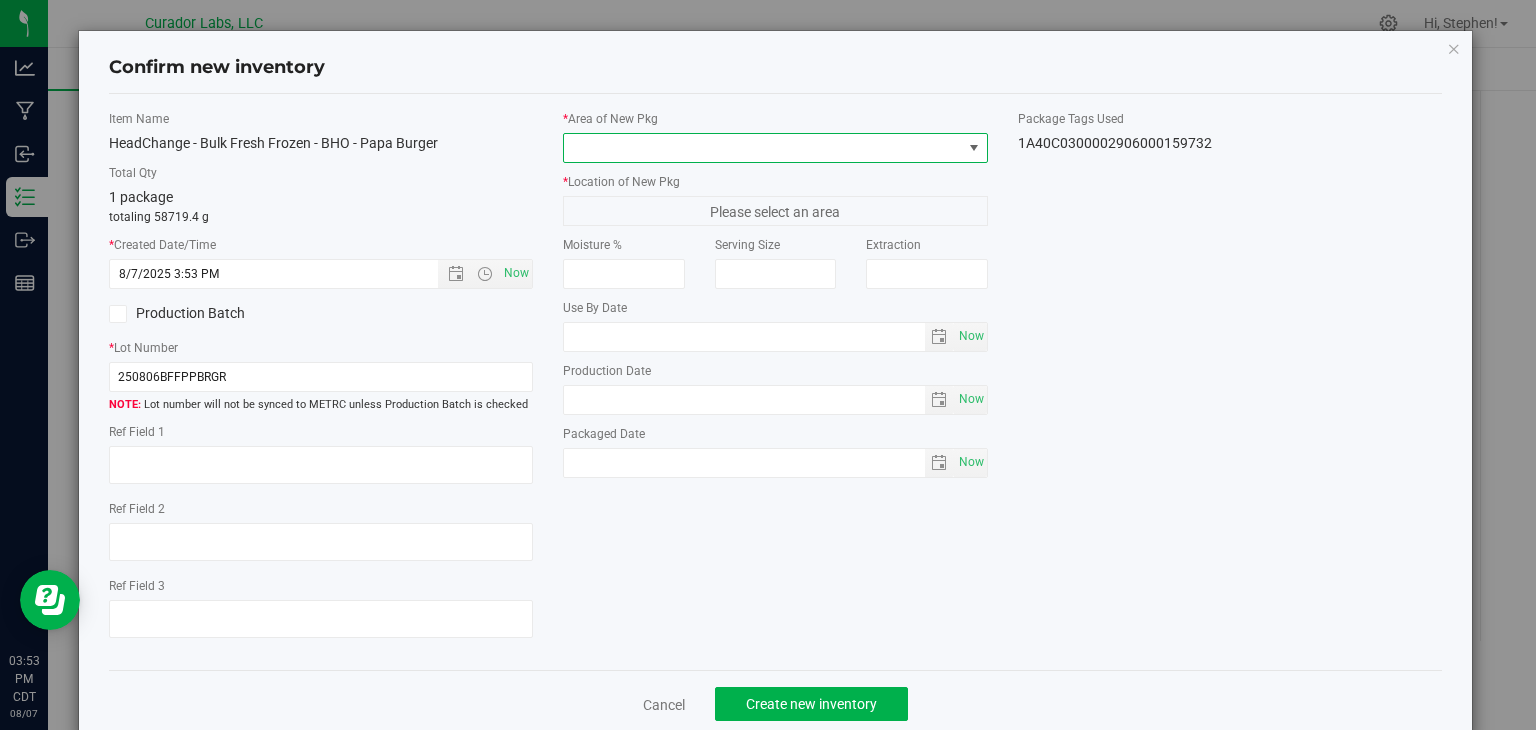 click at bounding box center [763, 148] 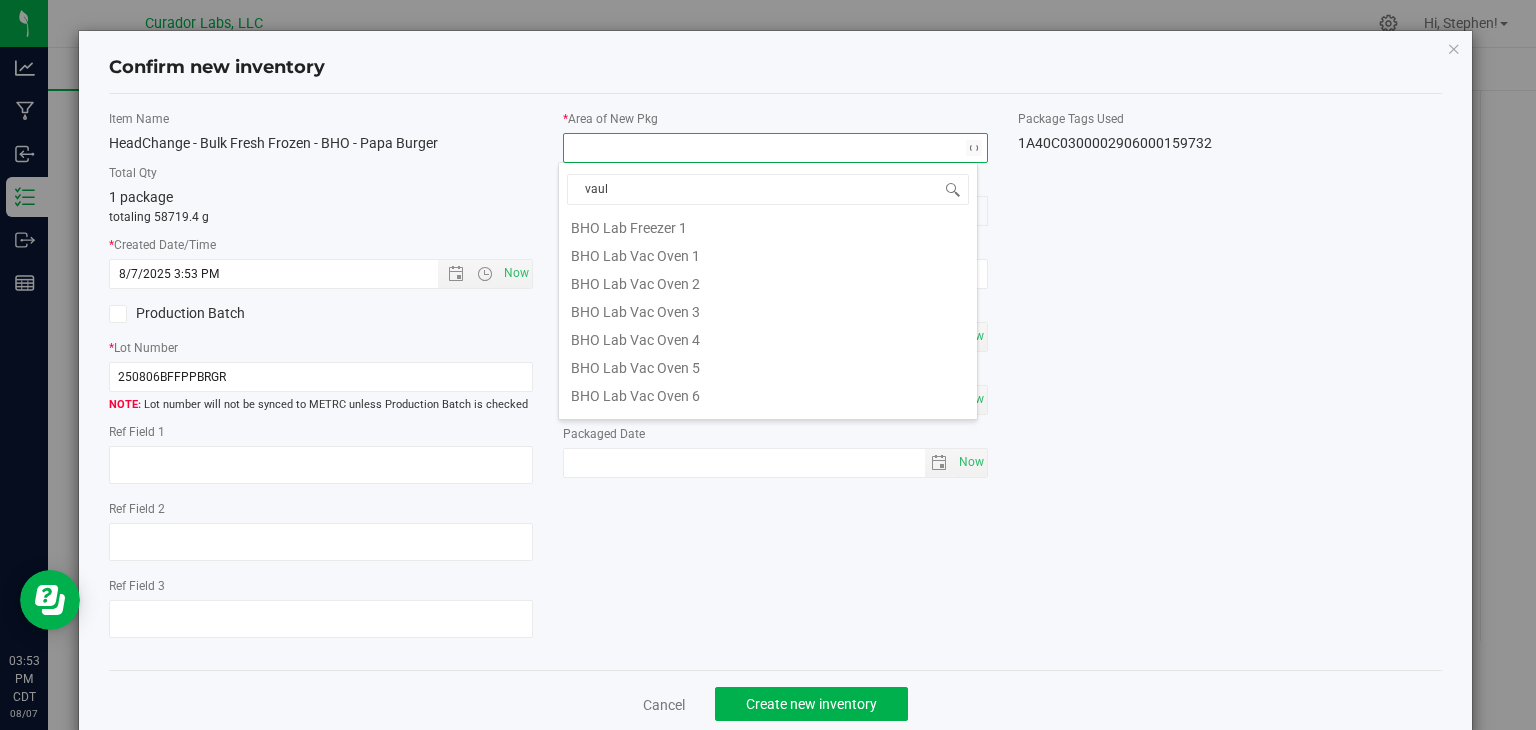 type on "vault" 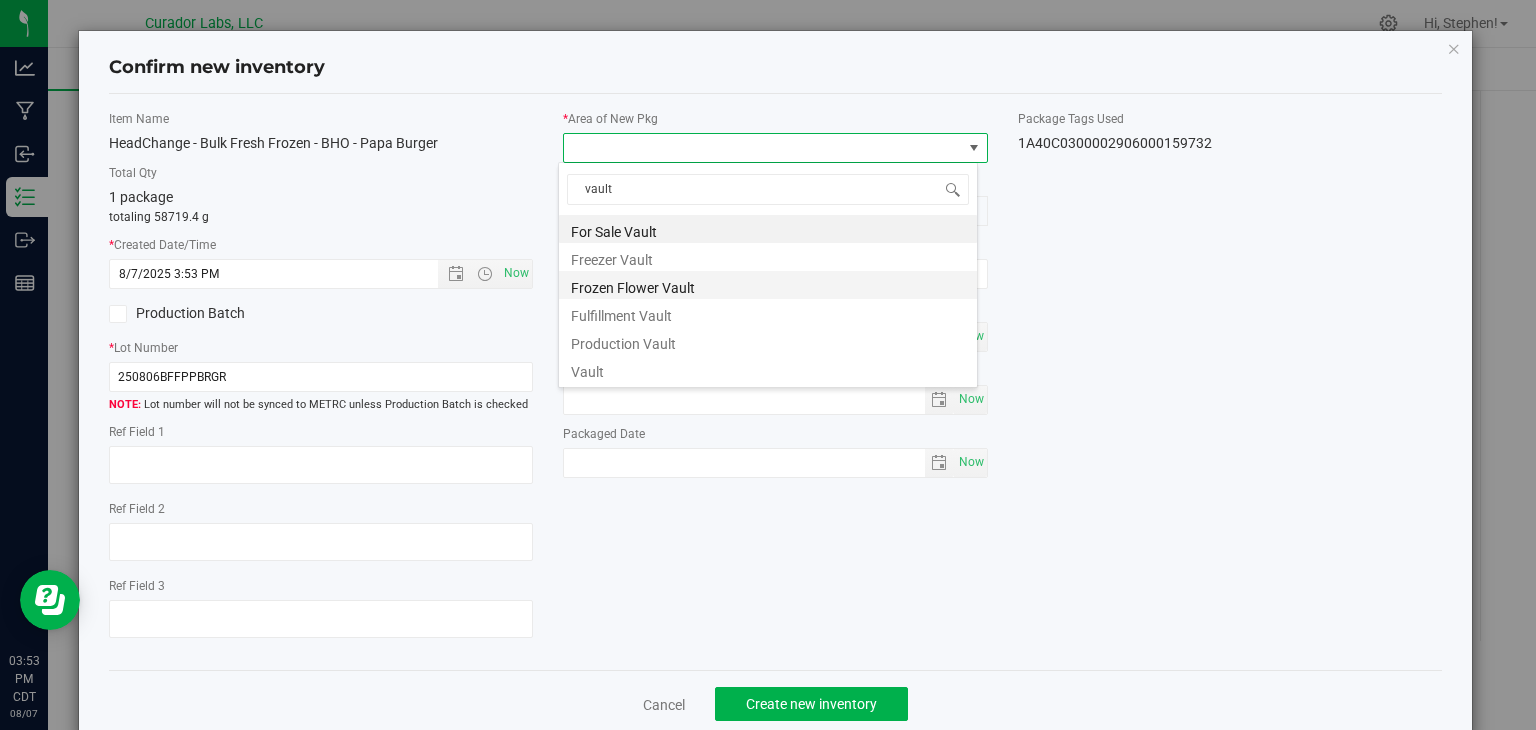 click on "Frozen Flower Vault" at bounding box center (768, 285) 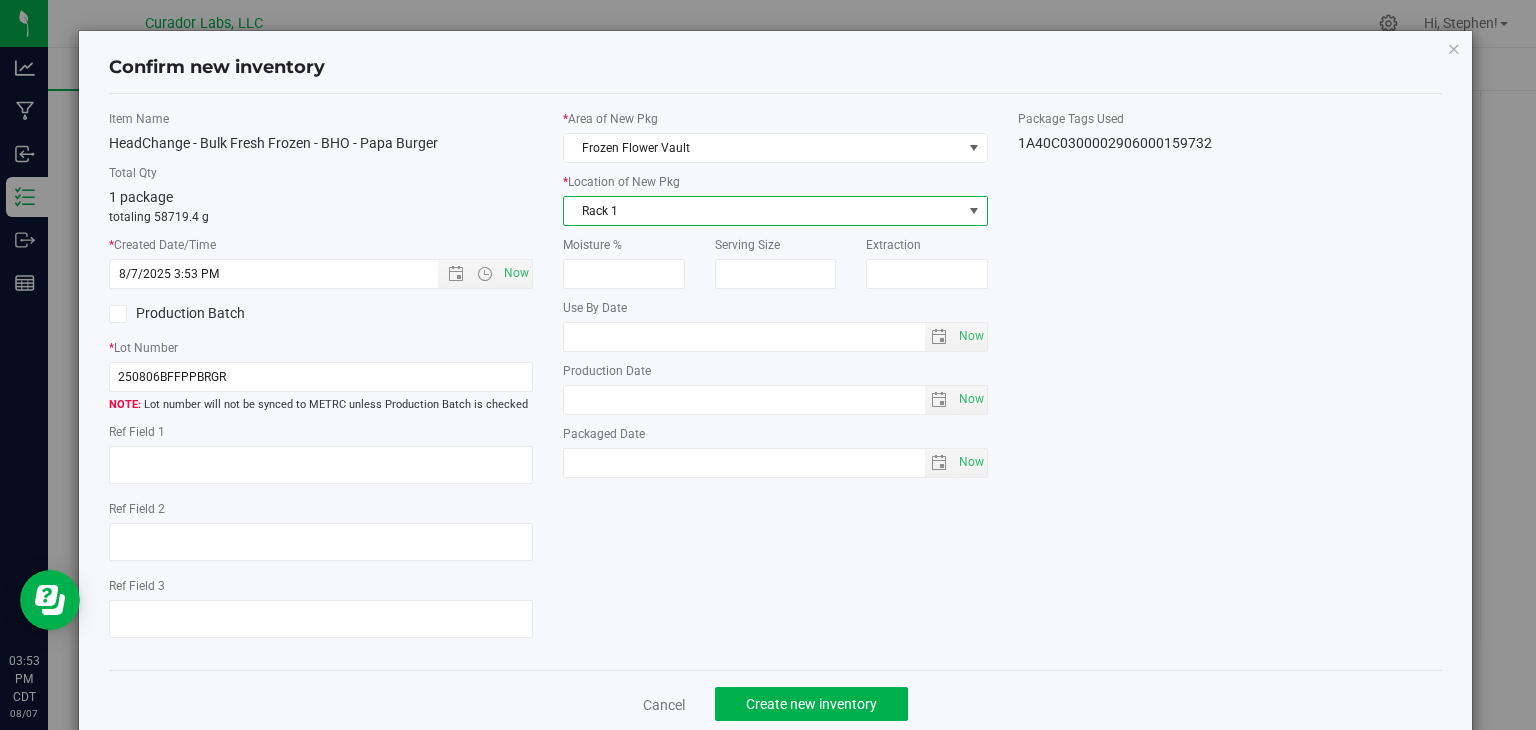 click on "Rack 1" at bounding box center [763, 211] 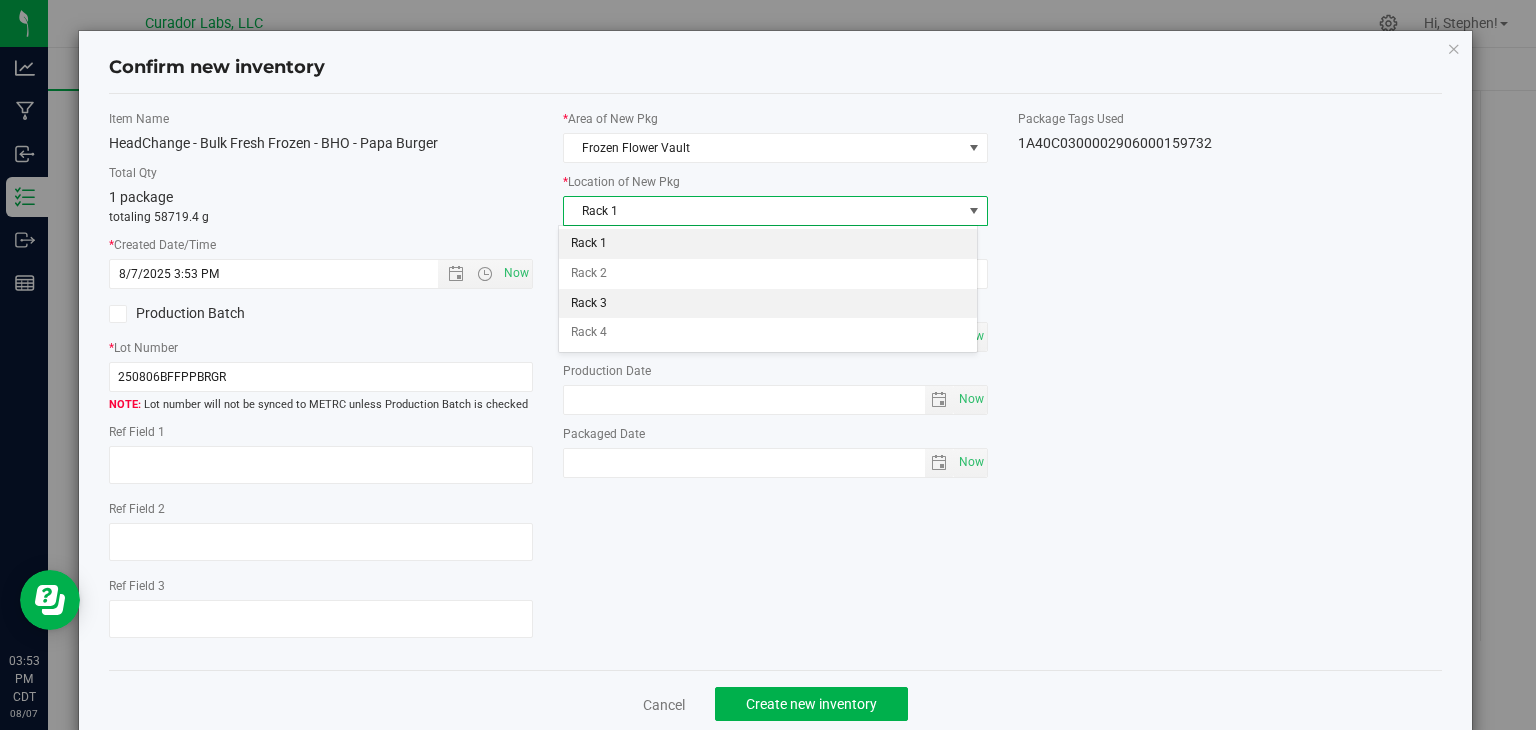 click on "Rack 3" at bounding box center [768, 304] 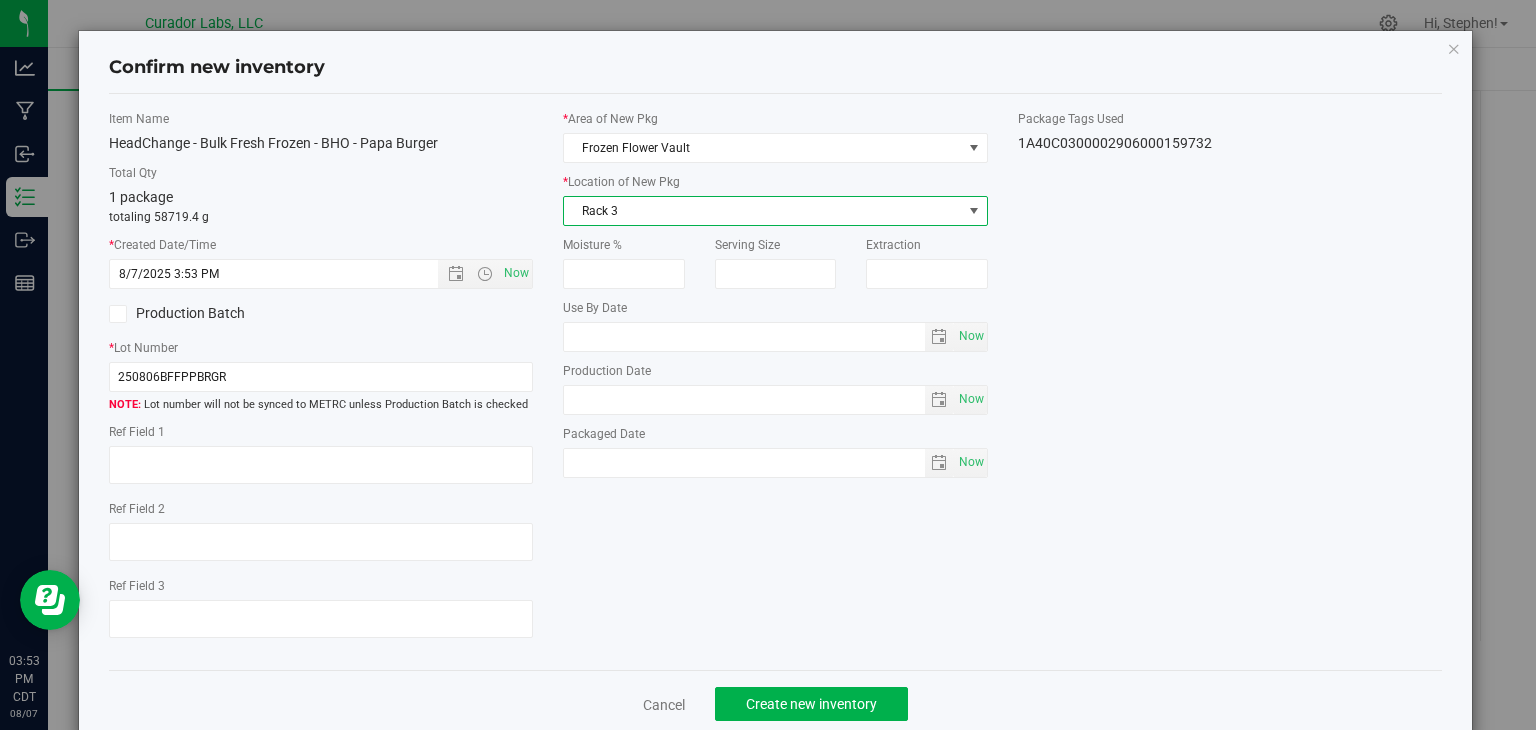 click on "Production Batch" at bounding box center [207, 313] 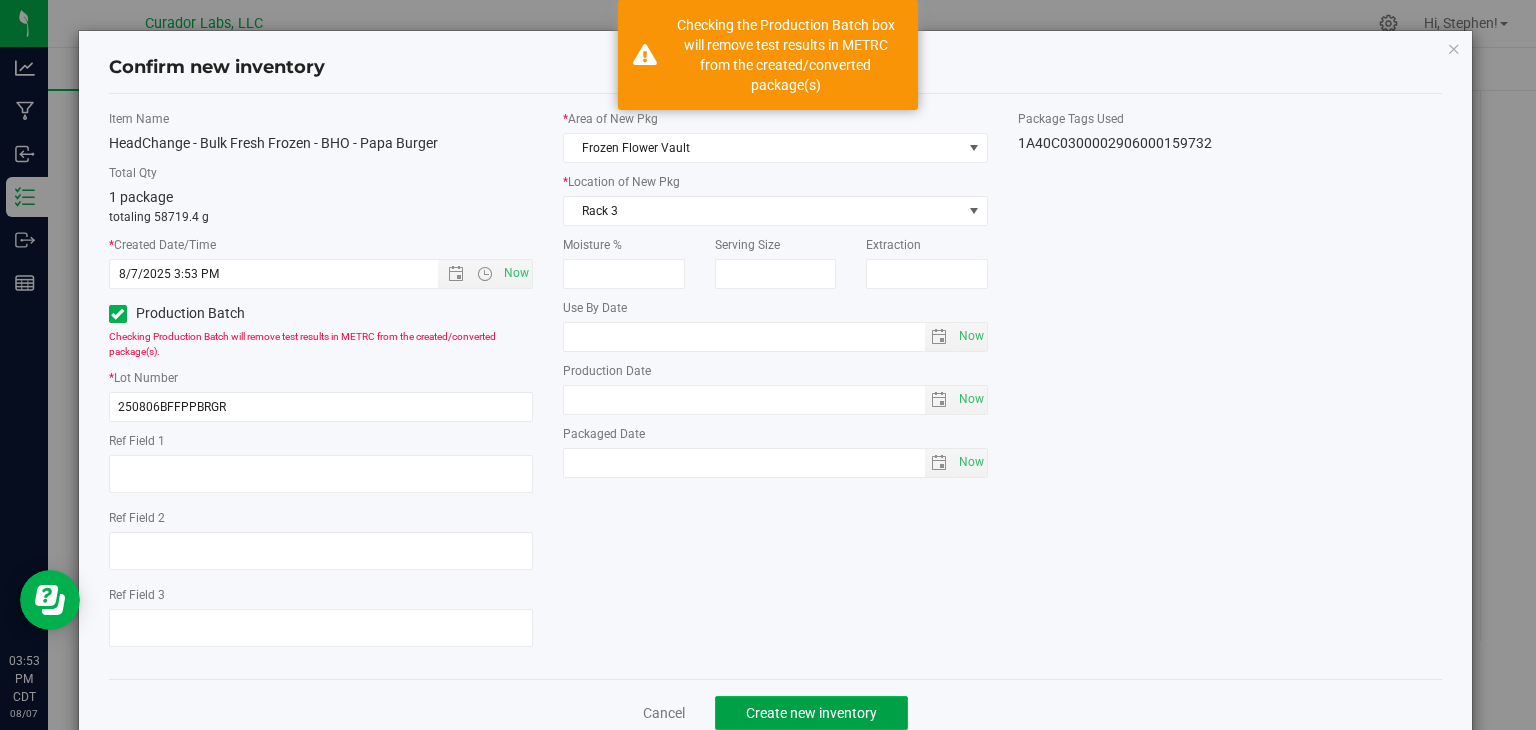 click on "Create new inventory" 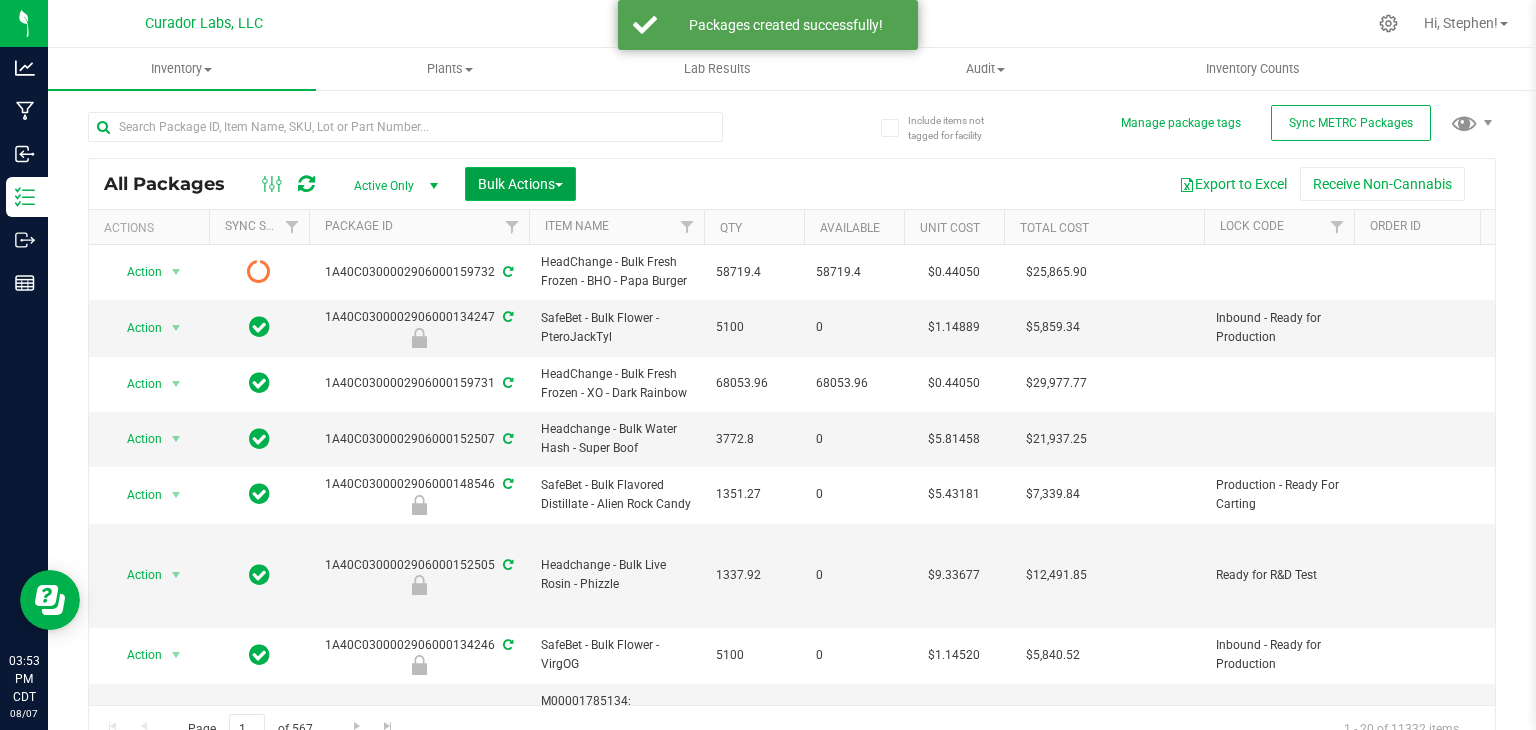 click on "Bulk Actions" at bounding box center (520, 184) 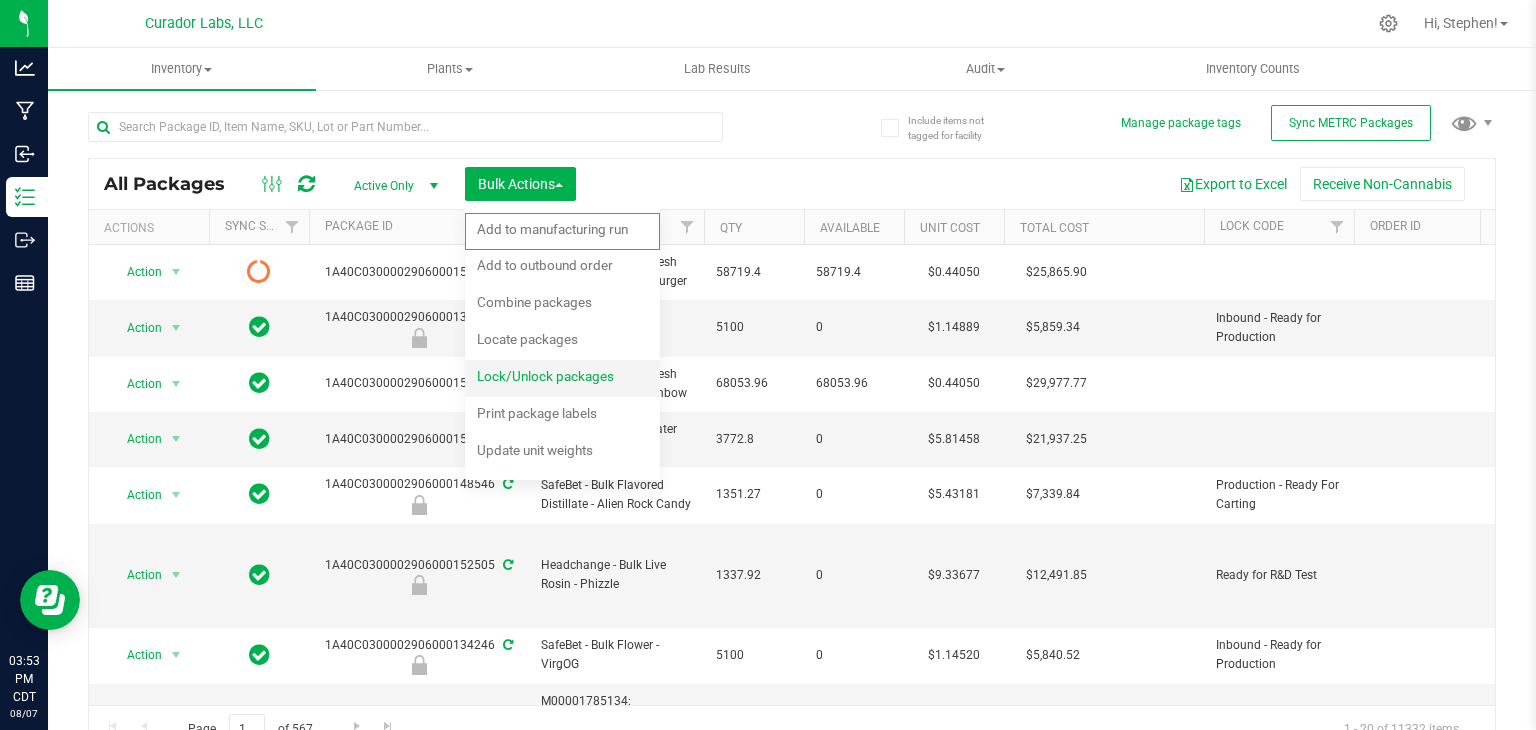 click on "Lock/Unlock packages" at bounding box center (545, 376) 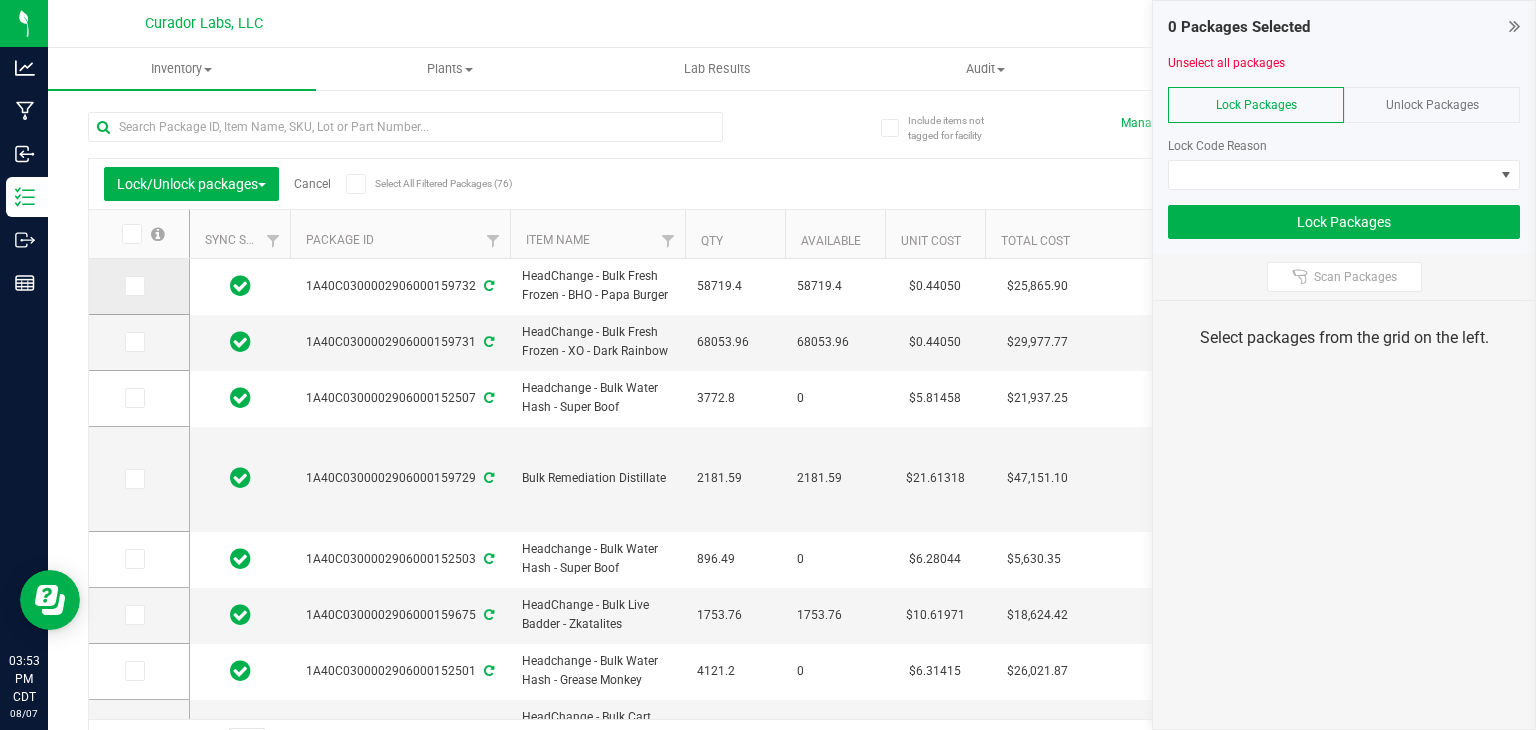 click at bounding box center [135, 286] 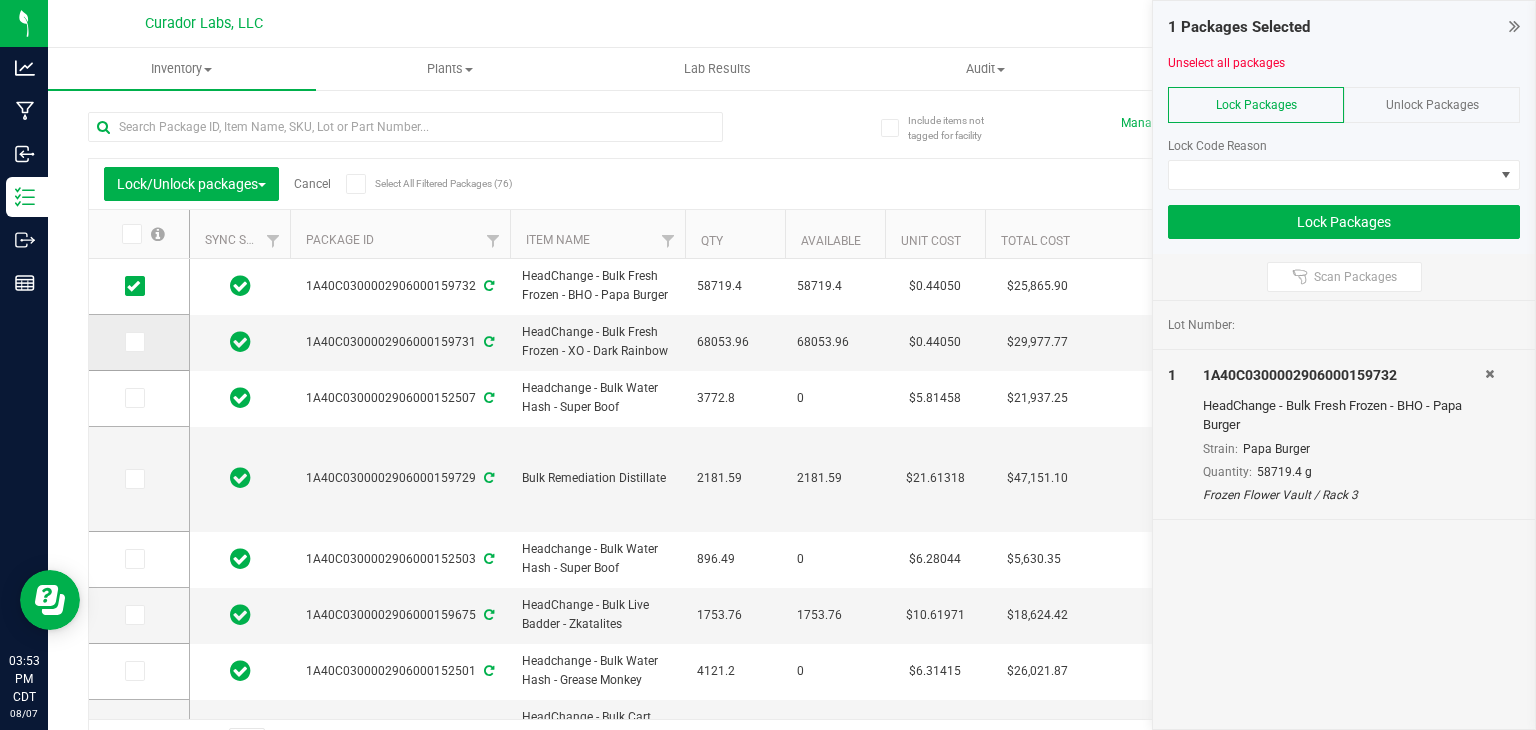 click at bounding box center [133, 342] 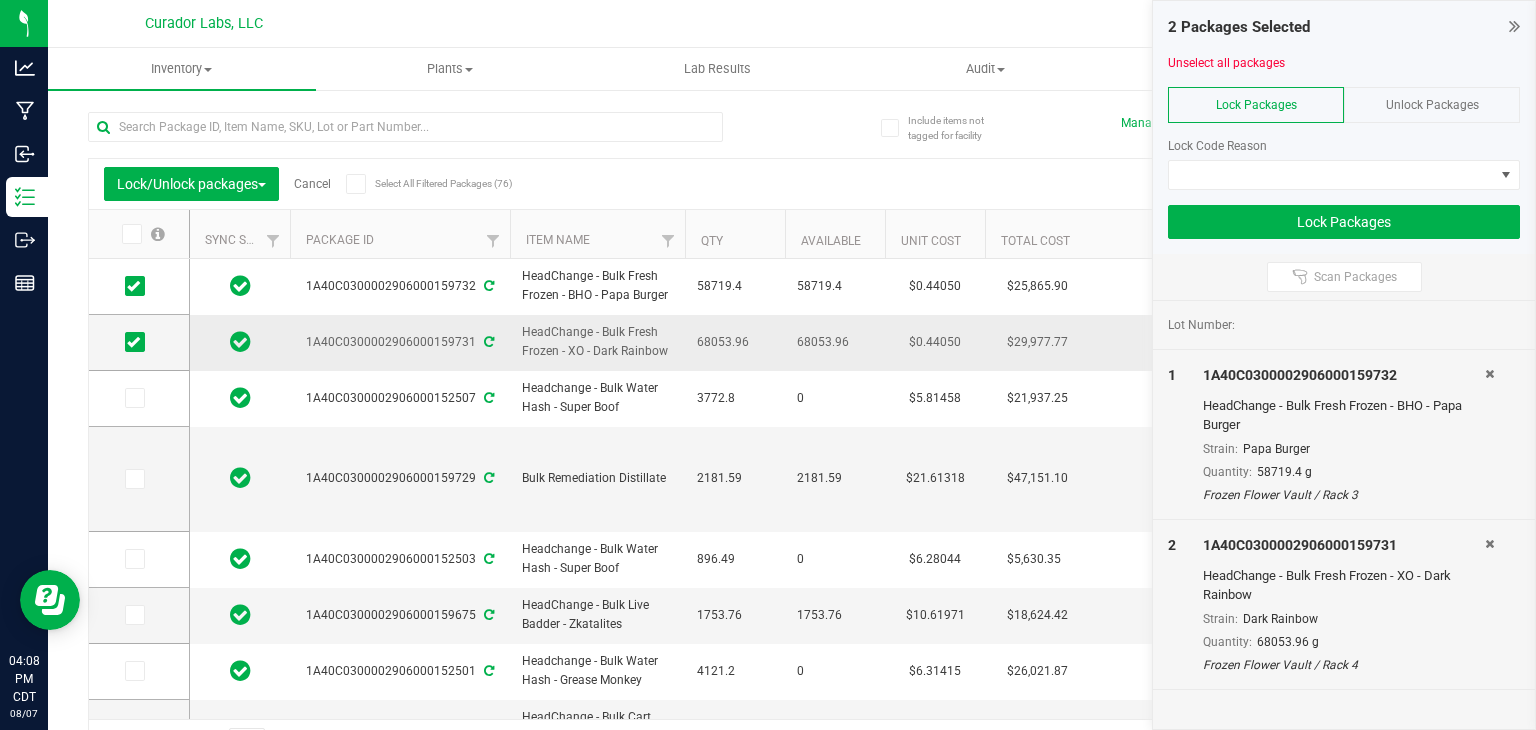 drag, startPoint x: 670, startPoint y: 352, endPoint x: 476, endPoint y: 330, distance: 195.24344 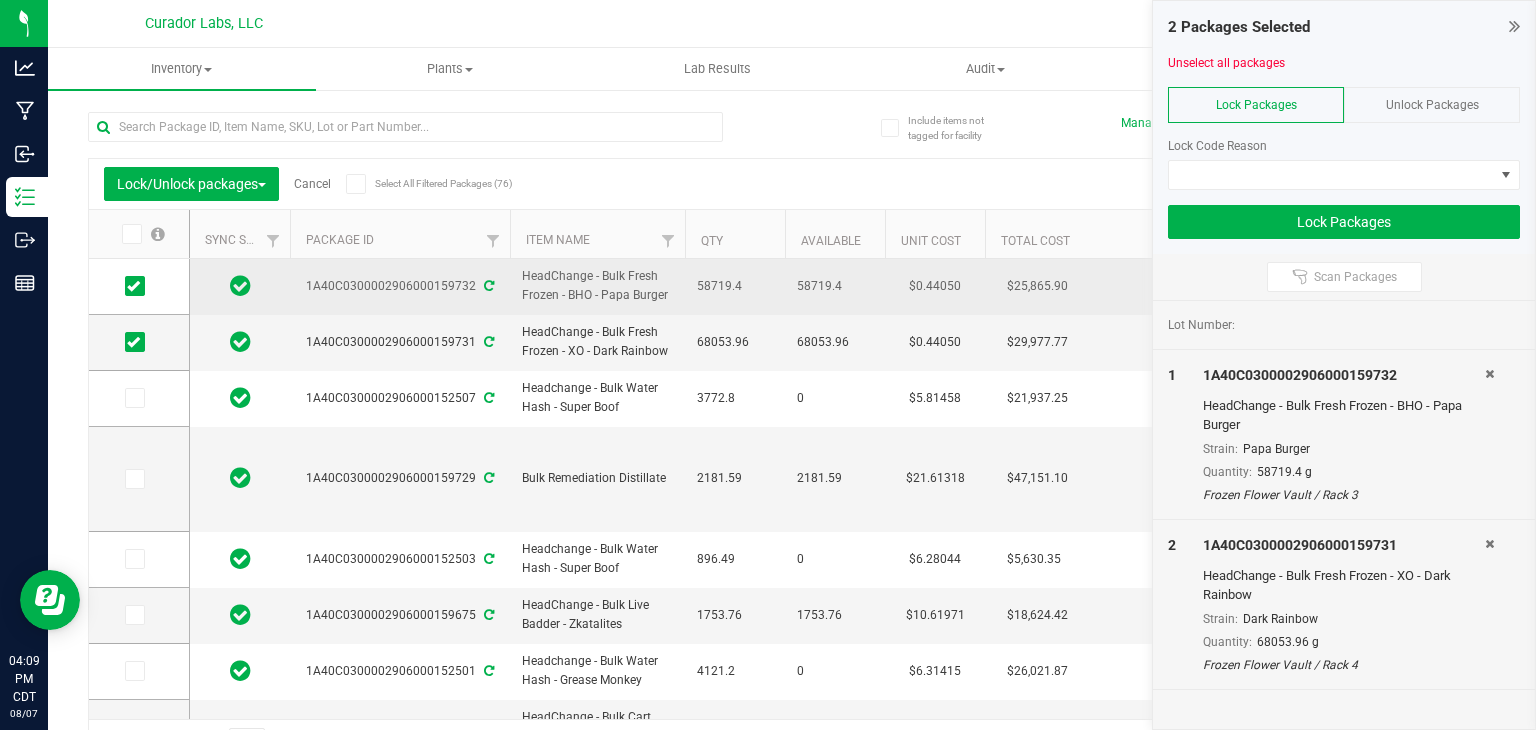 drag, startPoint x: 664, startPoint y: 300, endPoint x: 508, endPoint y: 266, distance: 159.66214 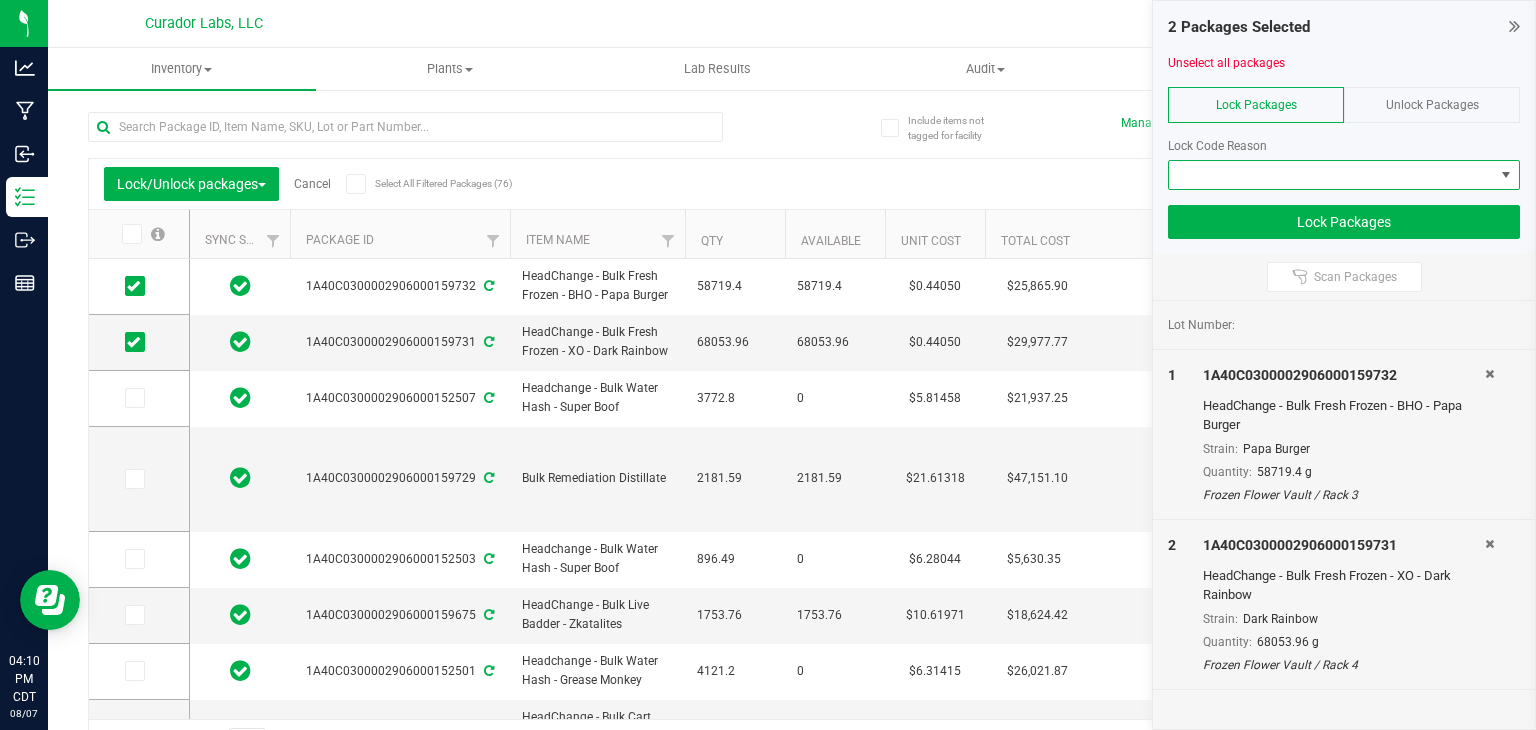 click at bounding box center (1331, 175) 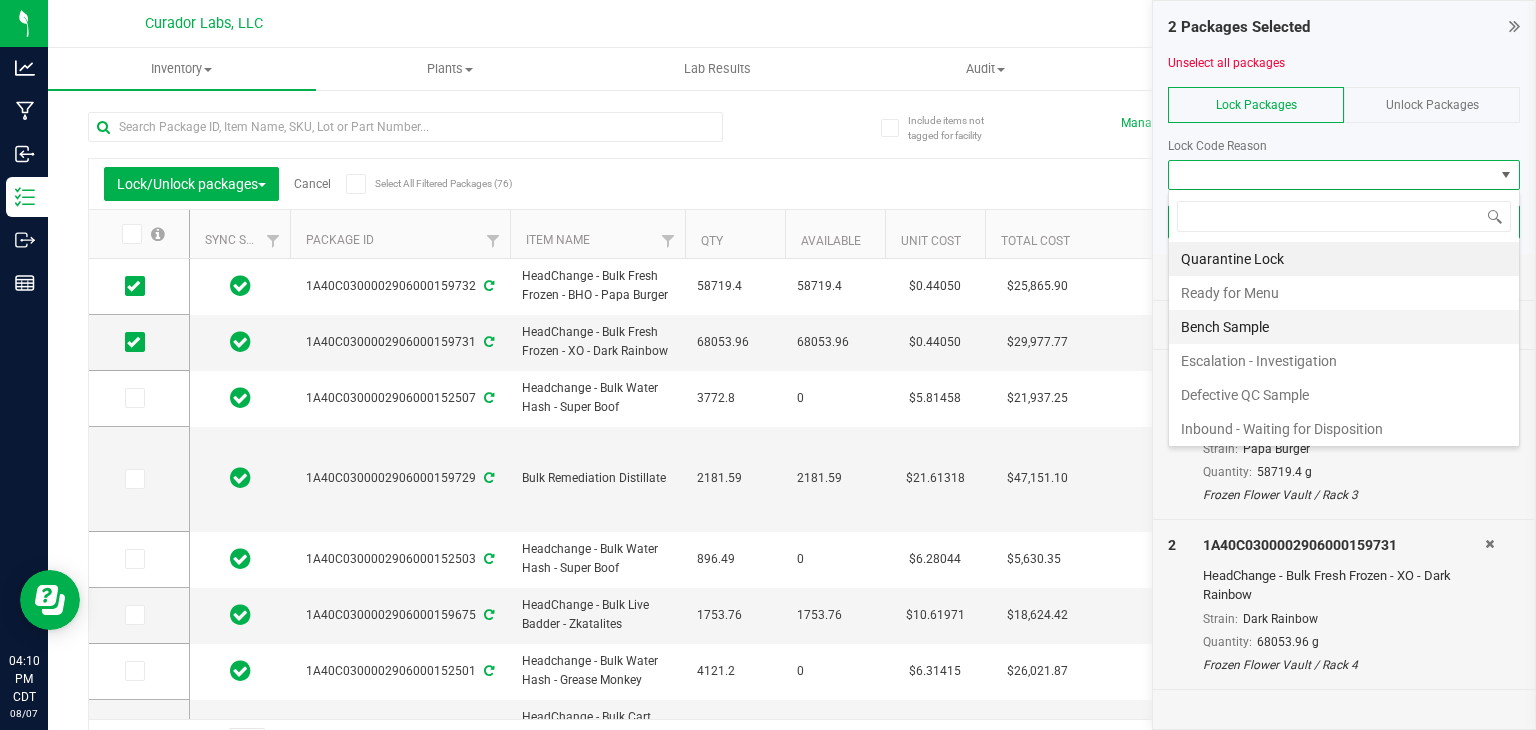 scroll, scrollTop: 99970, scrollLeft: 99647, axis: both 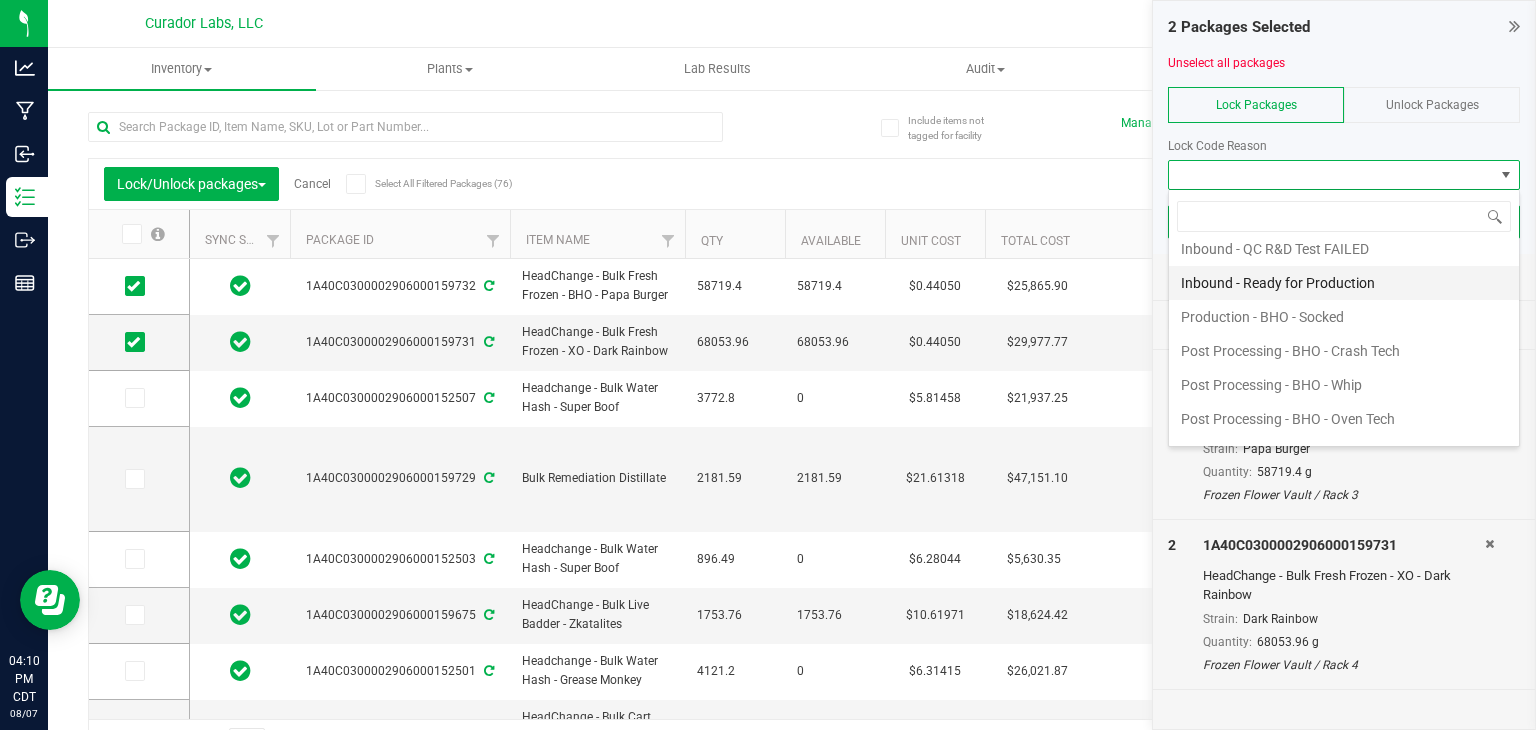 click on "Inbound - Ready for Production" at bounding box center [1344, 283] 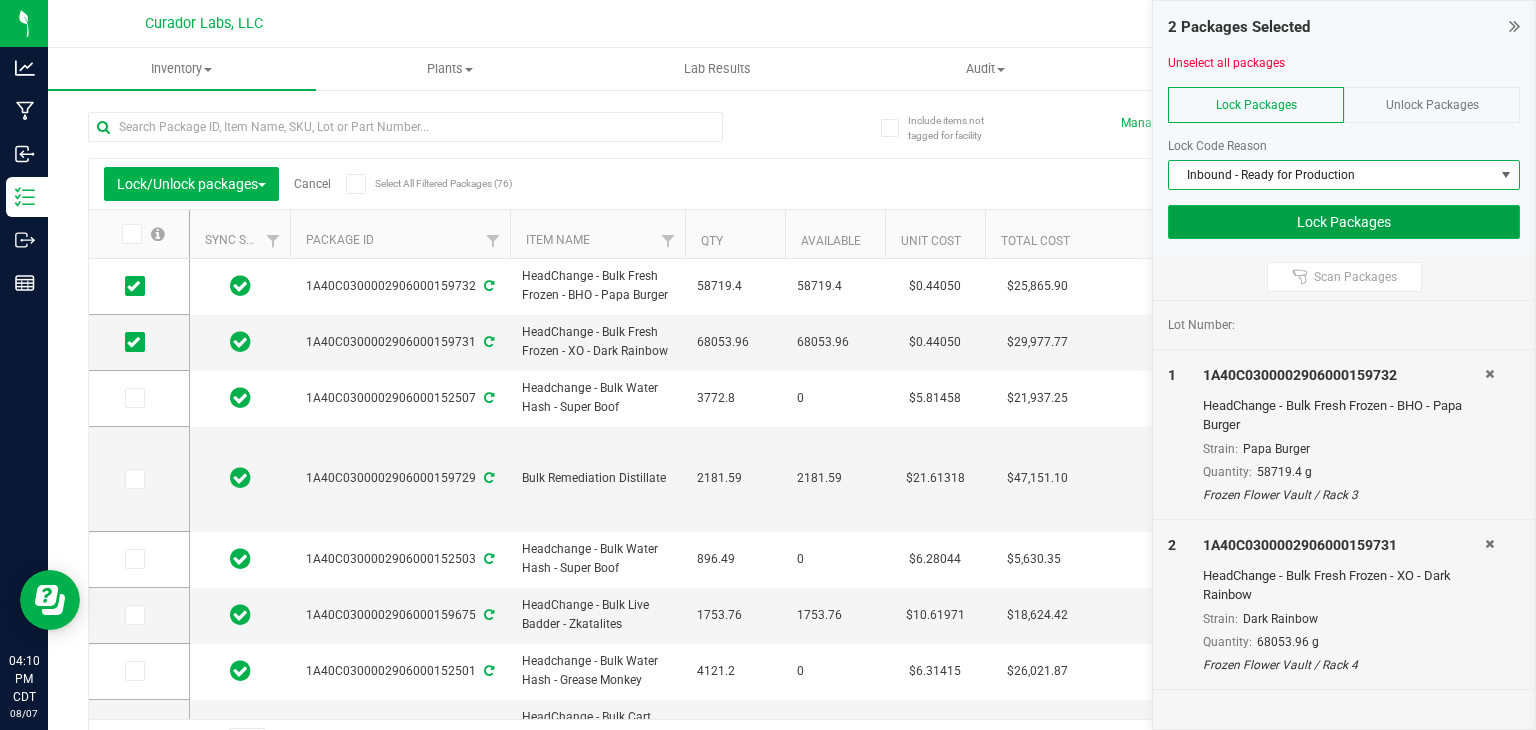 click on "Lock Packages" at bounding box center (1344, 222) 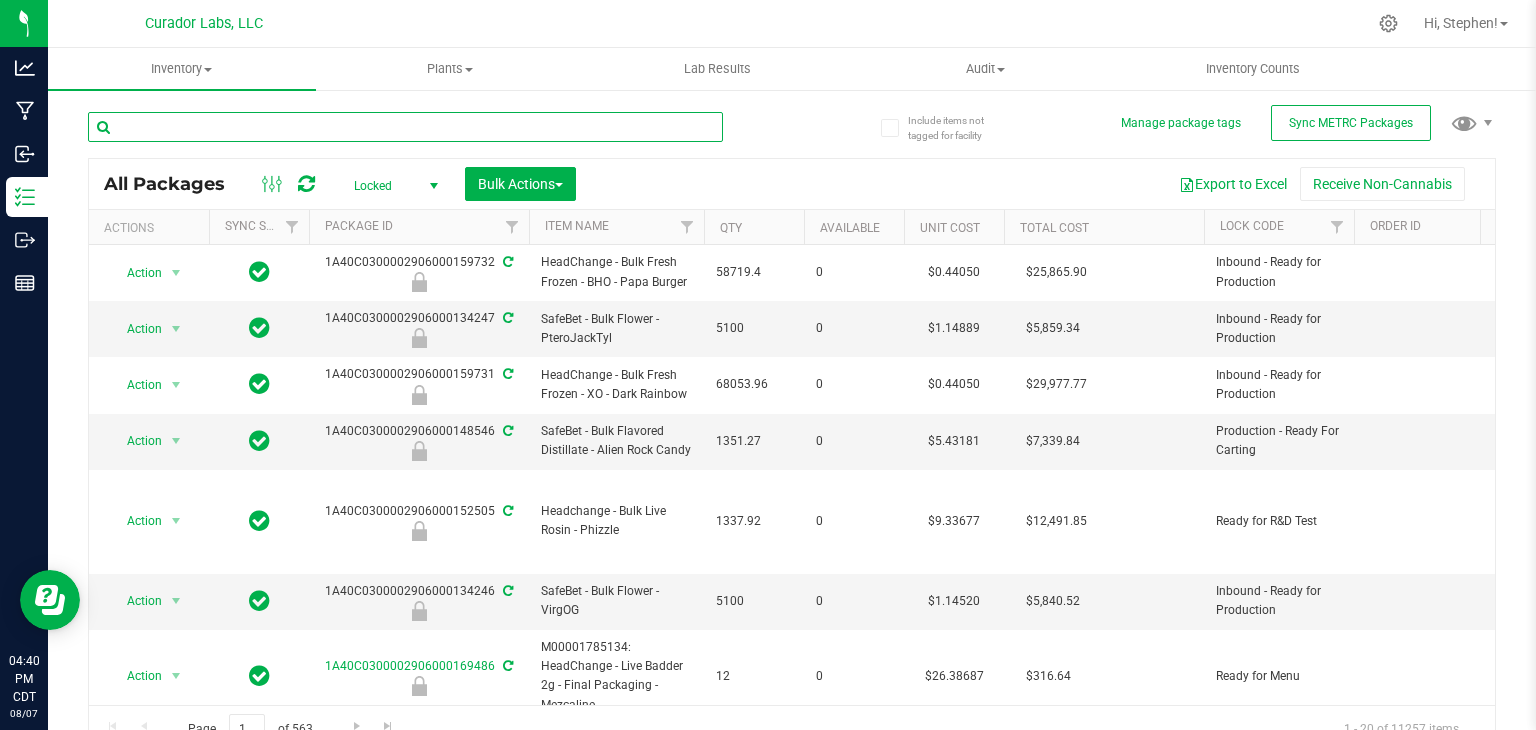 click at bounding box center (405, 127) 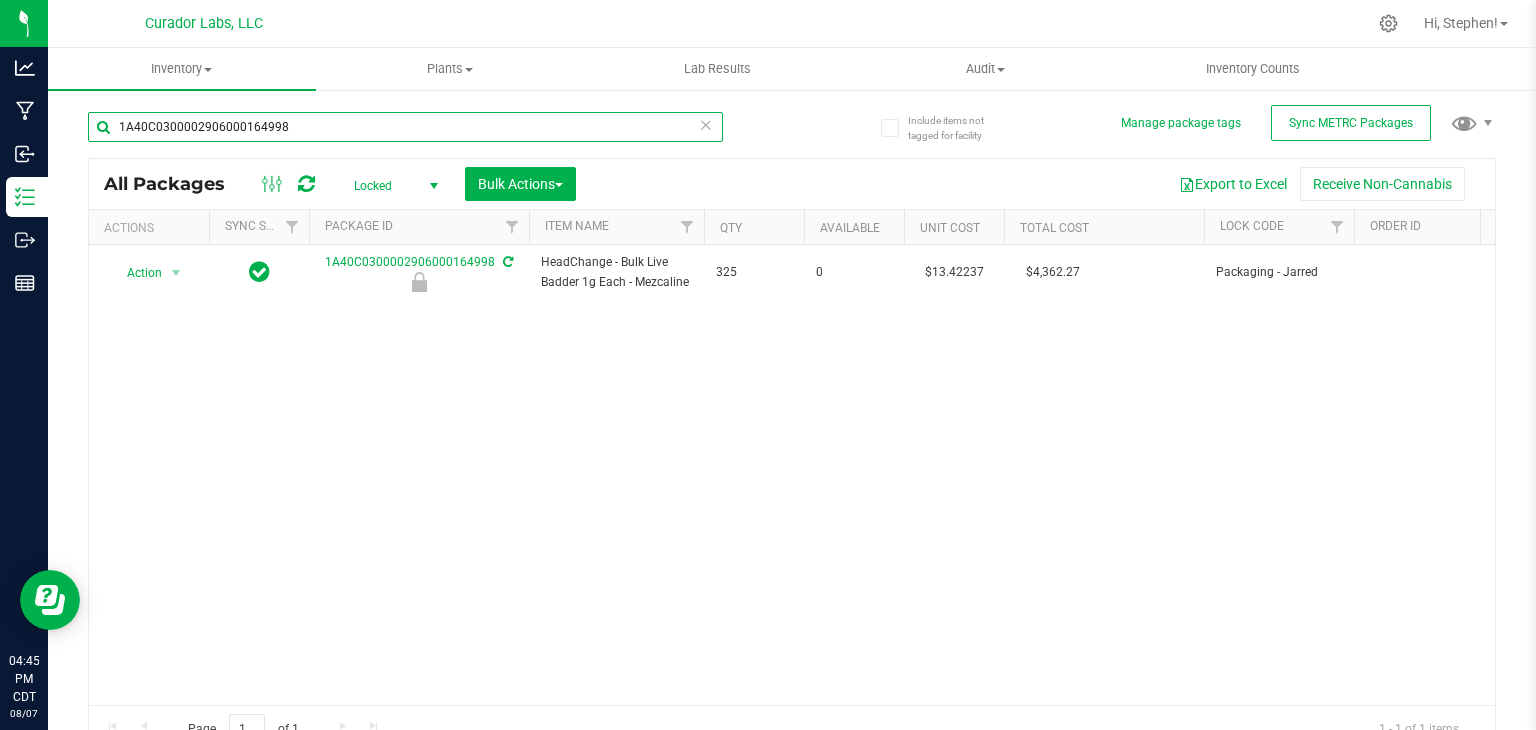 click on "1A40C0300002906000164998" at bounding box center (405, 127) 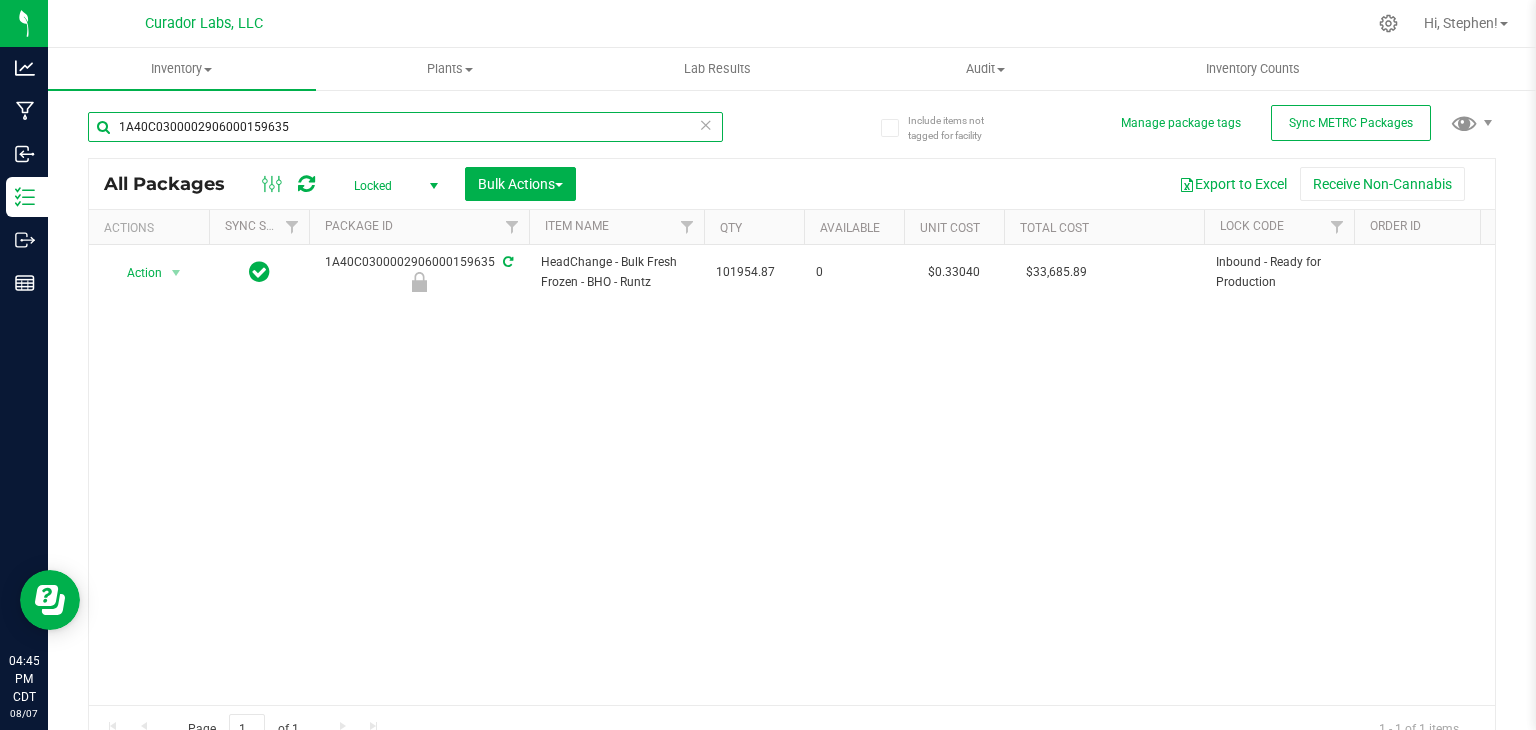 scroll, scrollTop: 0, scrollLeft: 551, axis: horizontal 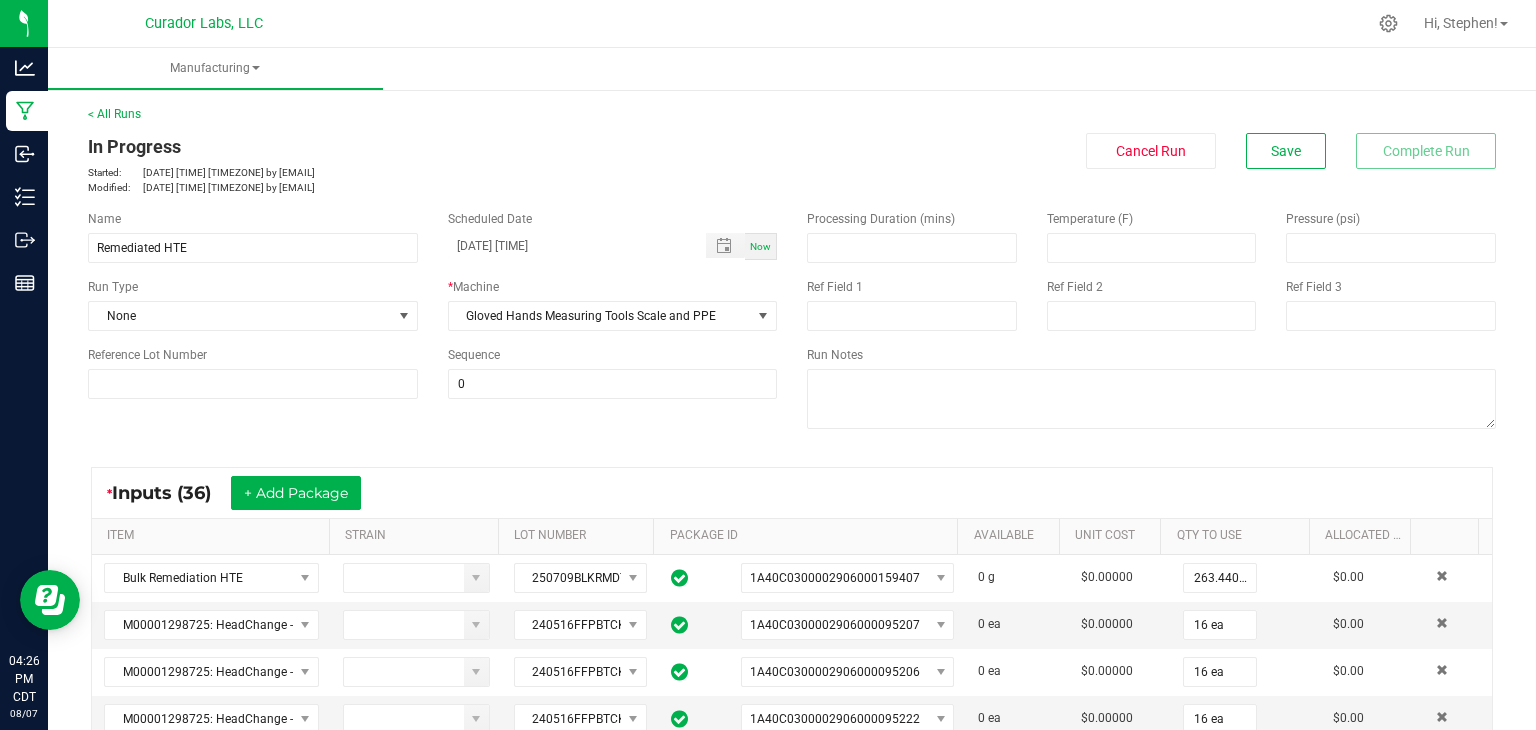 click on "Name Remediated HTE Scheduled Date [DATE] [TIME] Now Run Type None * Machine [EQUIPMENT] Reference Lot Number Sequence 0 Processing Duration (mins) Temperature (F) Pressure (psi) Ref Field 1 Ref Field 2 Ref Field 3 Run Notes" at bounding box center [792, 322] 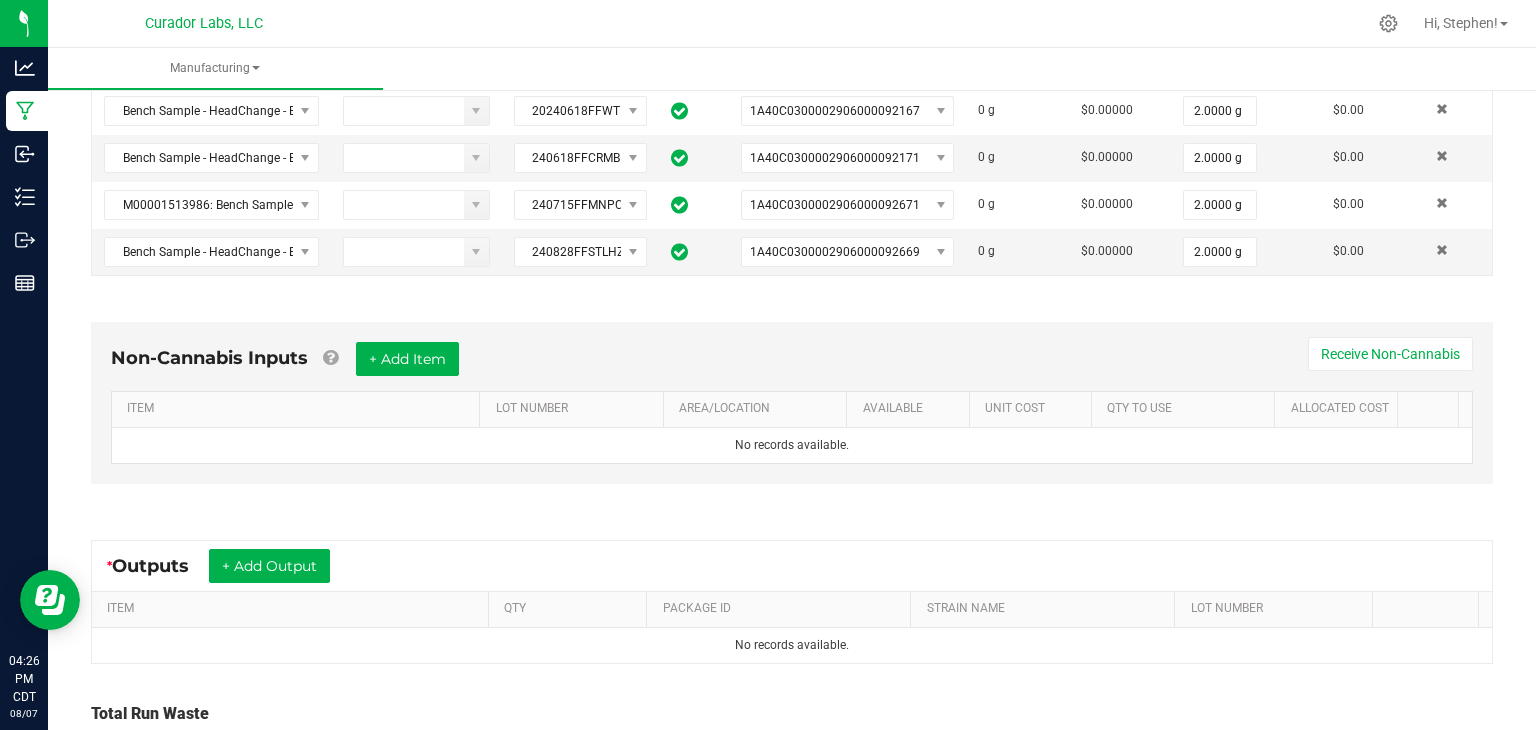 scroll, scrollTop: 1972, scrollLeft: 0, axis: vertical 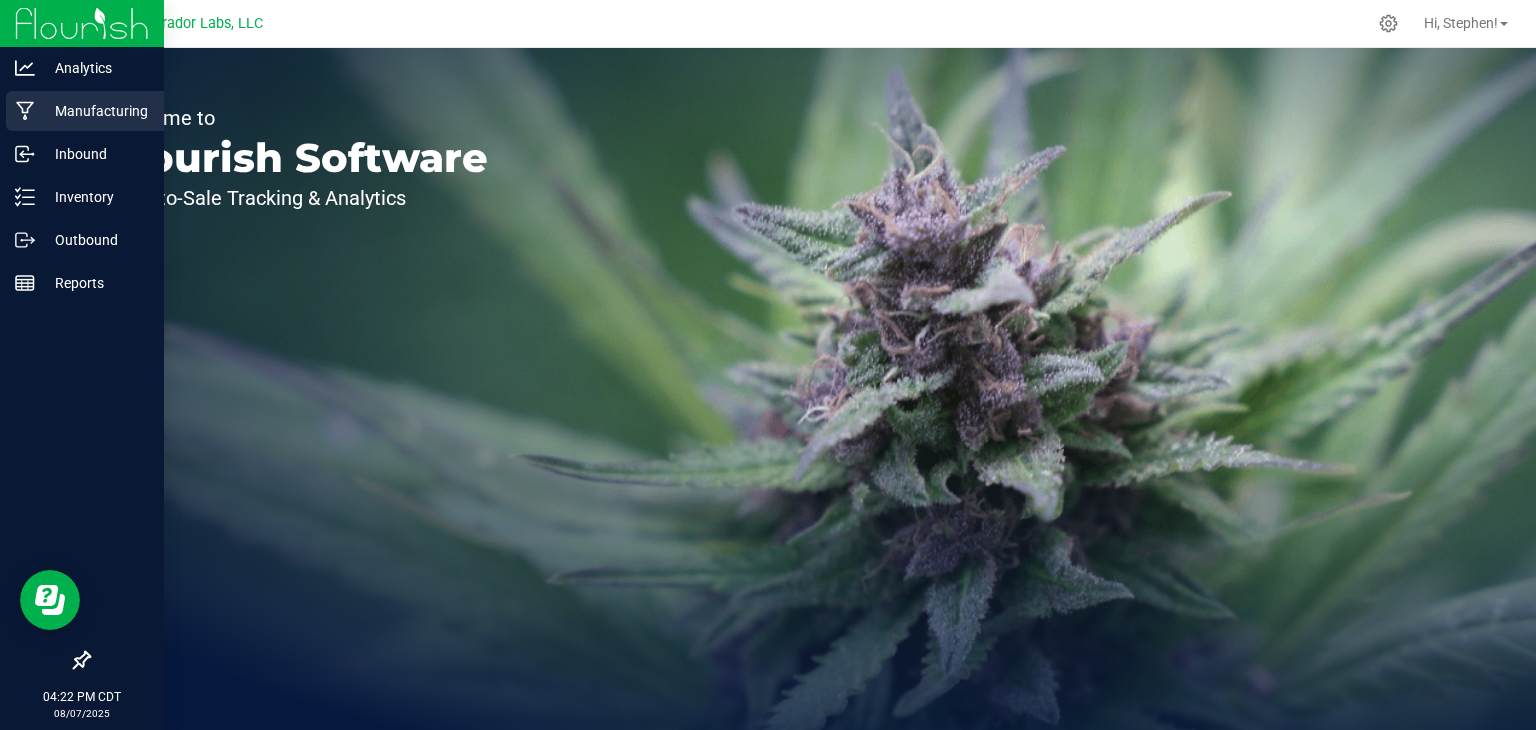 click on "Manufacturing" at bounding box center (95, 111) 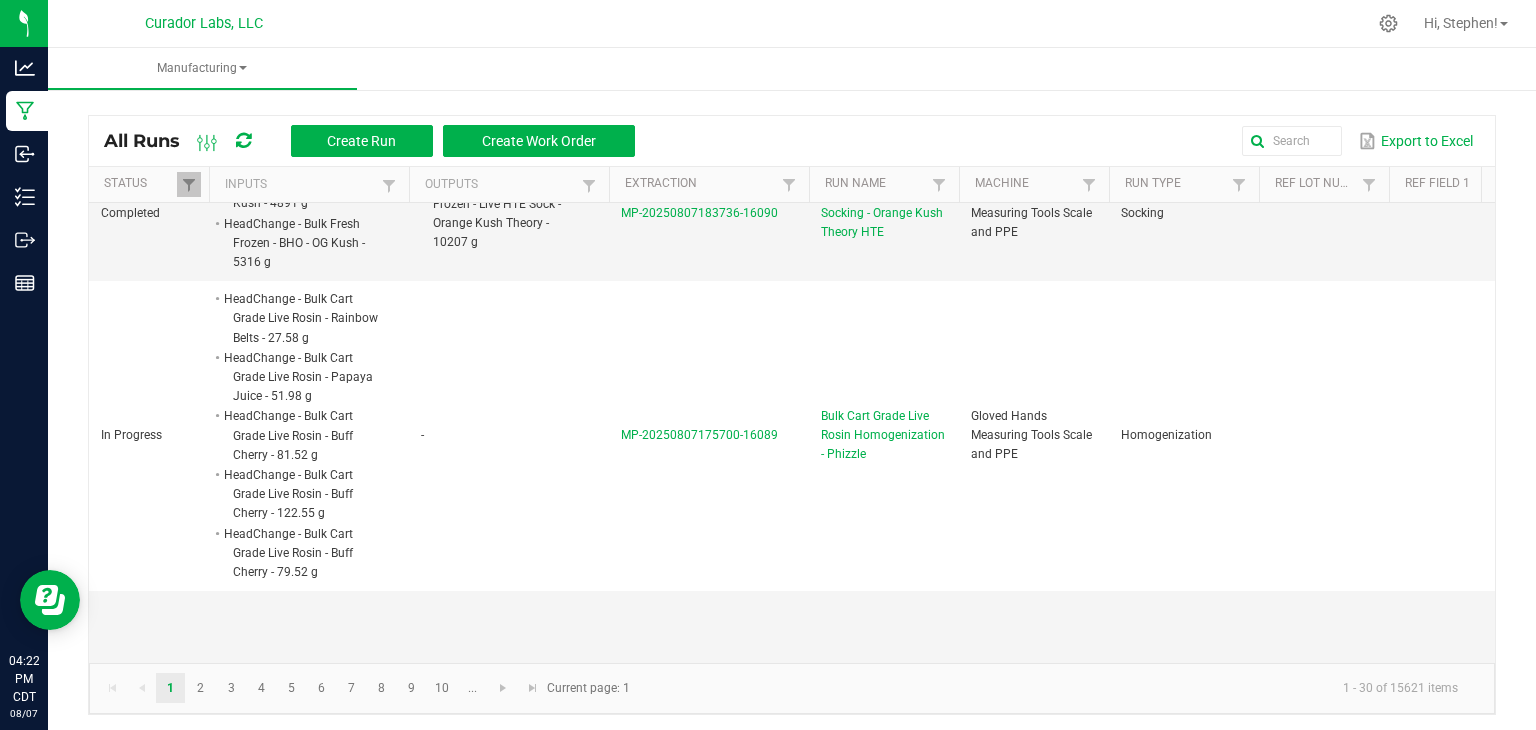 scroll, scrollTop: 991, scrollLeft: 0, axis: vertical 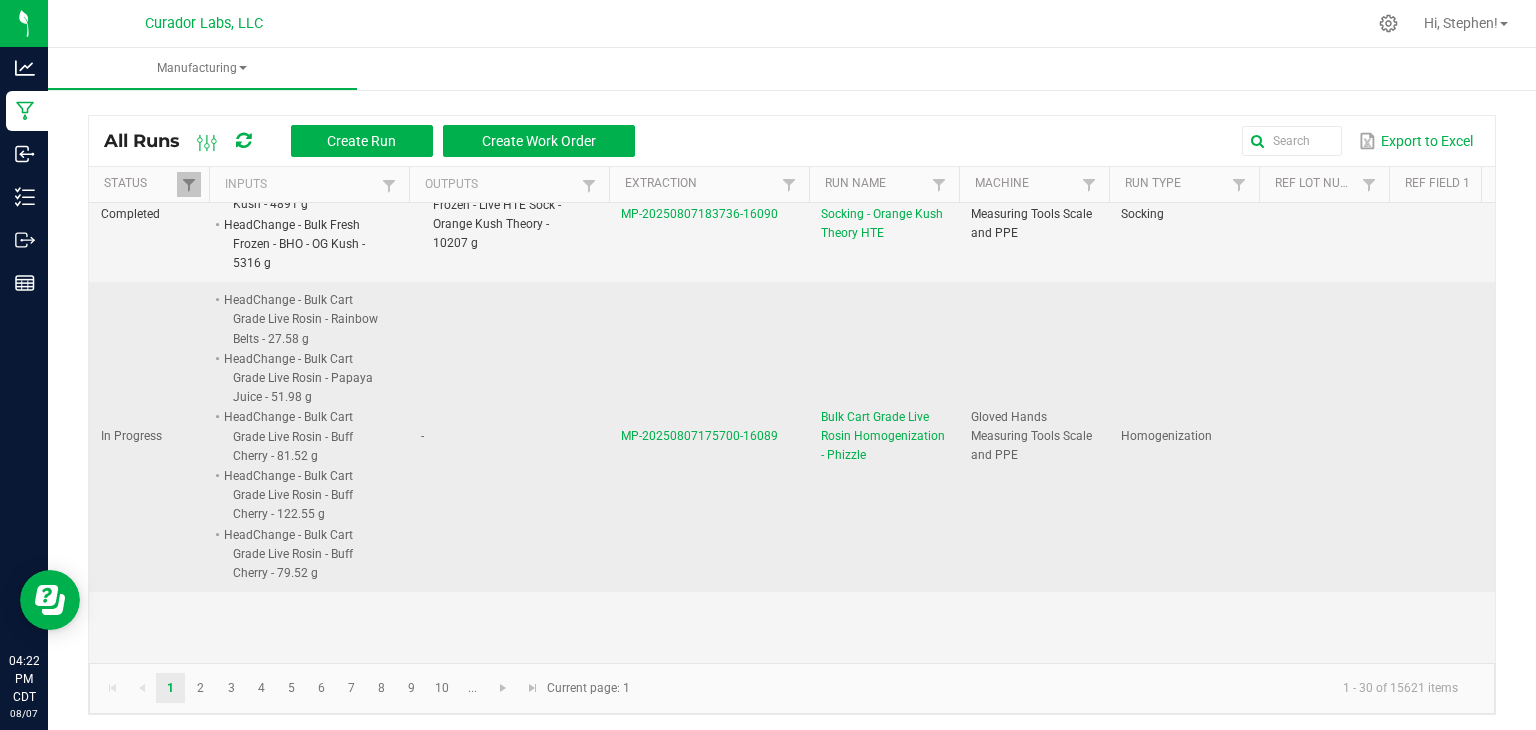 click on "MP-20250807175700-16089" at bounding box center (699, 436) 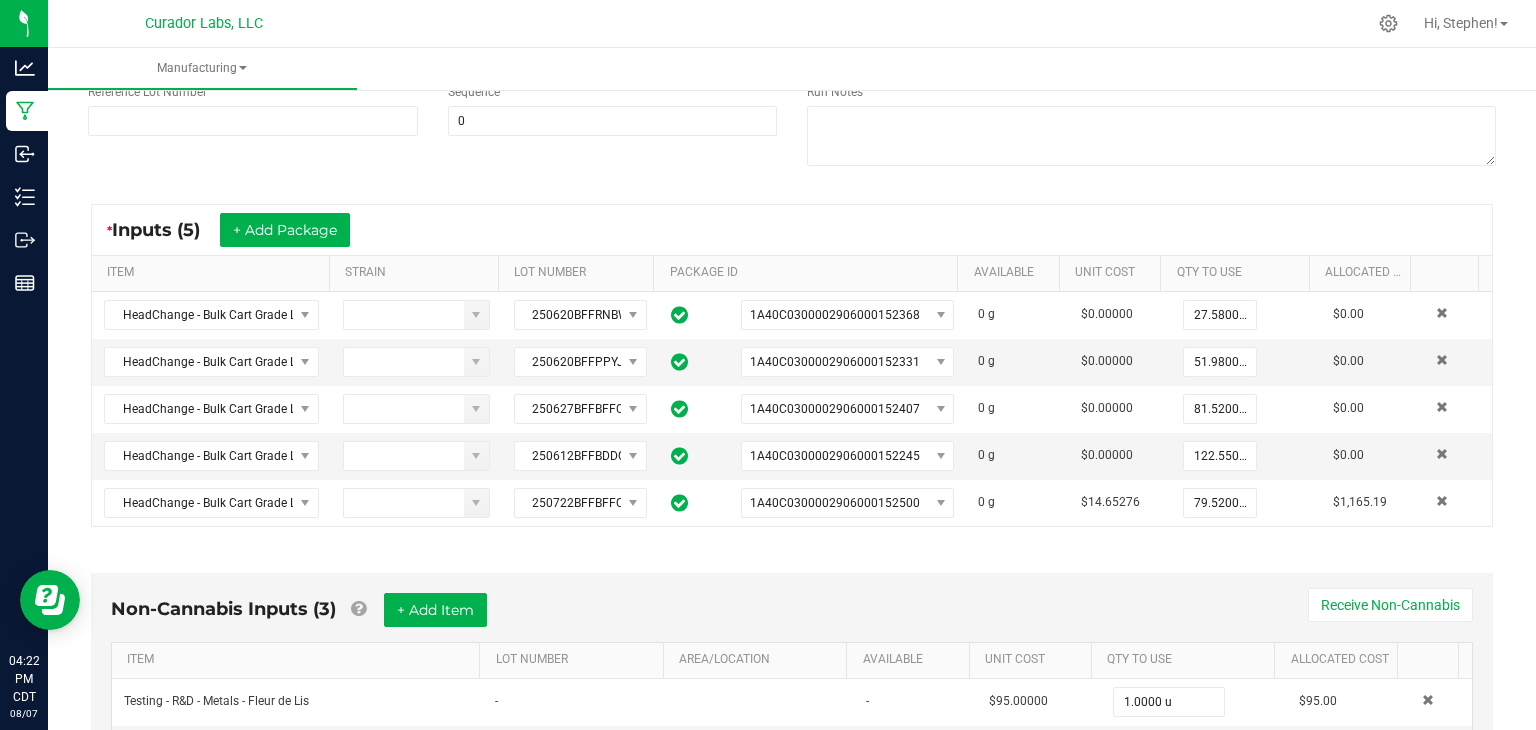scroll, scrollTop: 266, scrollLeft: 0, axis: vertical 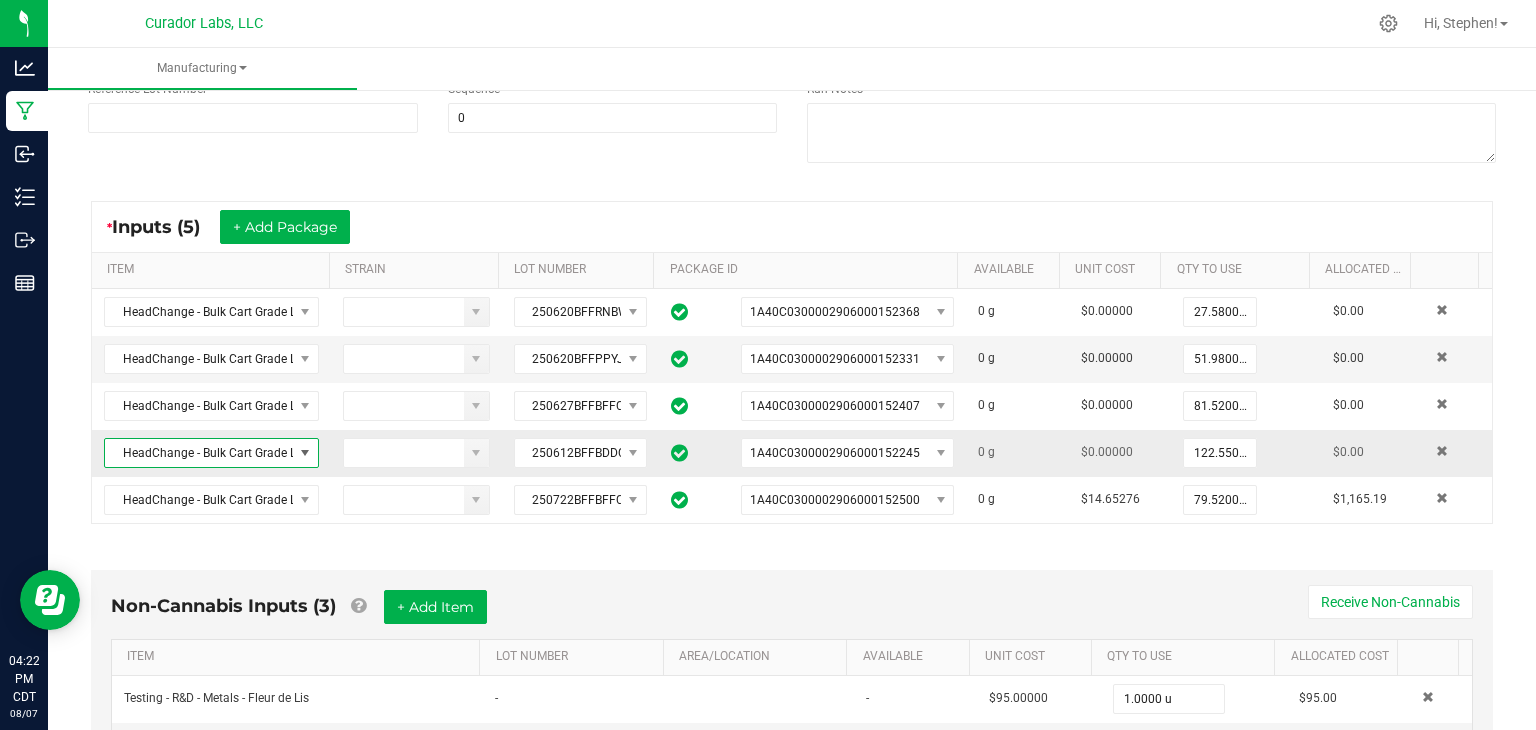 click at bounding box center (305, 453) 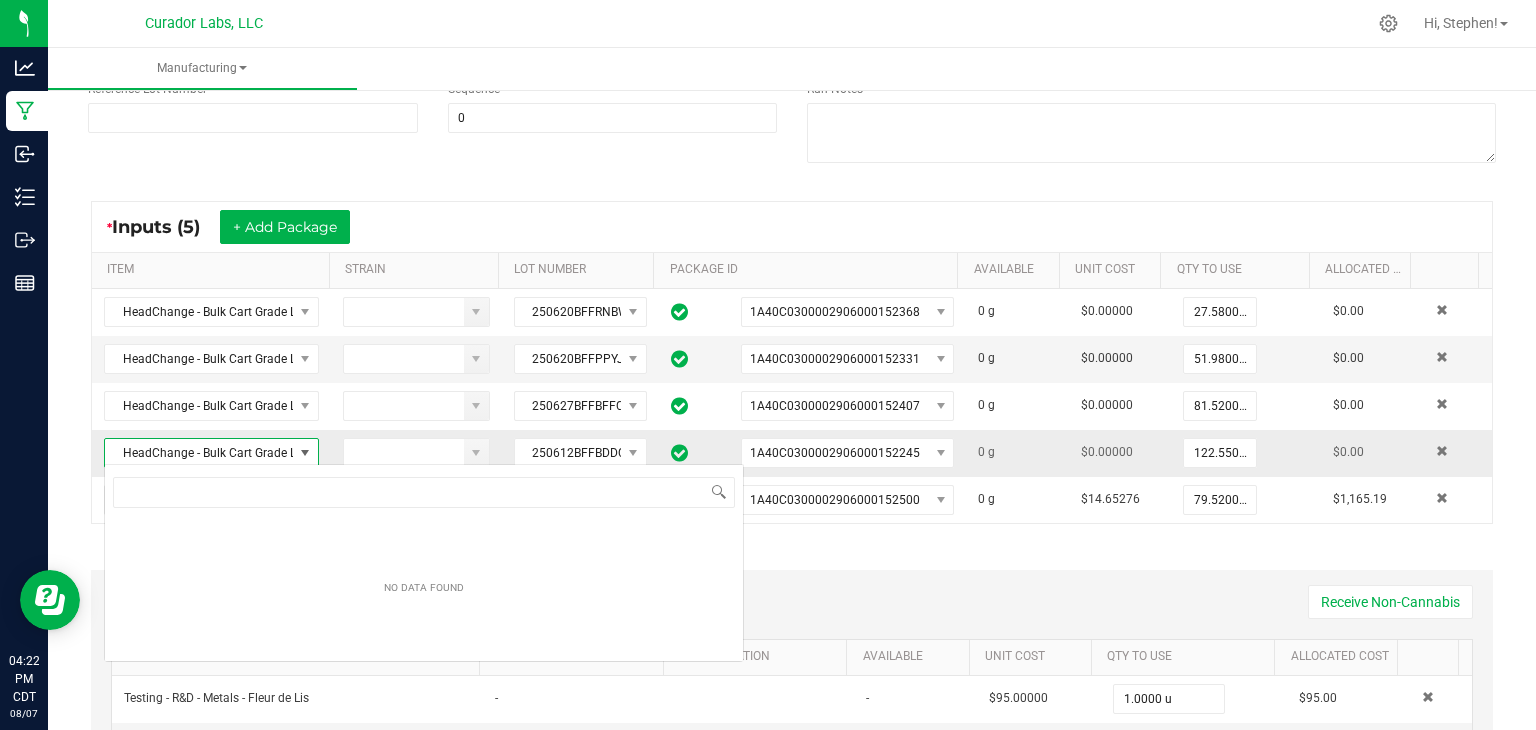 scroll, scrollTop: 99970, scrollLeft: 99790, axis: both 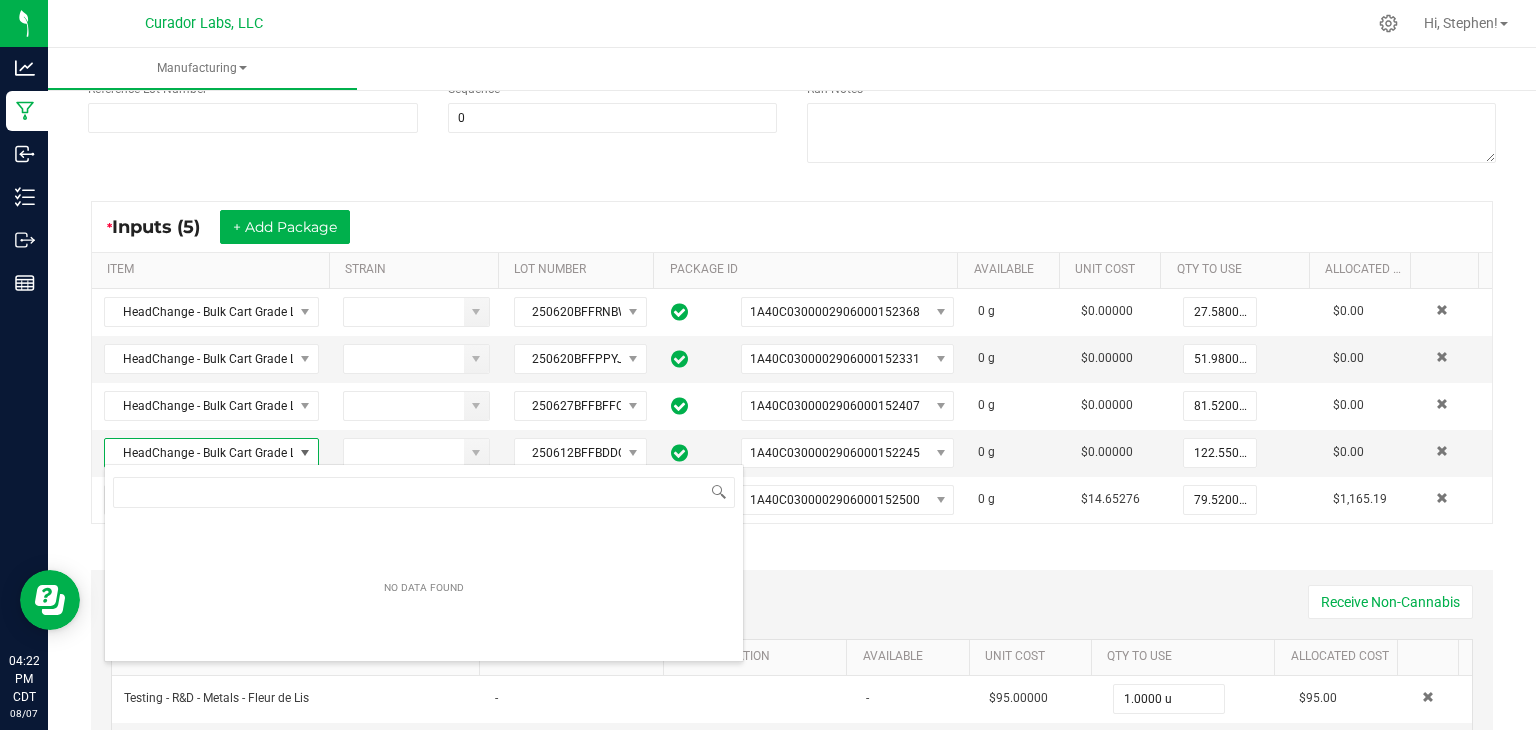 click on "*    Inputs (5)   + Add Package" at bounding box center (792, 227) 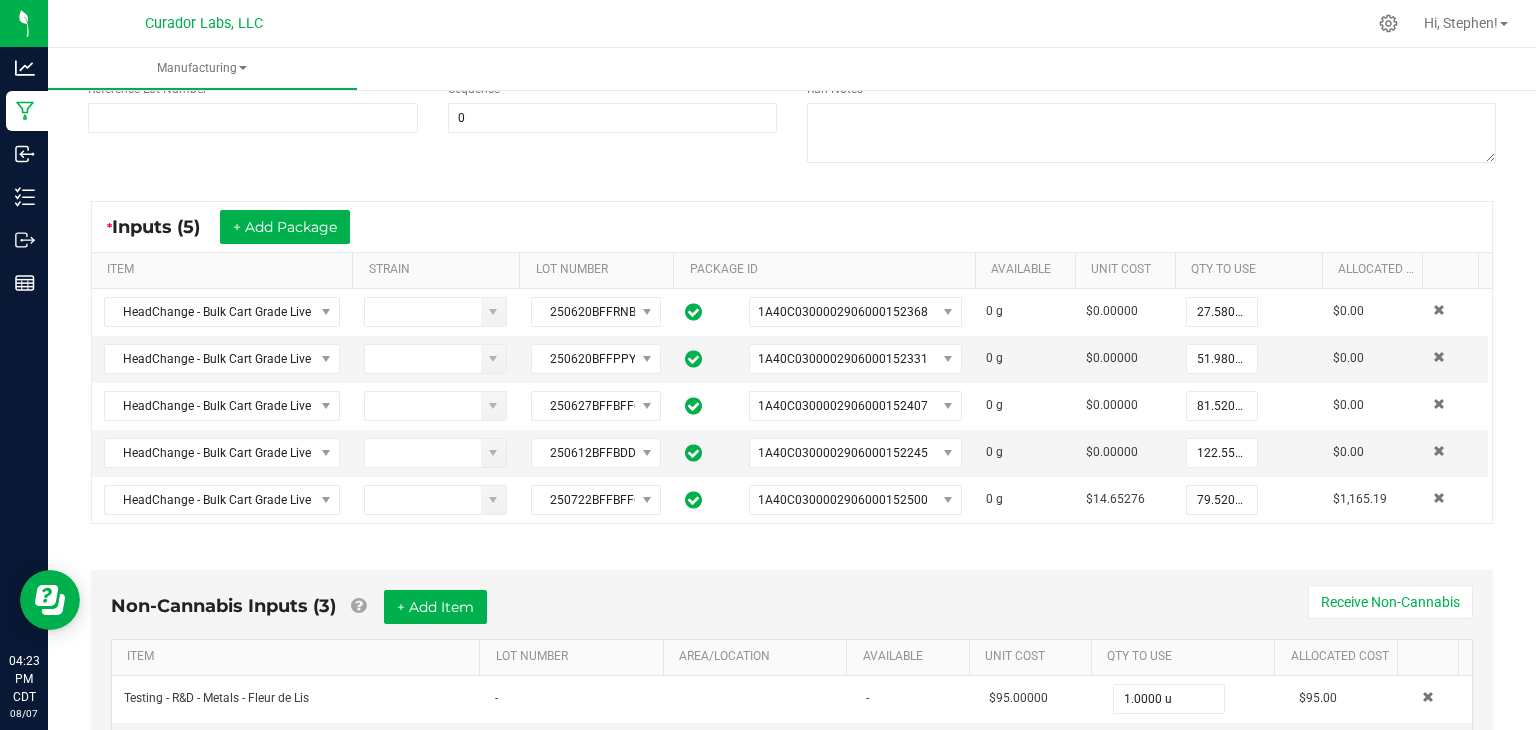 click on "ITEM STRAIN LOT NUMBER PACKAGE ID AVAILABLE Unit Cost QTY TO USE Allocated Cost HeadChange - Bulk Cart Grade Live Rosin - Rainbow Belts 250620BFFRNBWBLTZ
1A40C0300002906000152368 0   g  $0.00000  27.5800 g  $0.00  HeadChange - Bulk Cart Grade Live Rosin - Papaya Juice 250620BFFPPYJC
1A40C0300002906000152331 0   g  $0.00000  51.9800 g  $0.00  HeadChange - Bulk Cart Grade Live Rosin - Buff Cherry 250627BFFBFFCHRR
1A40C0300002906000152407 0   g  $0.00000  81.5200 g  $0.00  HeadChange - Bulk Cart Grade Live Rosin - Buff Cherry 250612BFFBDDCHRR
1A40C0300002906000152245 0   g  $0.00000  122.5500 g  $0.00  HeadChange - Bulk Cart Grade Live Rosin - Buff Cherry 250722BFFBFFCHRRY
1A40C0300002906000152500 0   g  $14.65276  79.5200 g  $1,165.19" at bounding box center [792, 388] 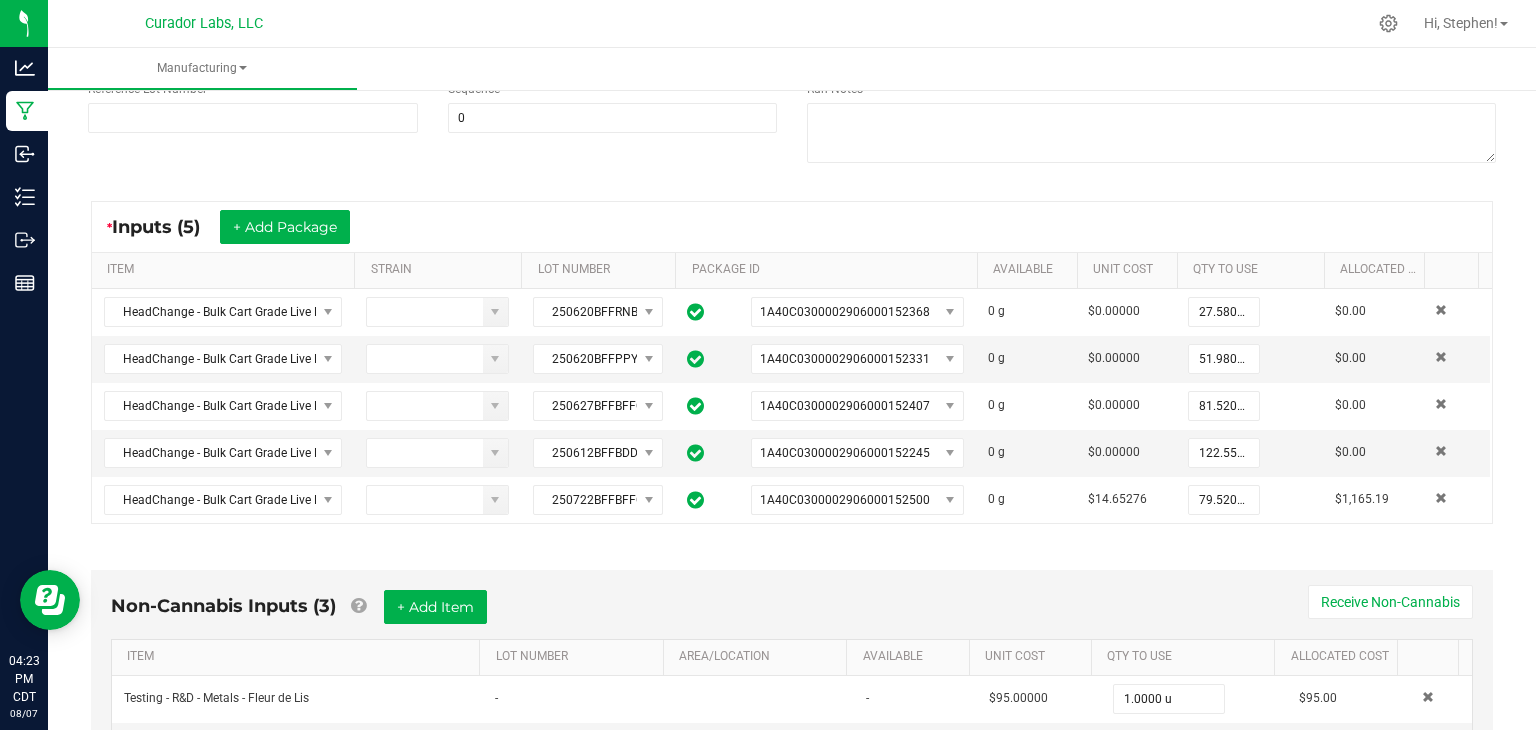scroll, scrollTop: 0, scrollLeft: 0, axis: both 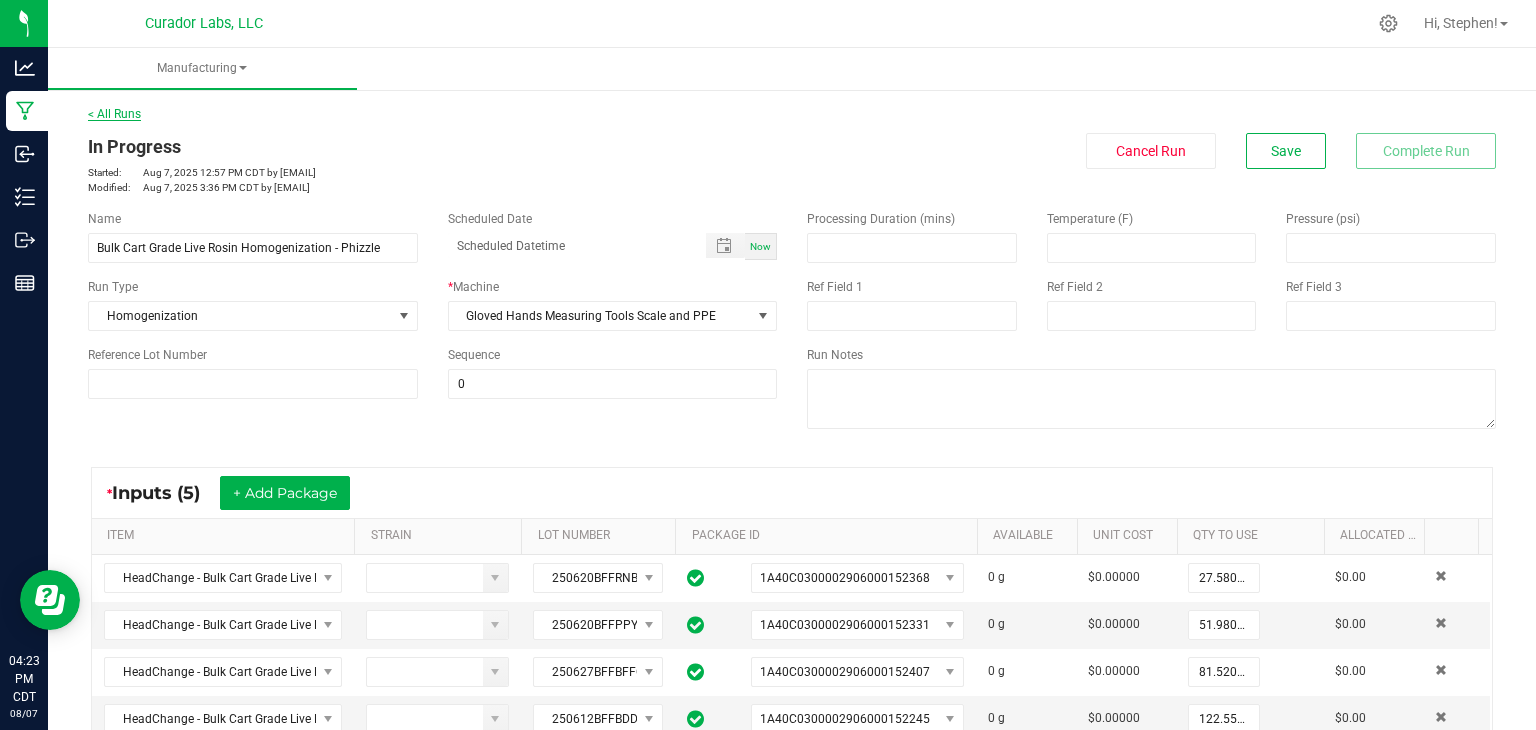 click on "< All Runs" at bounding box center (114, 114) 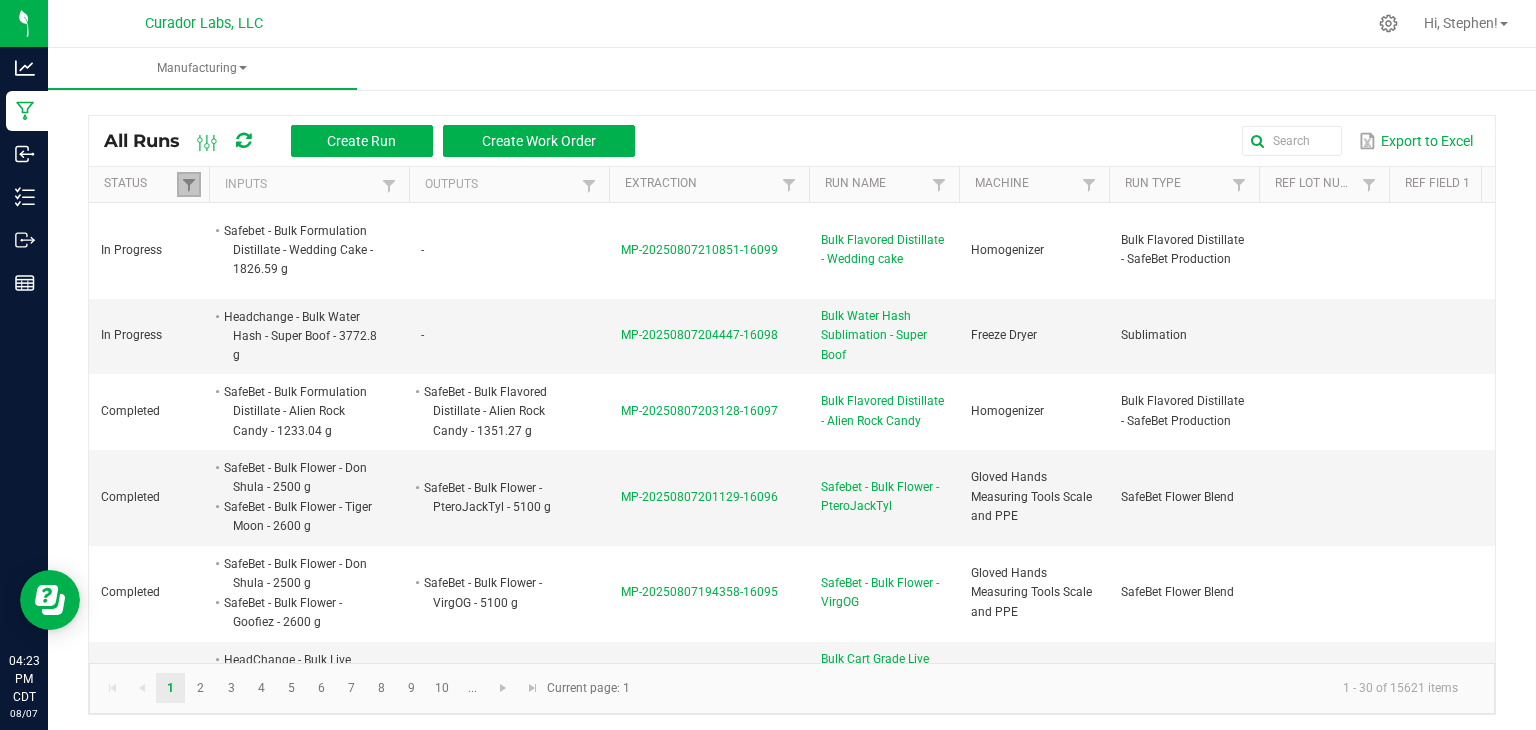 click at bounding box center (189, 184) 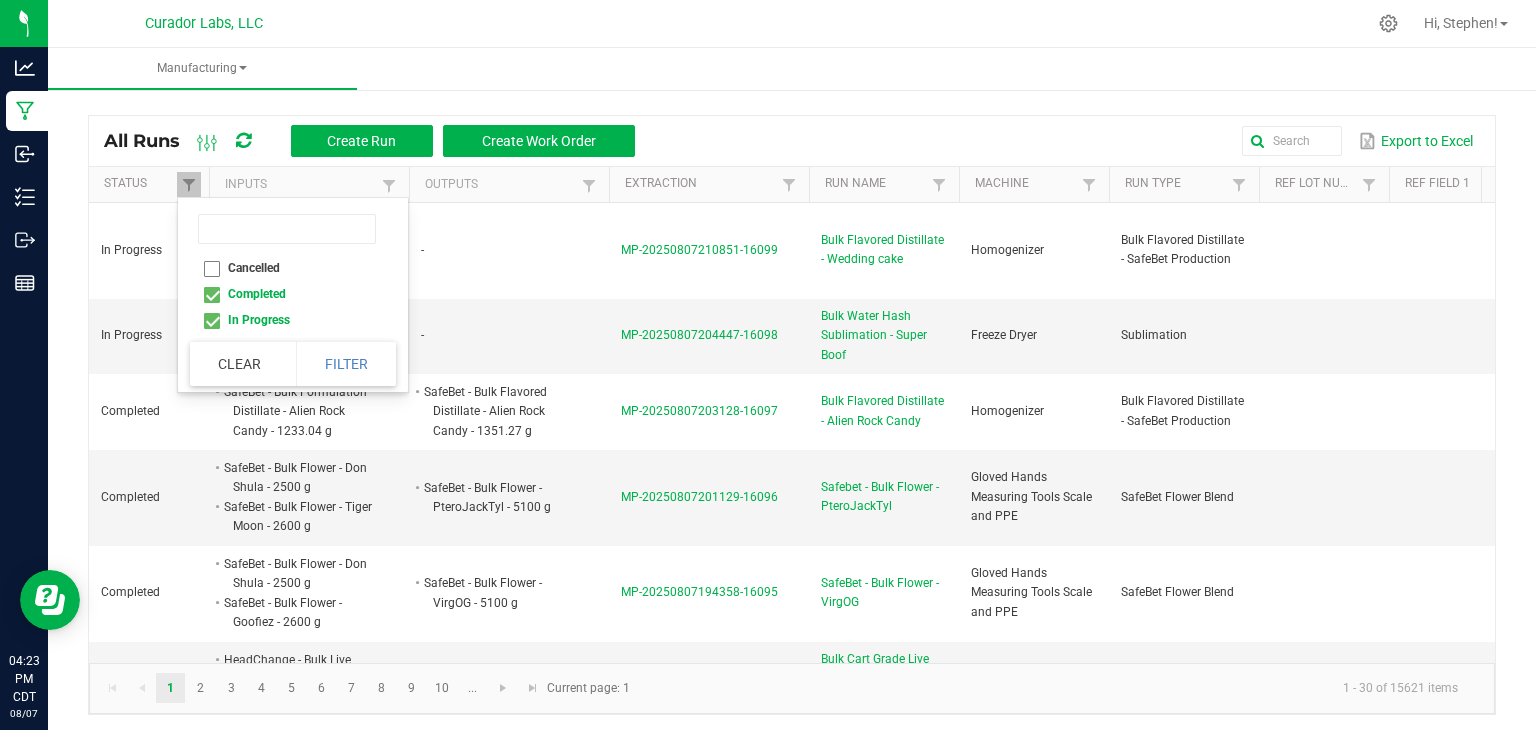 click on "Completed" at bounding box center [287, 294] 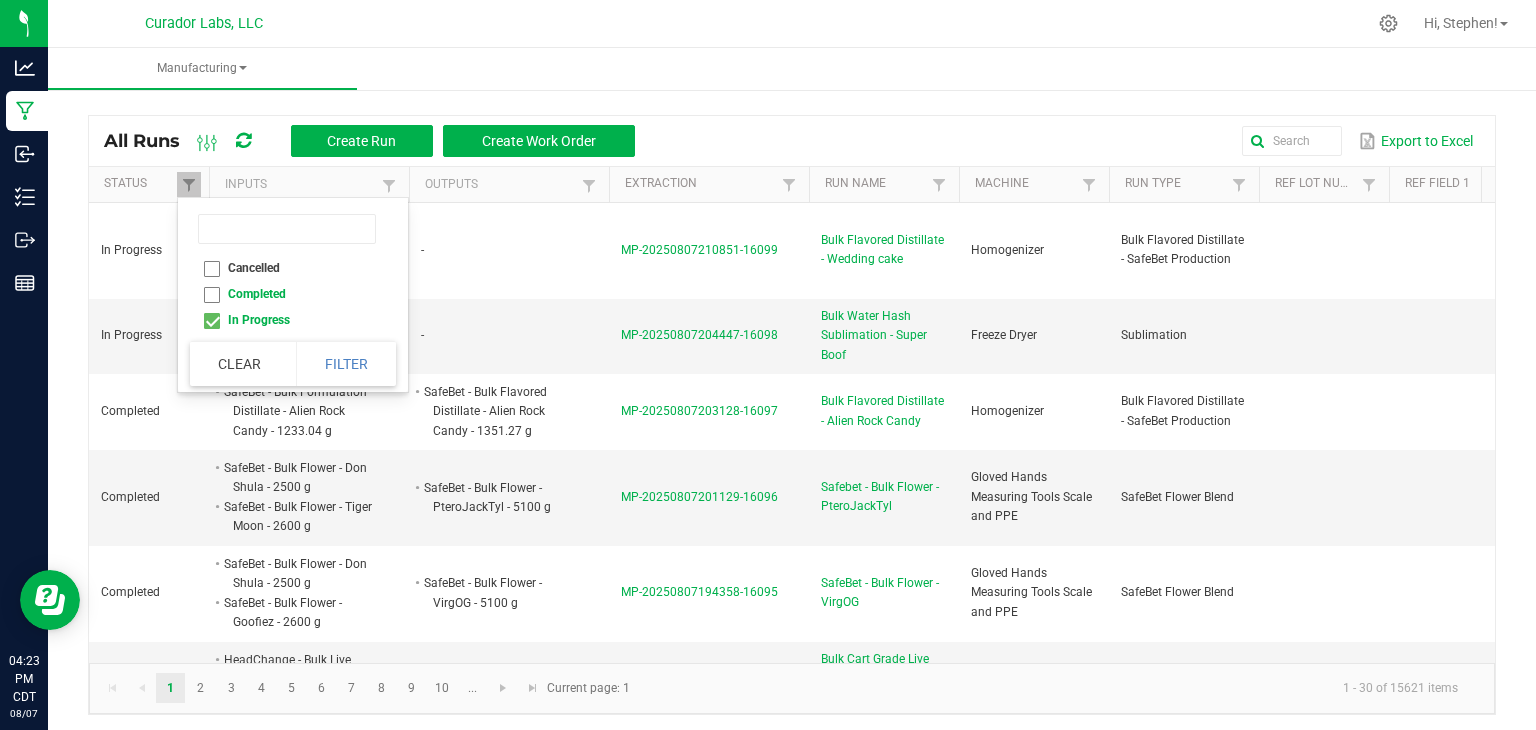 checkbox on "false" 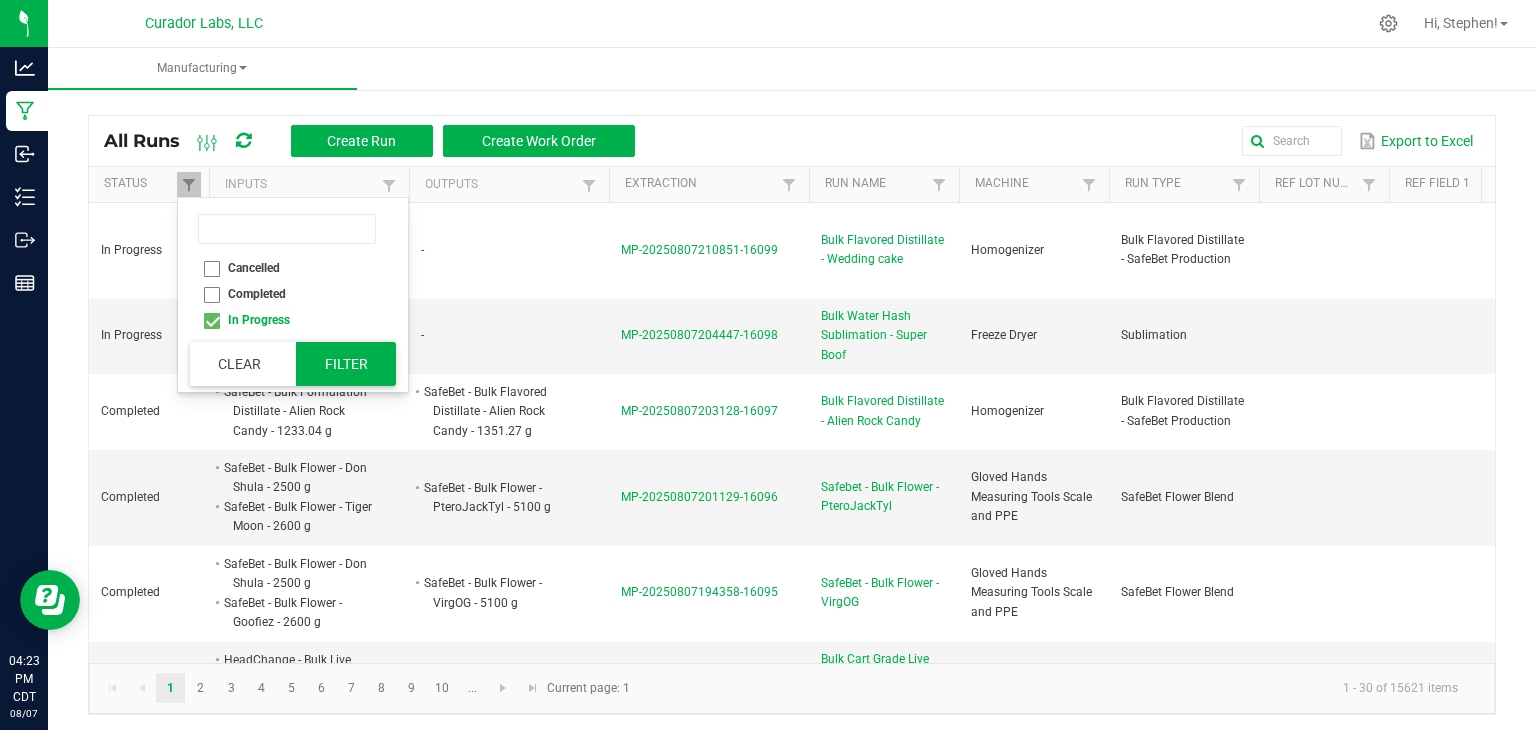 click on "Filter" at bounding box center (346, 364) 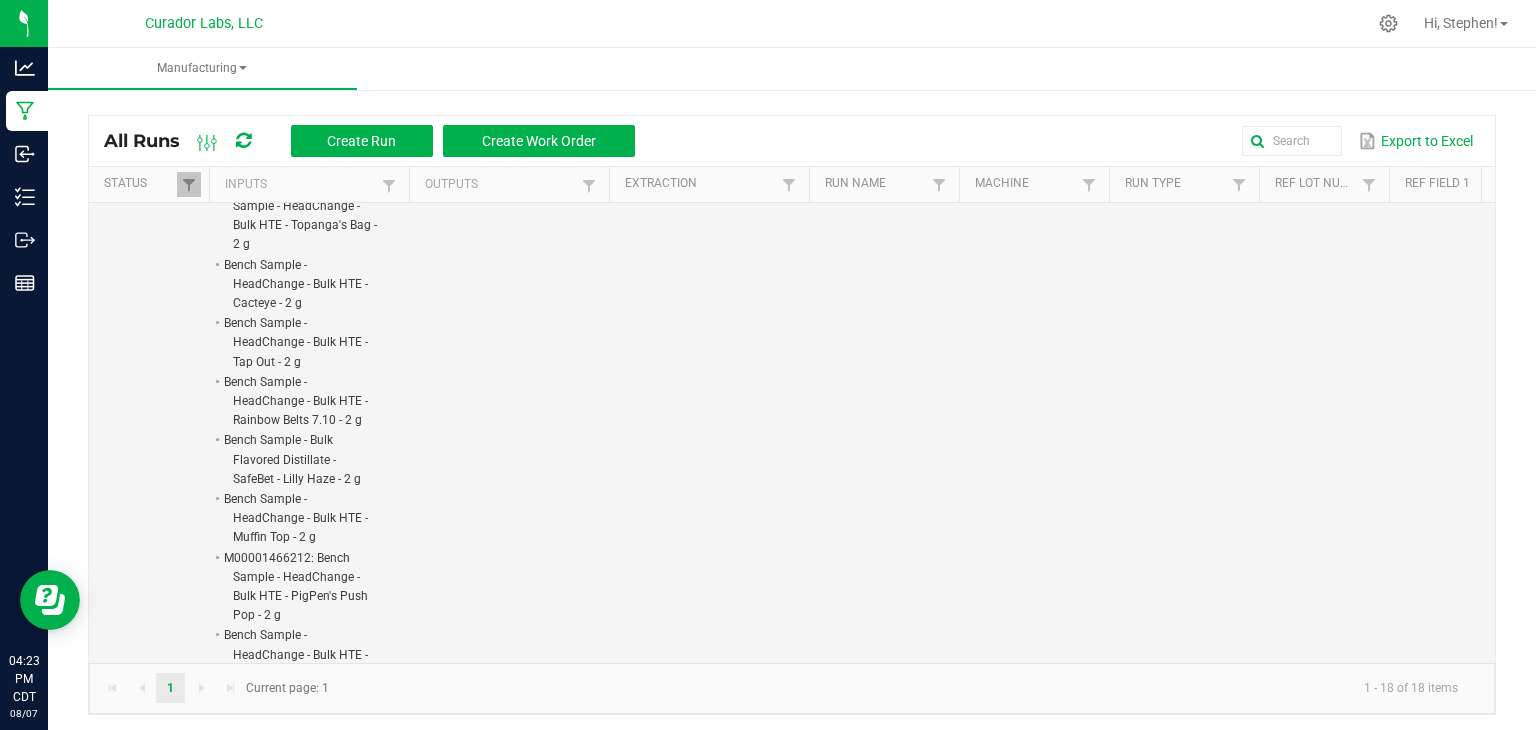 scroll, scrollTop: 4149, scrollLeft: 0, axis: vertical 